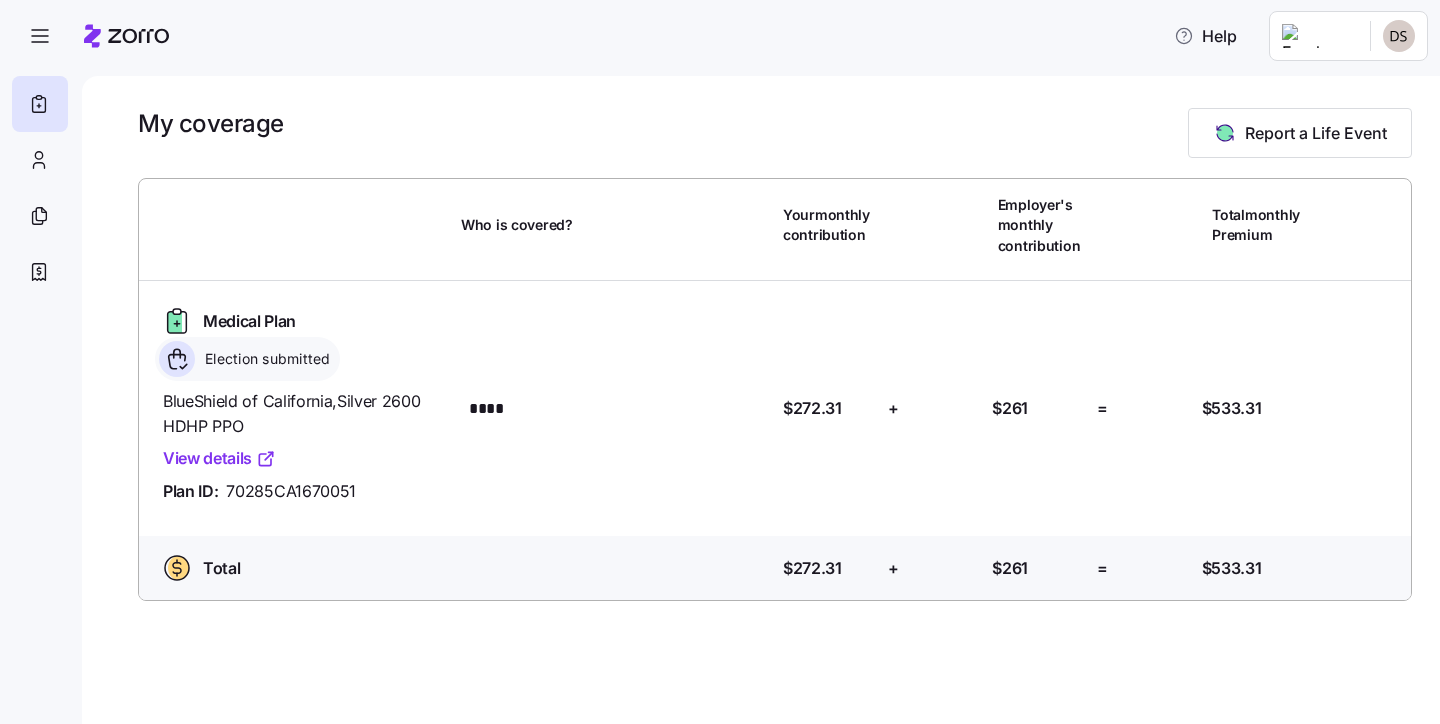 scroll, scrollTop: 0, scrollLeft: 0, axis: both 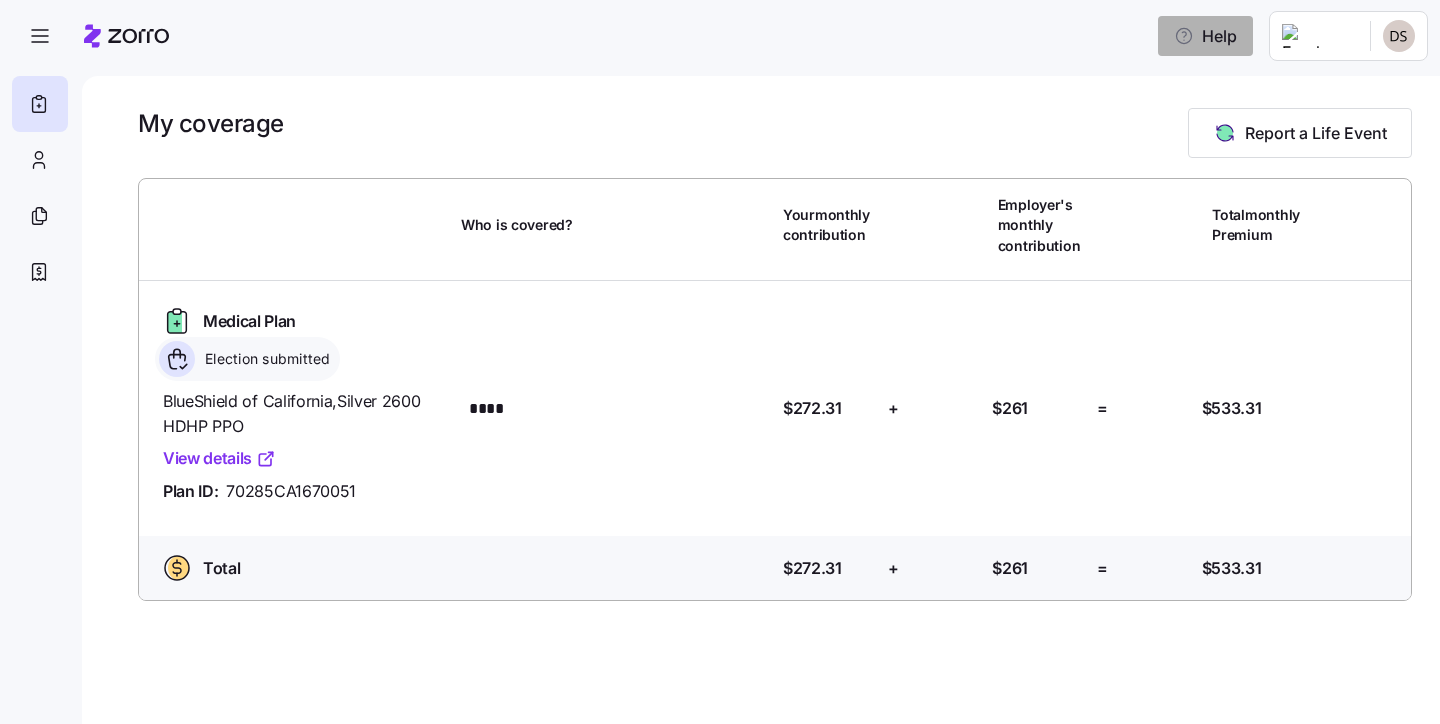 click on "Help" at bounding box center [1205, 36] 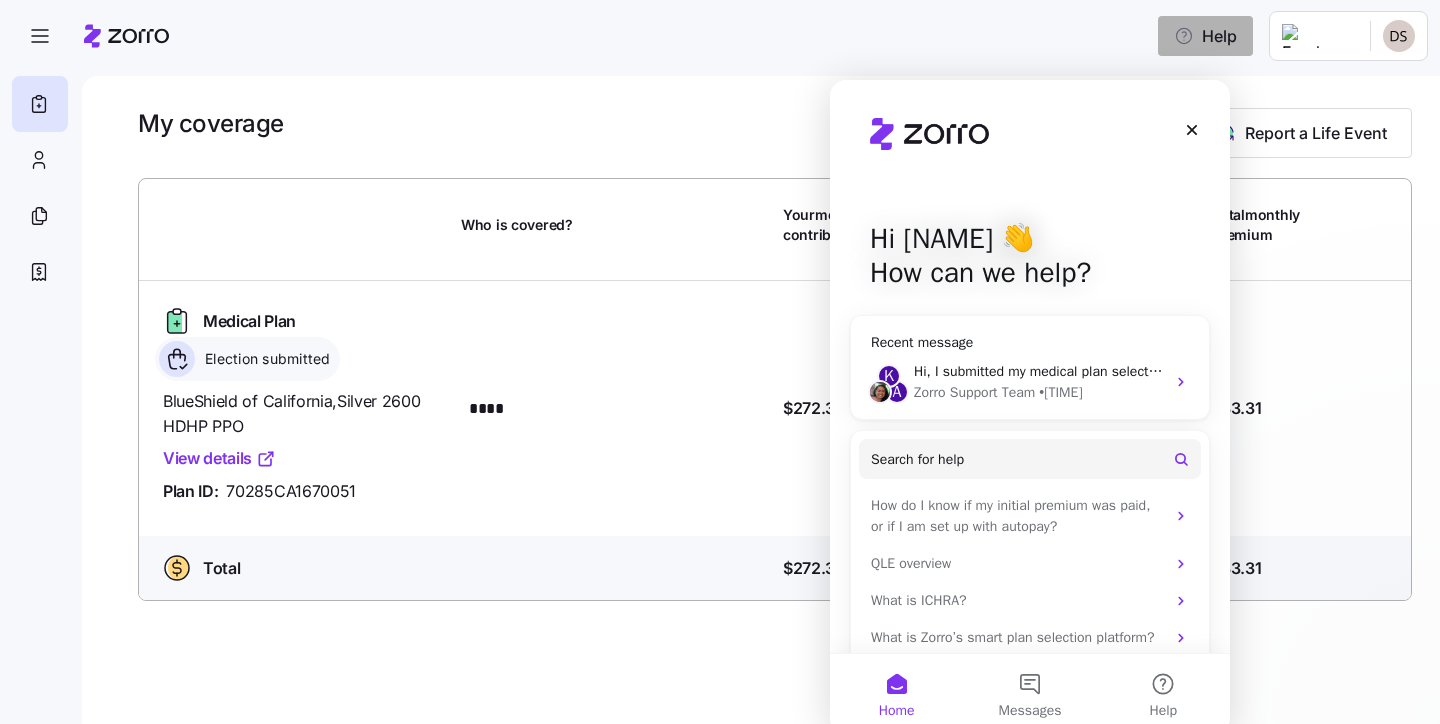 scroll, scrollTop: 0, scrollLeft: 0, axis: both 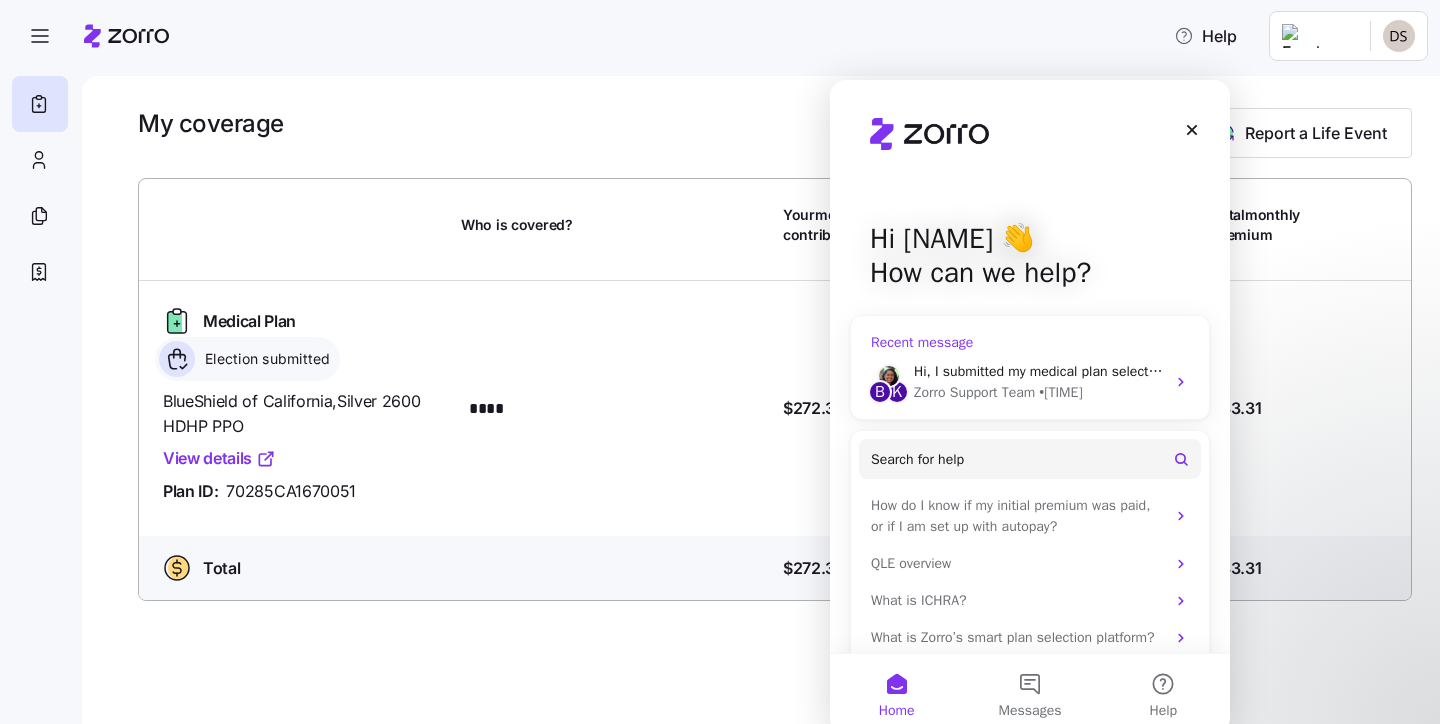 click on "Hi, I submitted my medical plan selection last night, but I'm not sure if I picked the correct one for me. Is there a way to re-assess the plans available and submit a new option, if that feels more approriate for what I'm looking for? My understanding is that the deadline for submission is [DATE], although I know I already submitted an option recently." at bounding box center (1983, 371) 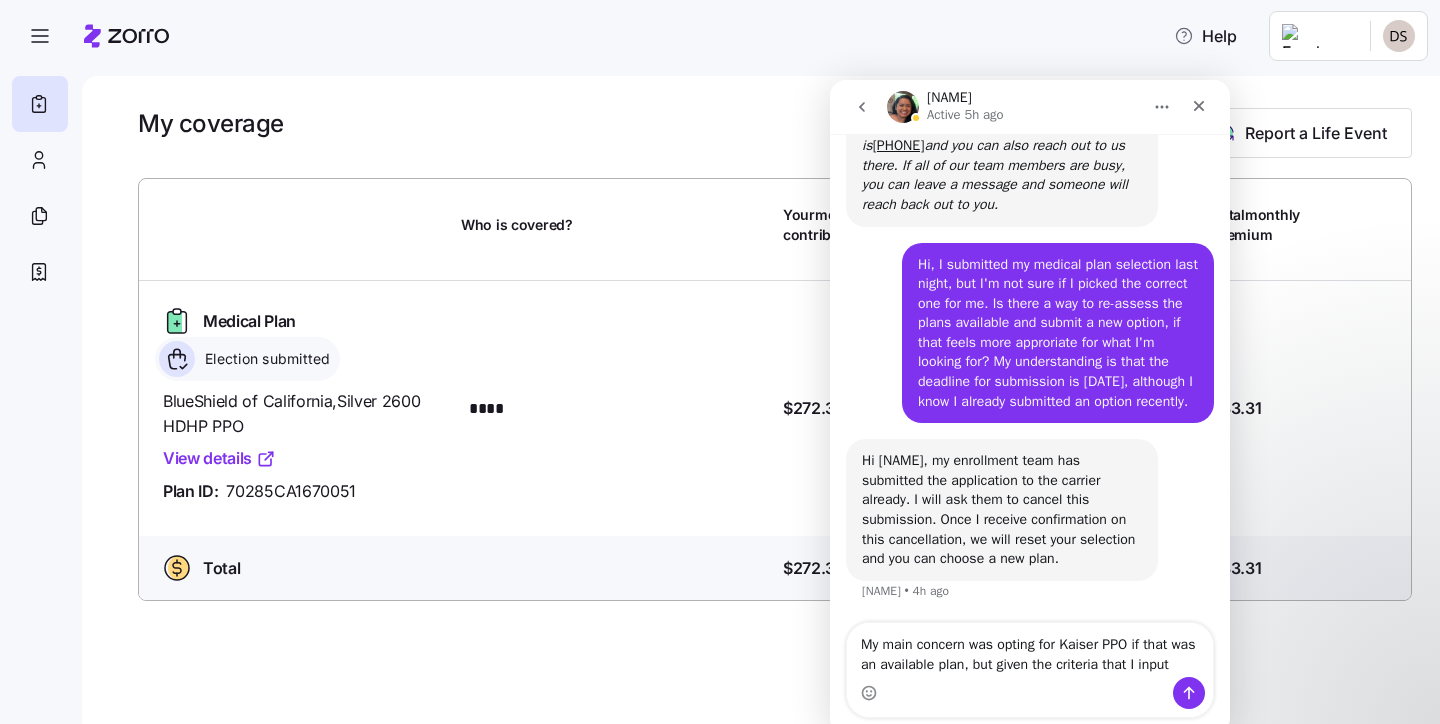 scroll, scrollTop: 469, scrollLeft: 0, axis: vertical 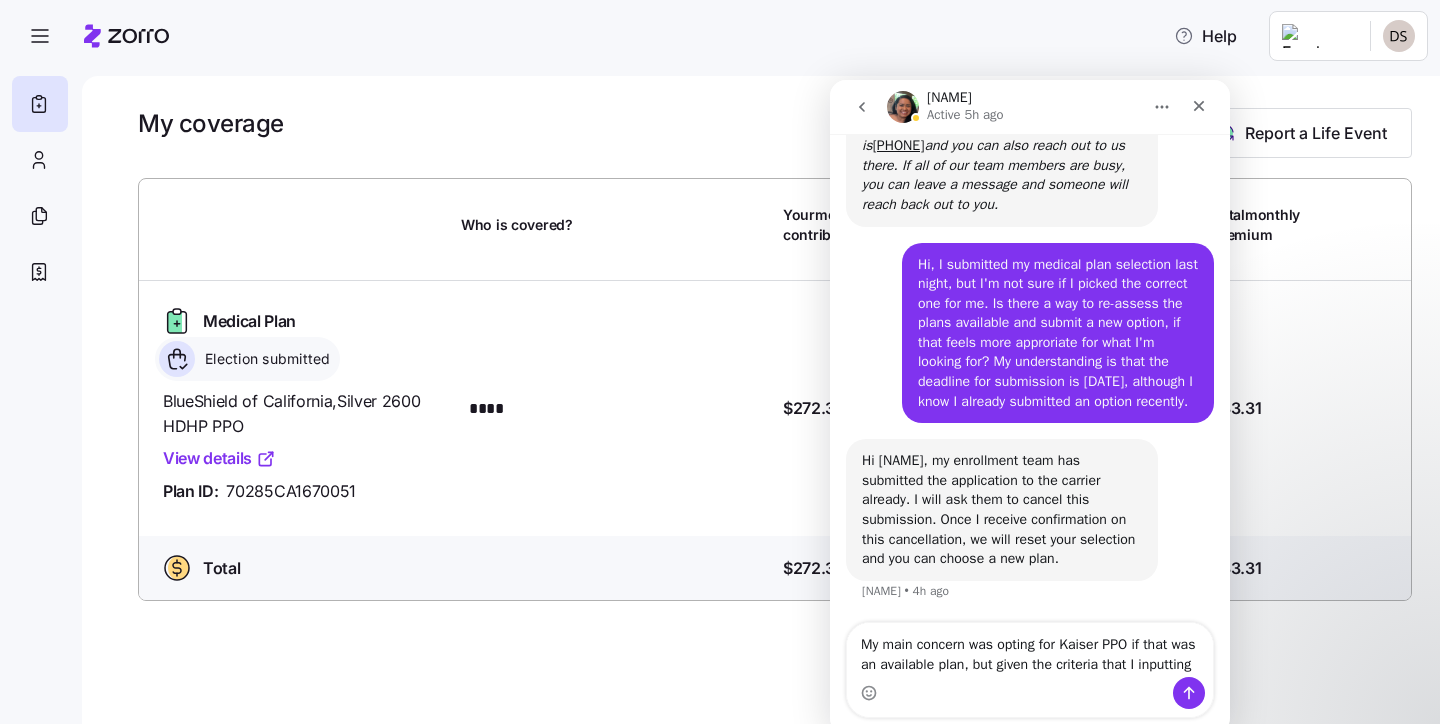 click on "My main concern was opting for Kaiser PPO if that was an available plan, but given the criteria that I inputting" at bounding box center (1030, 650) 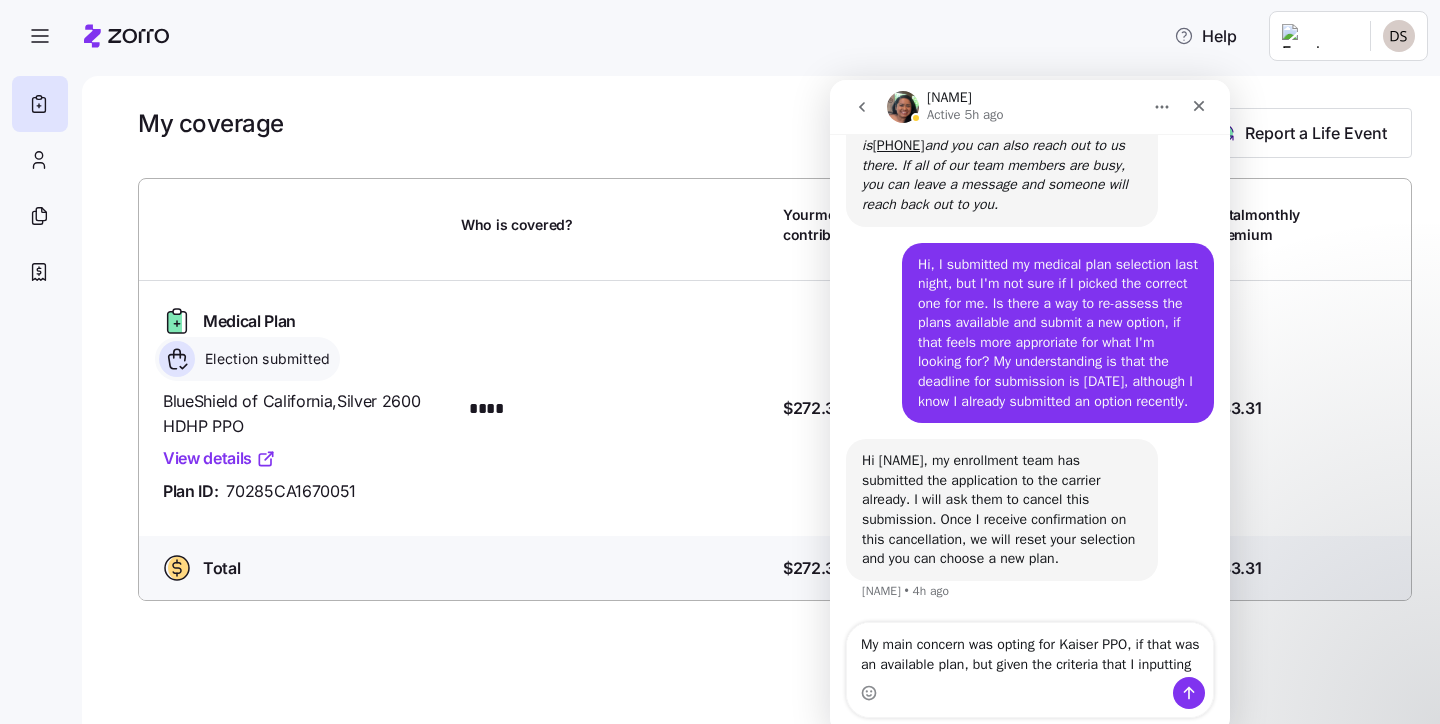 click on "My main concern was opting for Kaiser PPO, if that was an available plan, but given the criteria that I inputting" at bounding box center [1030, 650] 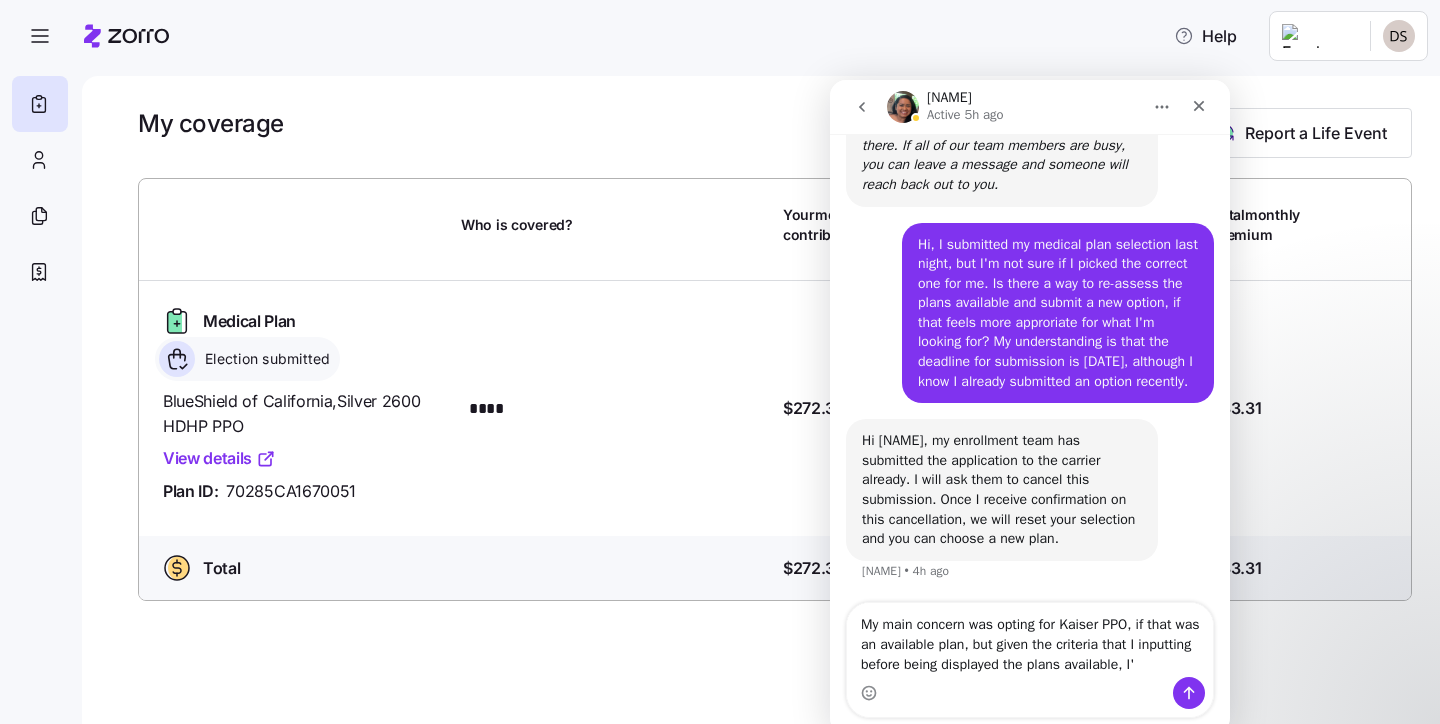 scroll, scrollTop: 489, scrollLeft: 0, axis: vertical 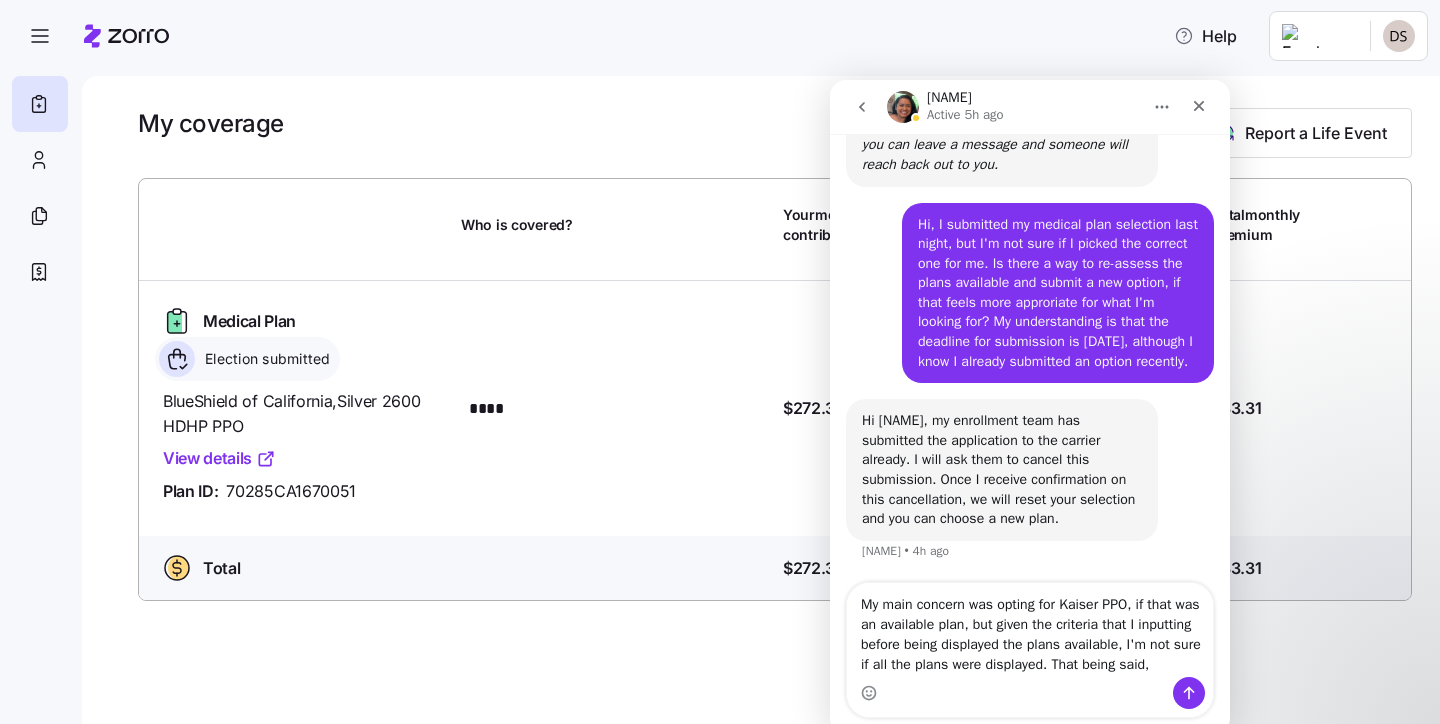 click on "My main concern was opting for Kaiser PPO, if that was an available plan, but given the criteria that I inputting before being displayed the plans available, I'm not sure if all the plans were displayed. That being said," at bounding box center (1030, 630) 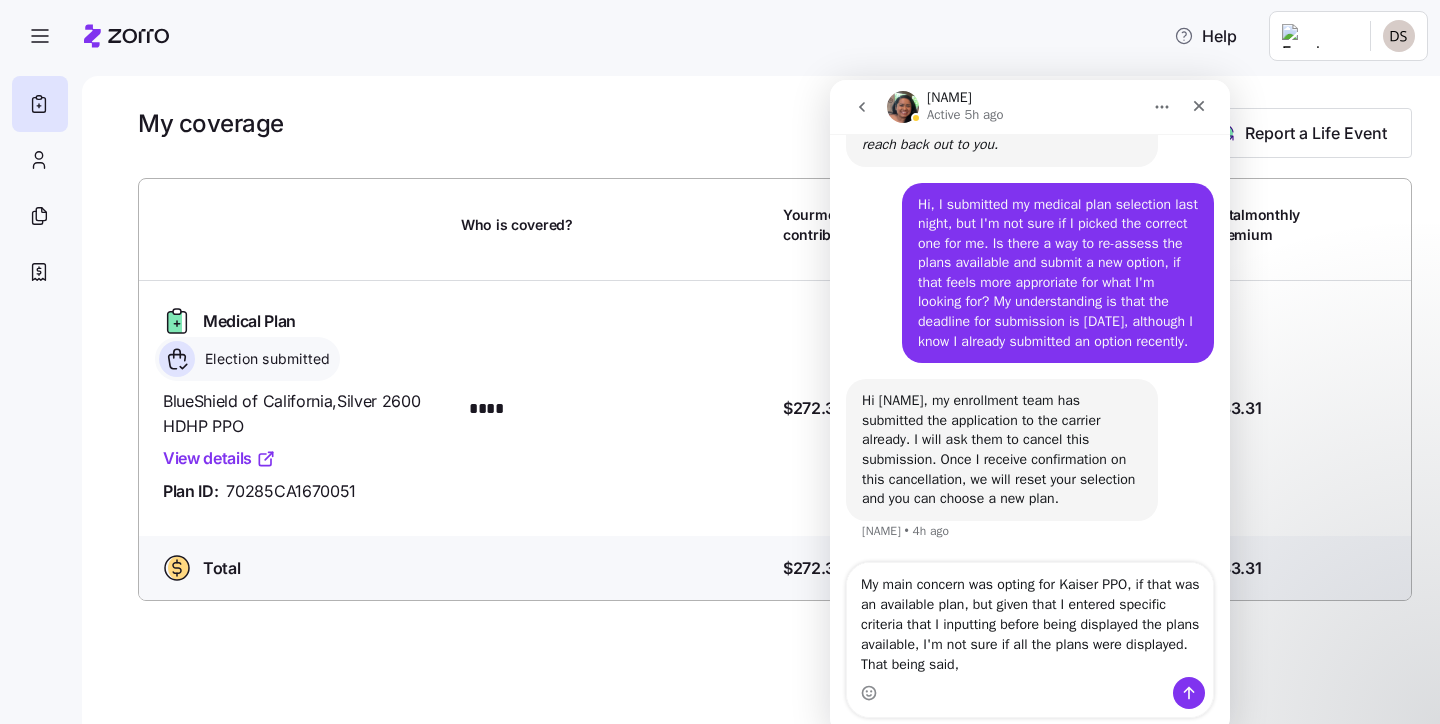 drag, startPoint x: 961, startPoint y: 625, endPoint x: 1059, endPoint y: 625, distance: 98 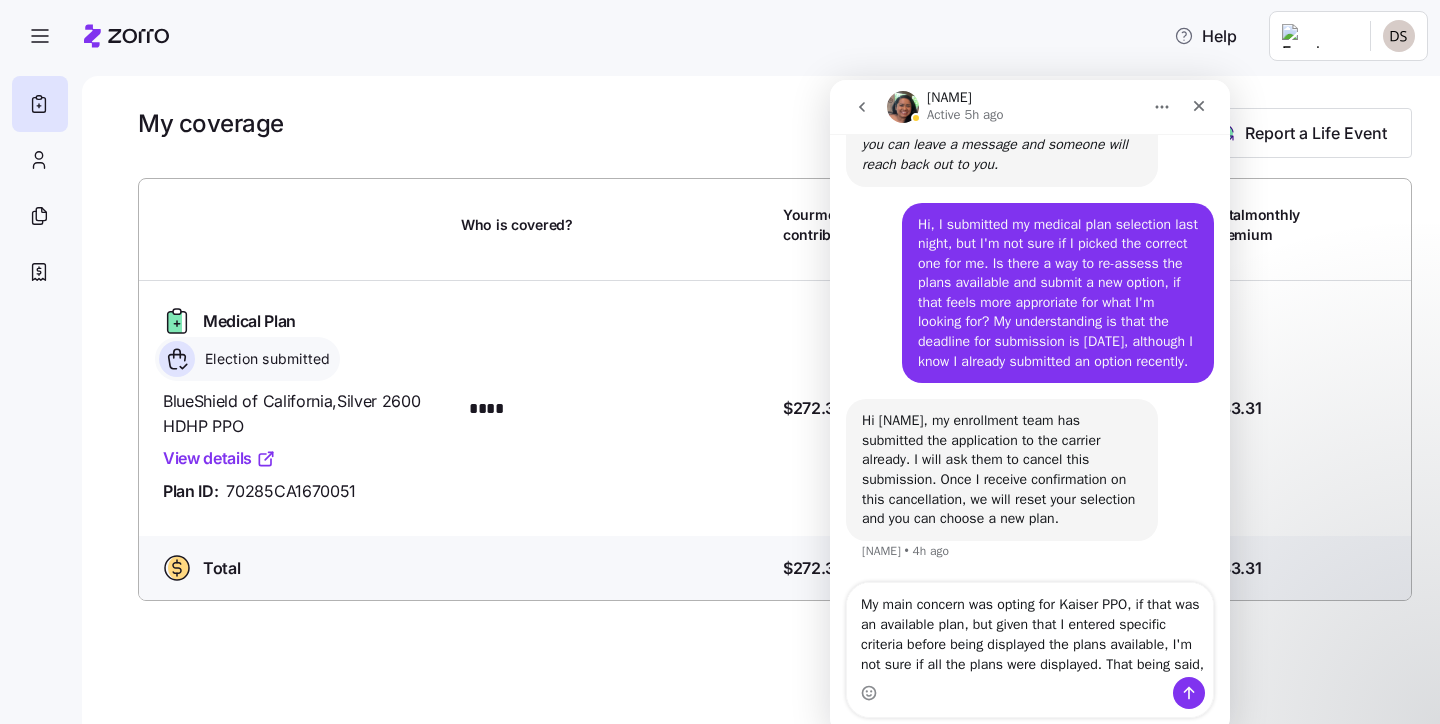 click on "My main concern was opting for Kaiser PPO, if that was an available plan, but given that I entered specific criteria before being displayed the plans available, I'm not sure if all the plans were displayed. That being said," at bounding box center (1030, 630) 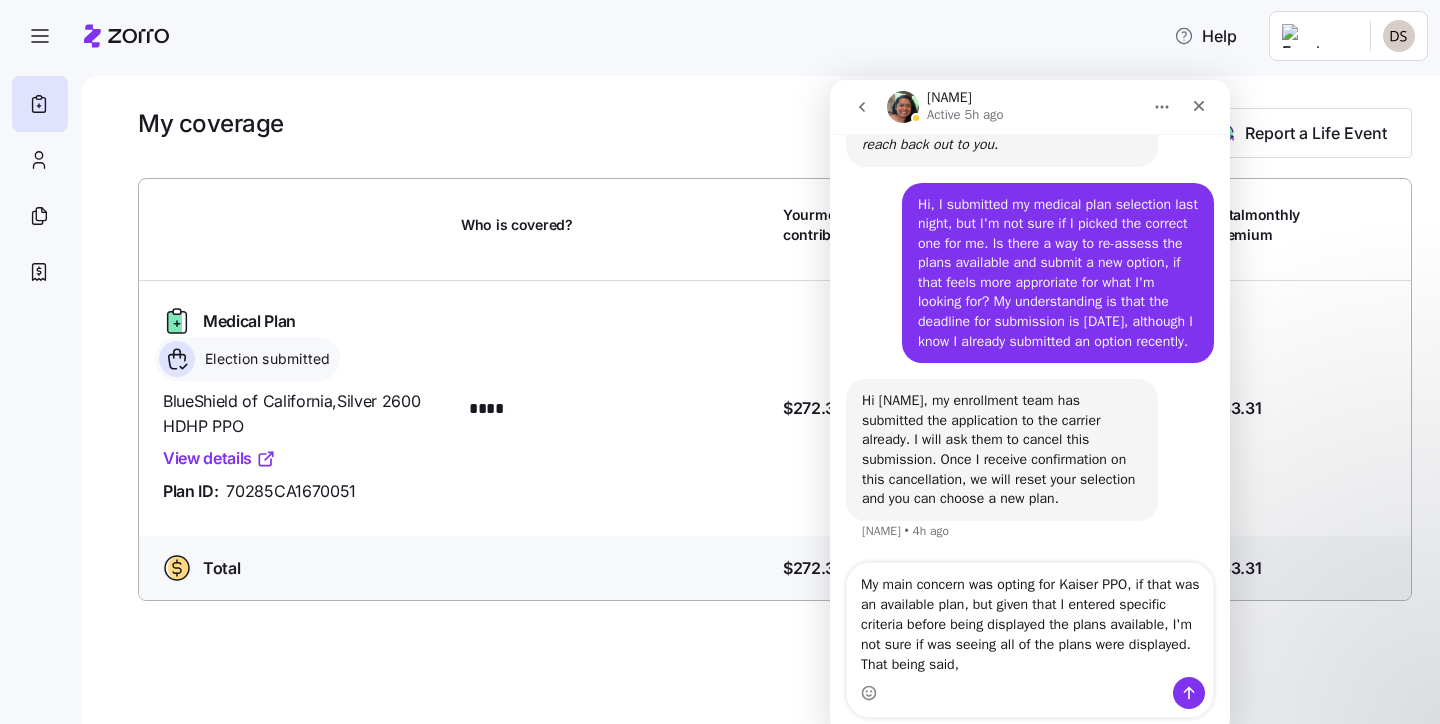 click on "My main concern was opting for Kaiser PPO, if that was an available plan, but given that I entered specific criteria before being displayed the plans available, I'm not sure if was seeing all of the plans were displayed. That being said," at bounding box center [1030, 620] 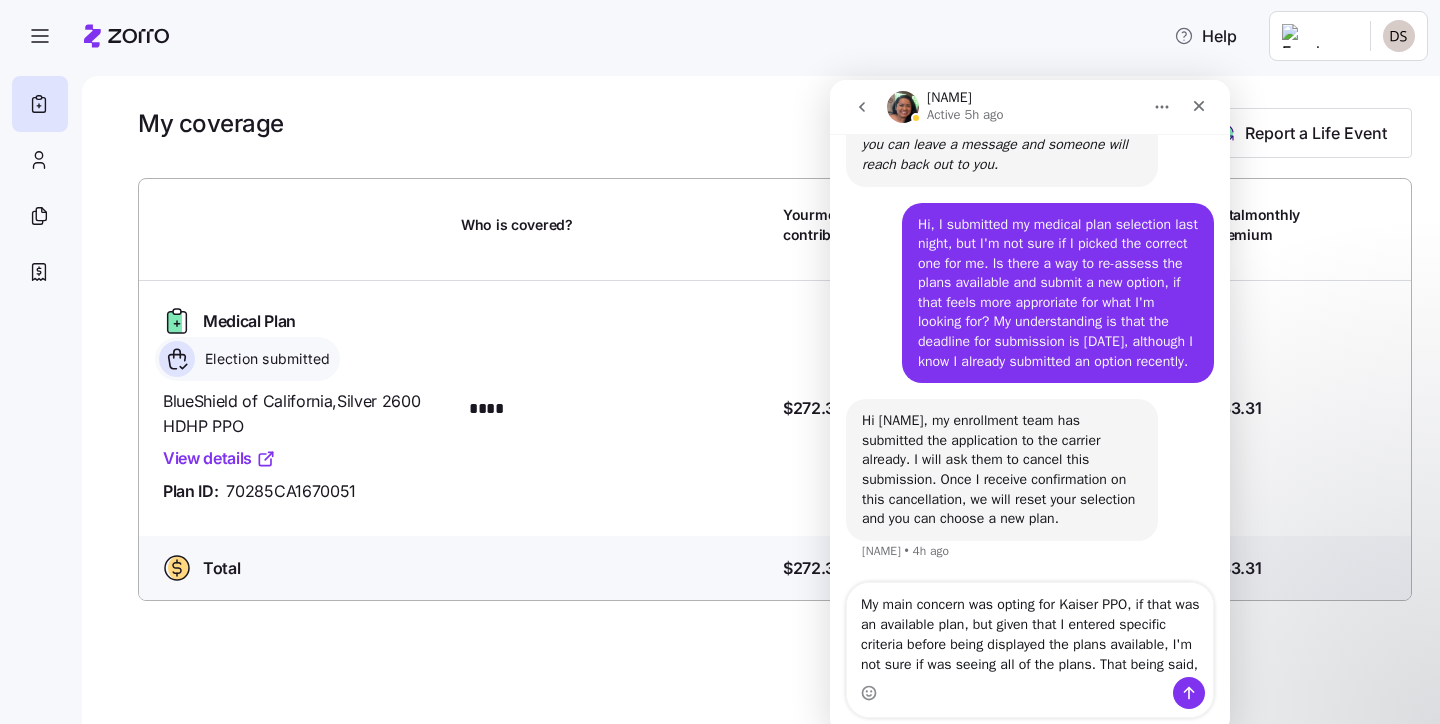 click on "My main concern was opting for Kaiser PPO, if that was an available plan, but given that I entered specific criteria before being displayed the plans available, I'm not sure if was seeing all of the plans. That being said," at bounding box center (1030, 630) 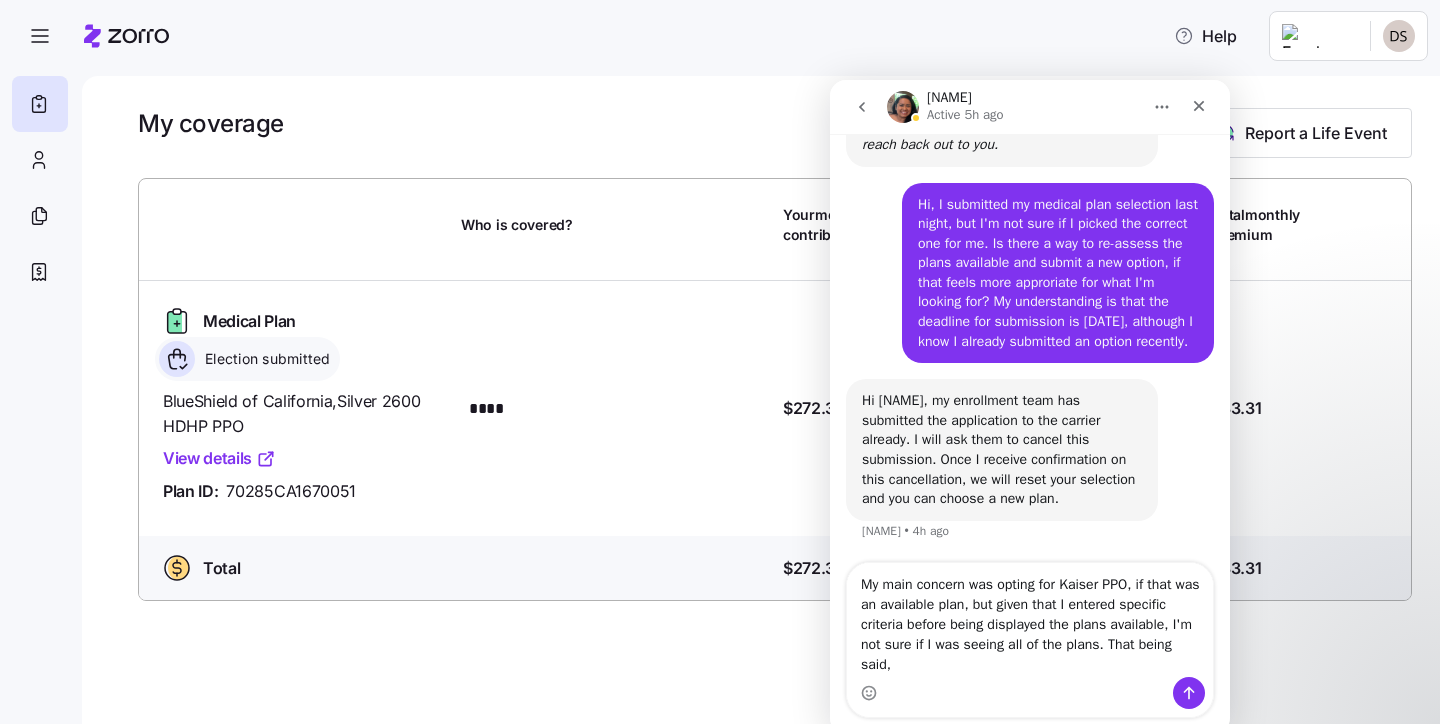 click on "My main concern was opting for Kaiser PPO, if that was an available plan, but given that I entered specific criteria before being displayed the plans available, I'm not sure if I was seeing all of the plans. That being said," at bounding box center (1030, 620) 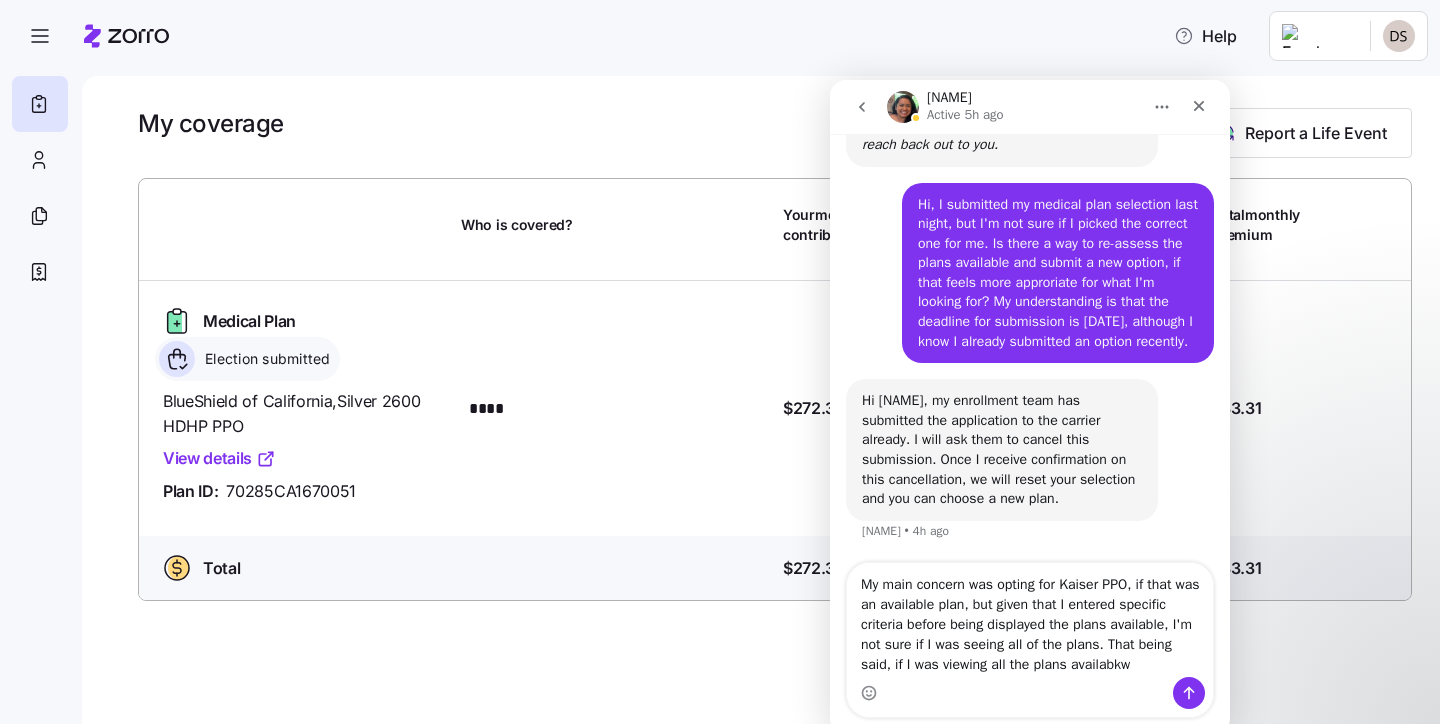 scroll, scrollTop: 0, scrollLeft: 0, axis: both 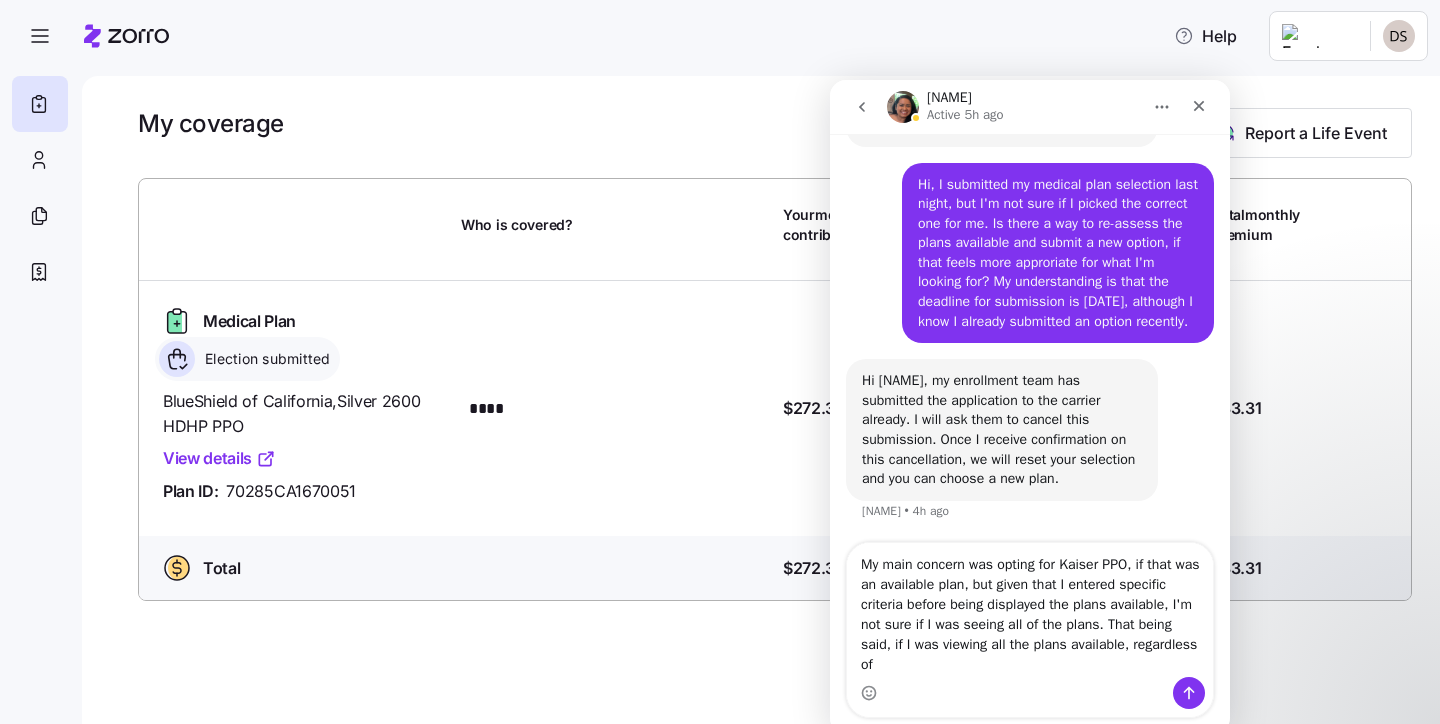 click on "My main concern was opting for Kaiser PPO, if that was an available plan, but given that I entered specific criteria before being displayed the plans available, I'm not sure if I was seeing all of the plans. That being said, if I was viewing all the plans available, regardless of" at bounding box center [1030, 610] 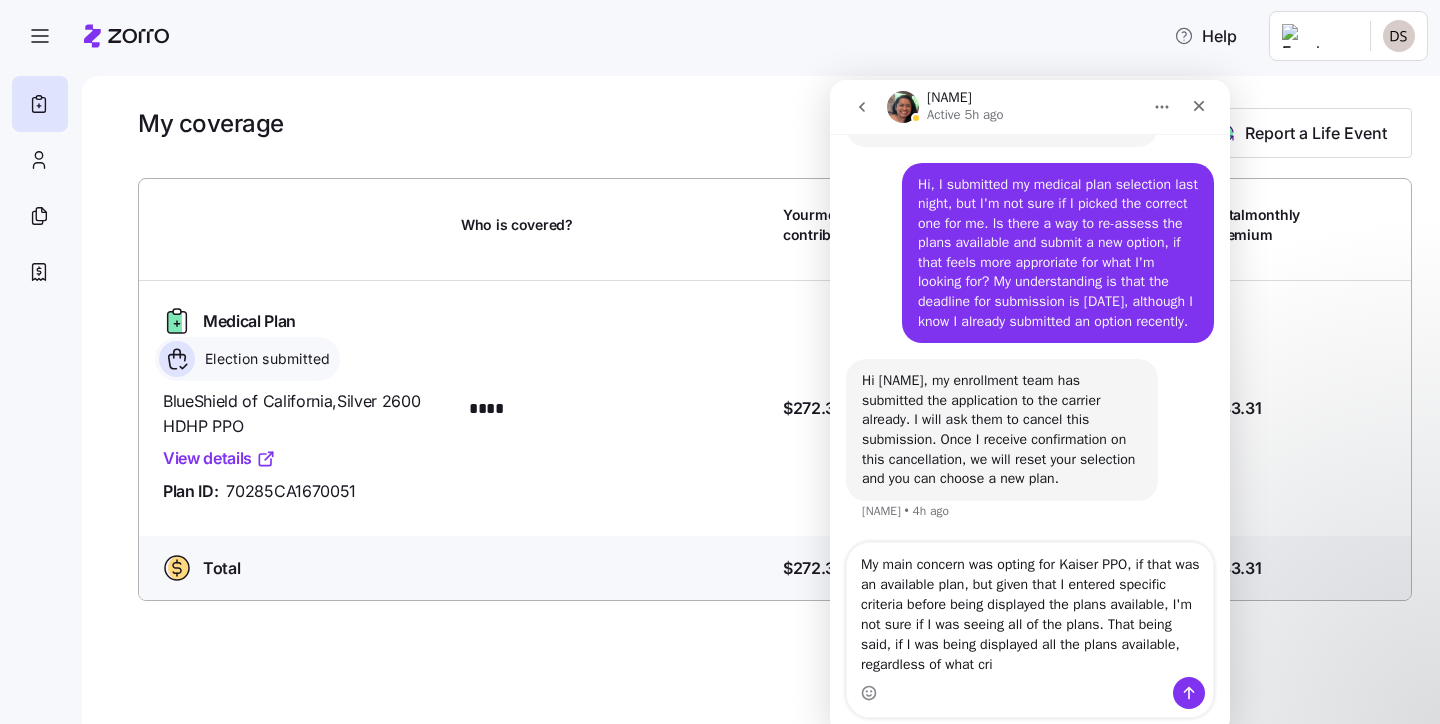 click on "My main concern was opting for Kaiser PPO, if that was an available plan, but given that I entered specific criteria before being displayed the plans available, I'm not sure if I was seeing all of the plans. That being said, if I was being displayed all the plans available, regardless of what cri" at bounding box center (1030, 610) 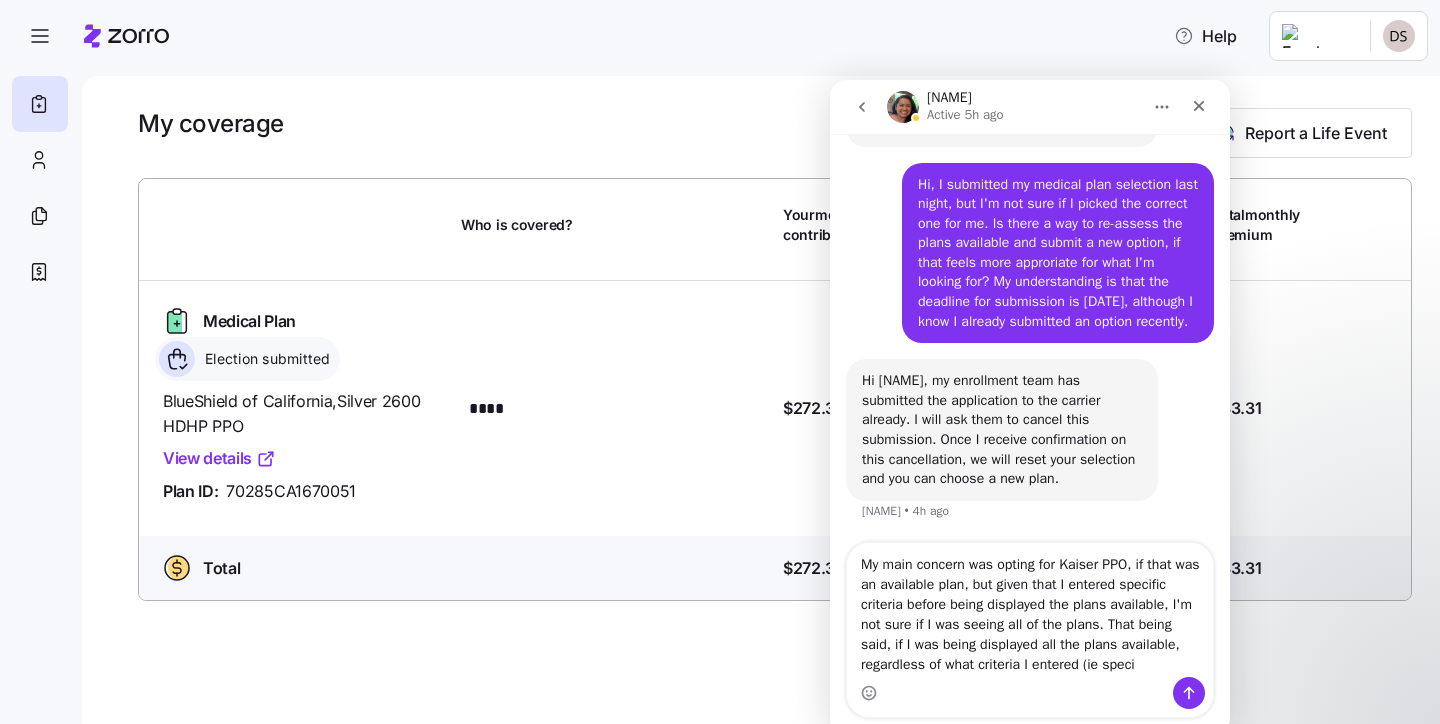 scroll, scrollTop: 549, scrollLeft: 0, axis: vertical 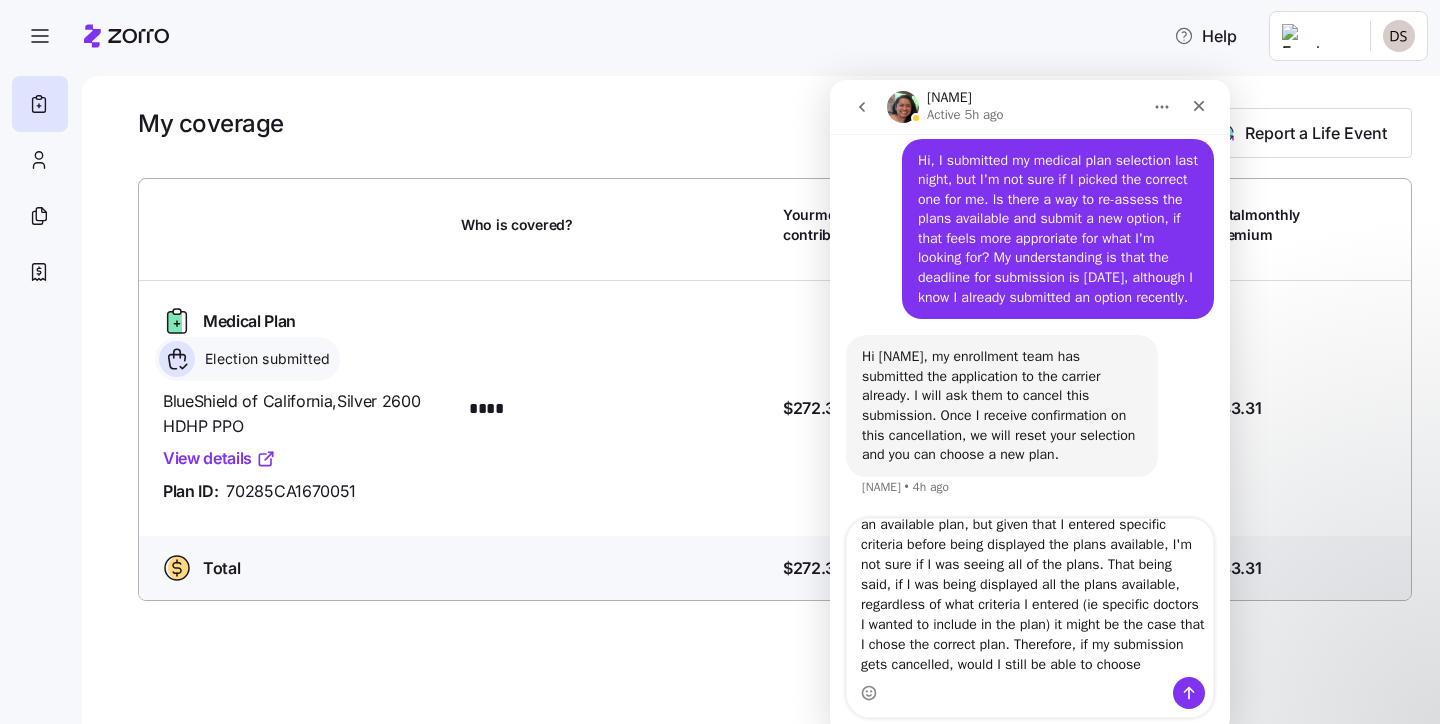 click on "My main concern was opting for Kaiser PPO, if that was an available plan, but given that I entered specific criteria before being displayed the plans available, I'm not sure if I was seeing all of the plans. That being said, if I was being displayed all the plans available, regardless of what criteria I entered (ie specific doctors I wanted to include in the plan) it might be the case that I chose the correct plan. Therefore, if my submission gets cancelled, would I still be able to choose" at bounding box center (1030, 598) 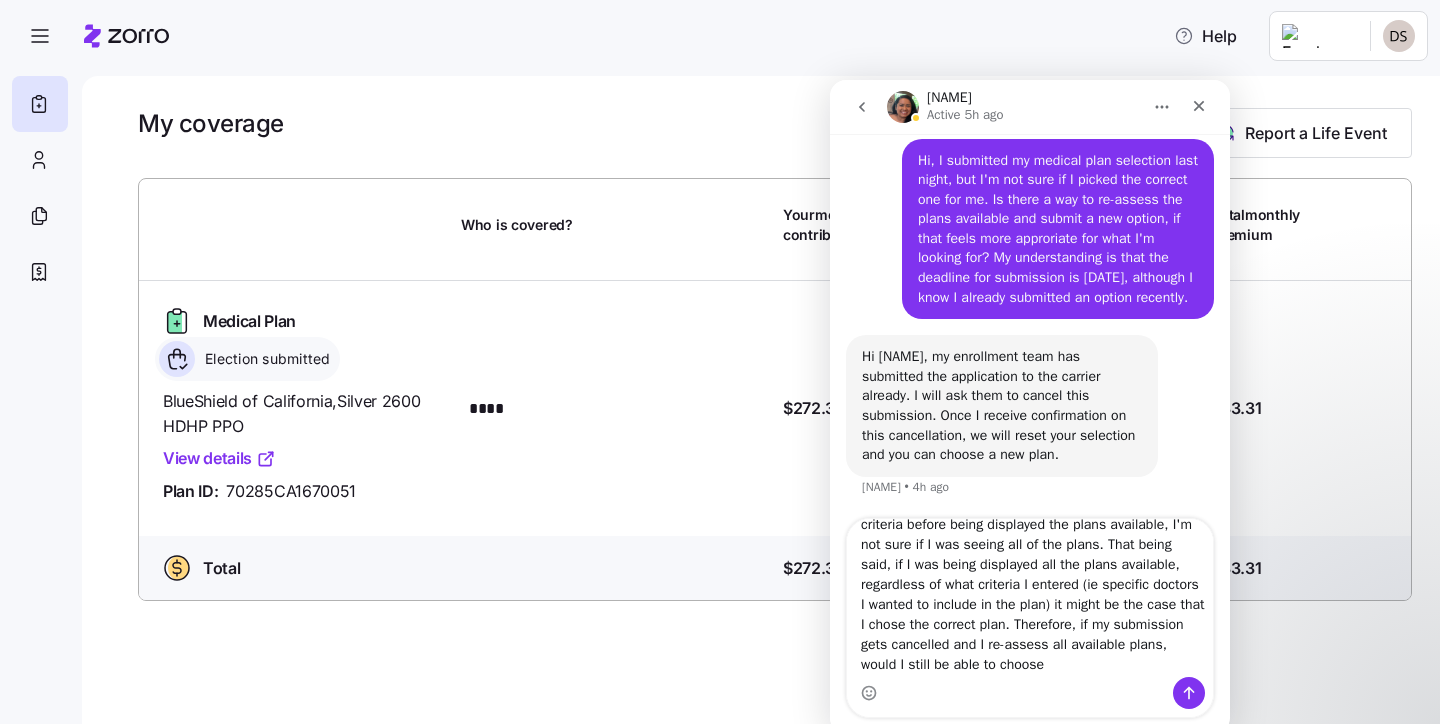scroll, scrollTop: 76, scrollLeft: 0, axis: vertical 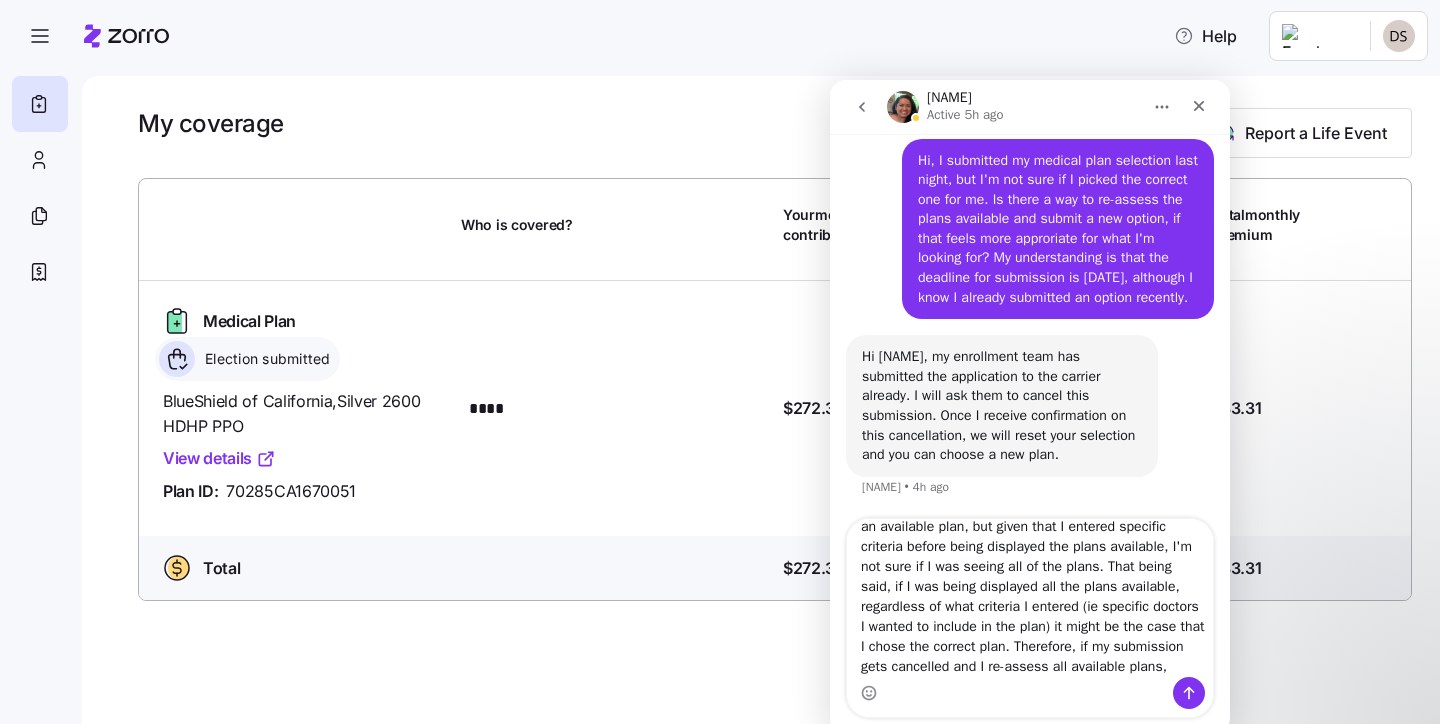 click on "My main concern was opting for Kaiser PPO, if that was an available plan, but given that I entered specific criteria before being displayed the plans available, I'm not sure if I was seeing all of the plans. That being said, if I was being displayed all the plans available, regardless of what criteria I entered (ie specific doctors I wanted to include in the plan) it might be the case that I chose the correct plan. Therefore, if my submission gets cancelled and I re-assess all available plans, would I still be able to choose the current plan I chose, if it was the correct/best option for me after all?" at bounding box center (1030, 598) 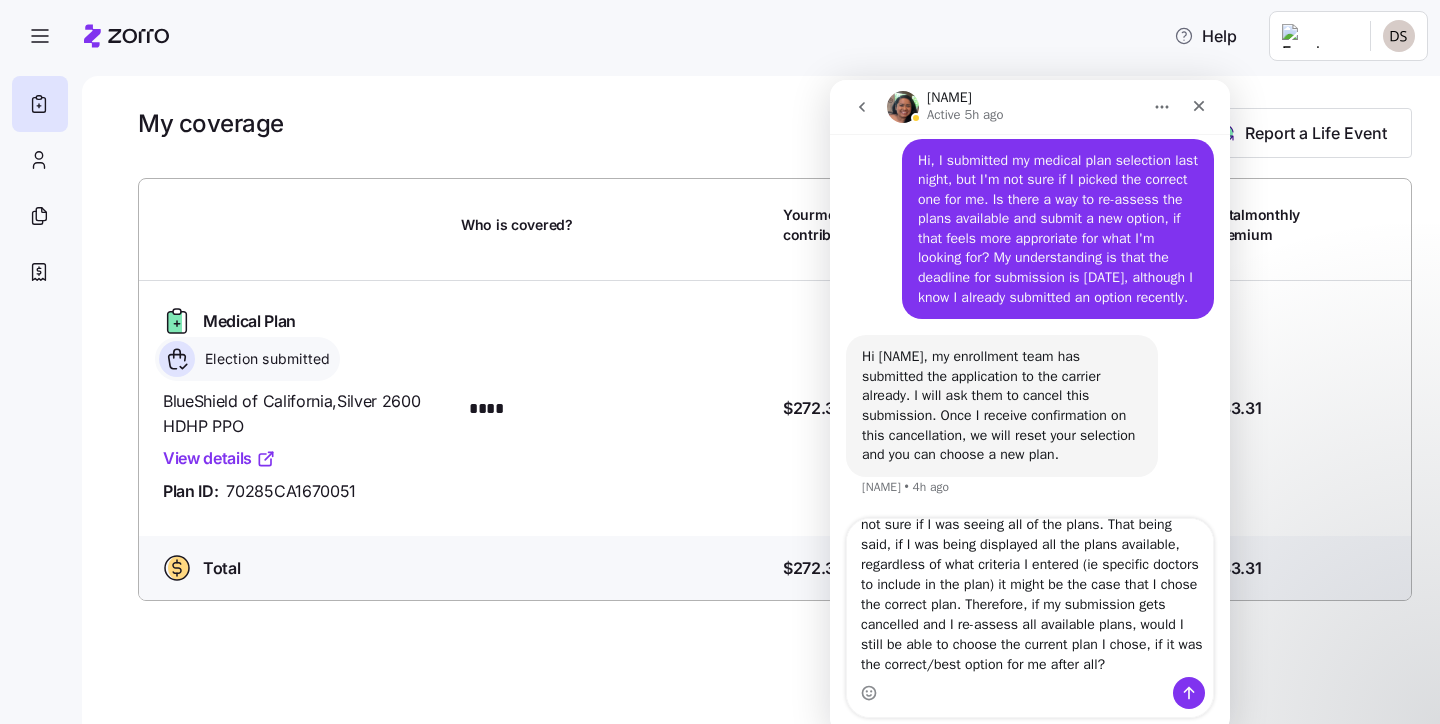 scroll, scrollTop: 96, scrollLeft: 0, axis: vertical 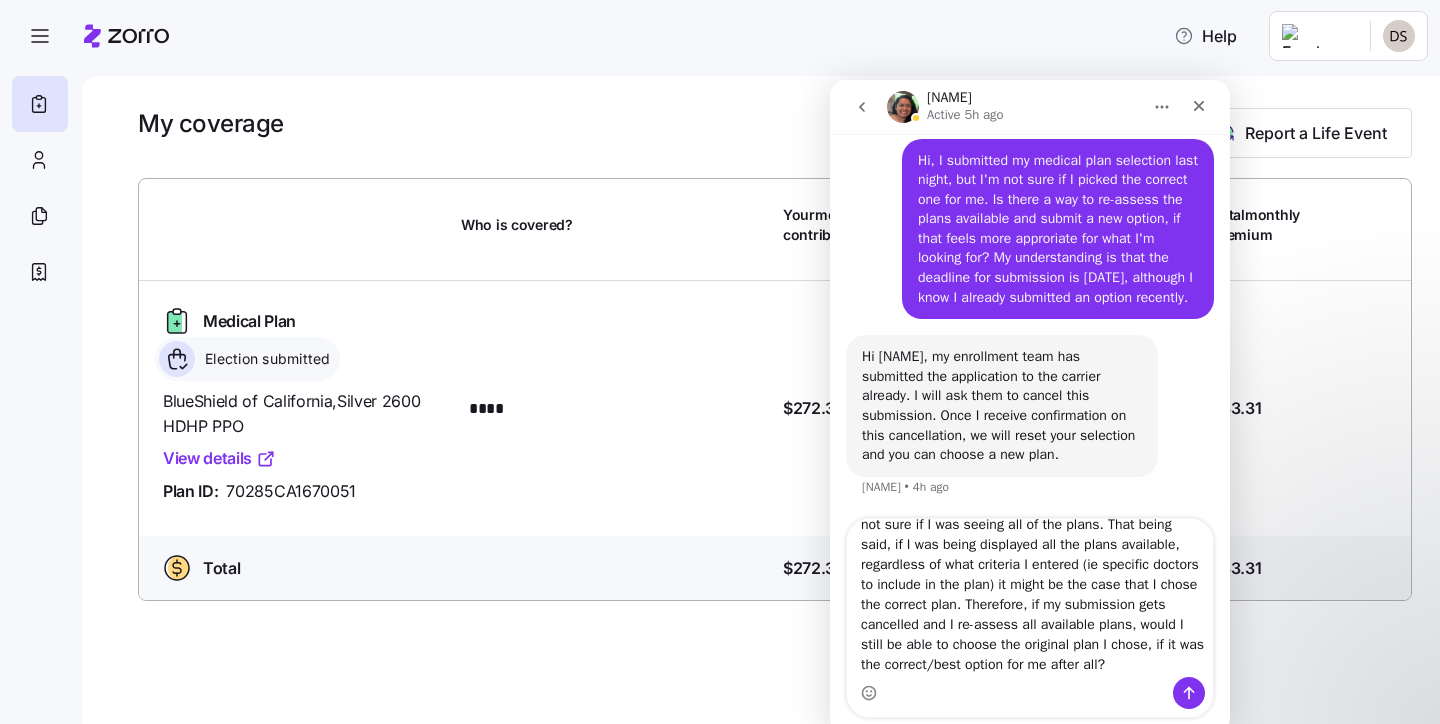 click on "My main concern was opting for Kaiser PPO, if that was an available plan, but given that I entered specific criteria before being displayed the plans available, I'm not sure if I was seeing all of the plans. That being said, if I was being displayed all the plans available, regardless of what criteria I entered (ie specific doctors to include in the plan) it might be the case that I chose the correct plan. Therefore, if my submission gets cancelled and I re-assess all available plans, would I still be able to choose the original plan I chose, if it was the correct/best option for me after all?" at bounding box center [1030, 598] 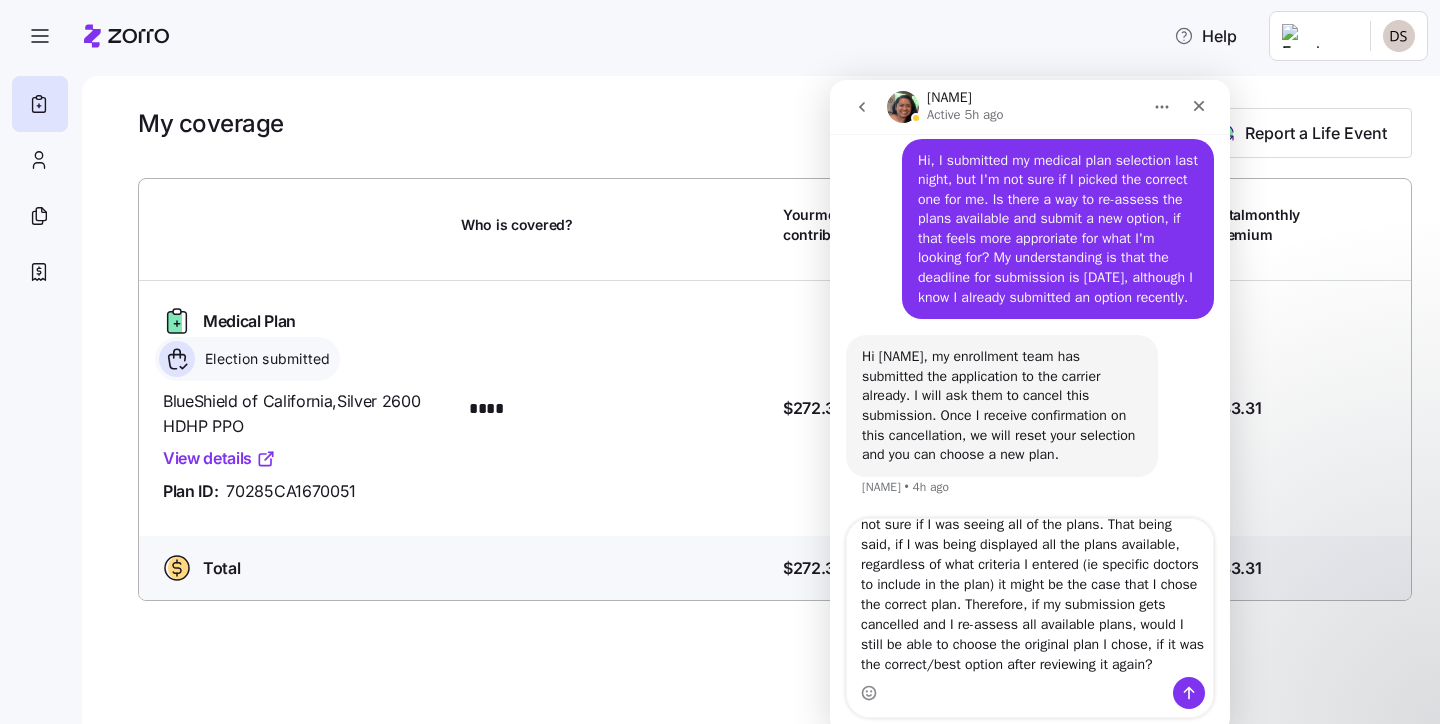 click on "My main concern was opting for Kaiser PPO, if that was an available plan, but given that I entered specific criteria before being displayed the plans available, I'm not sure if I was seeing all of the plans. That being said, if I was being displayed all the plans available, regardless of what criteria I entered (ie specific doctors to include in the plan) it might be the case that I chose the correct plan. Therefore, if my submission gets cancelled and I re-assess all available plans, would I still be able to choose the original plan I chose, if it was the correct/best option after reviewing it again?" at bounding box center (1030, 598) 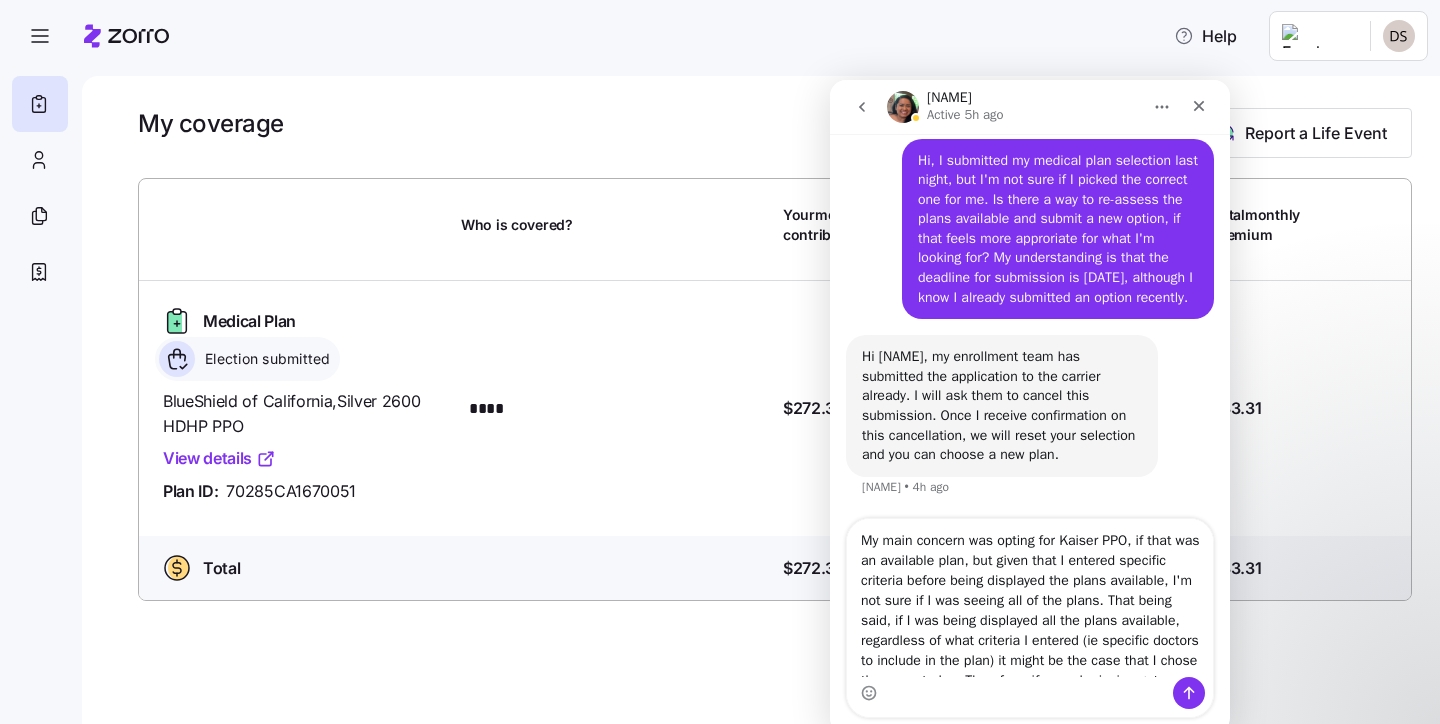 scroll, scrollTop: 0, scrollLeft: 0, axis: both 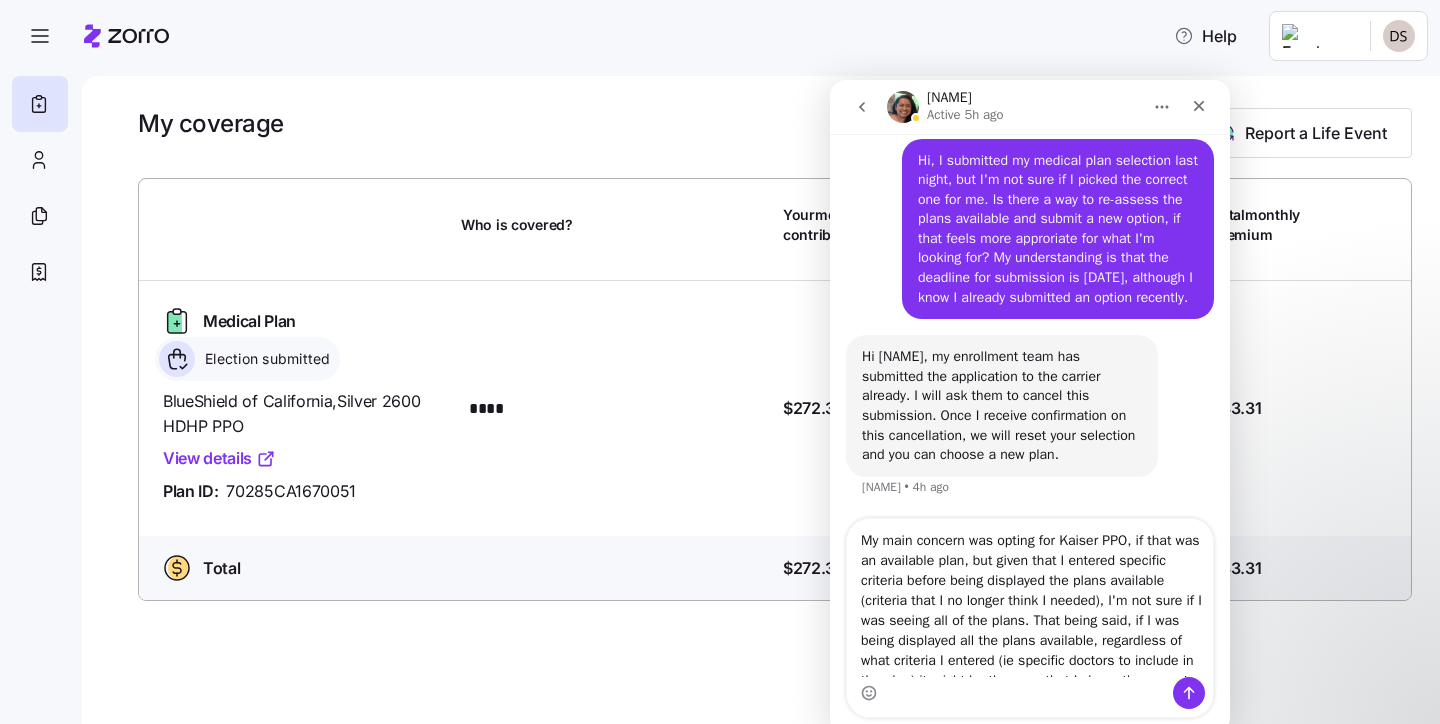 drag, startPoint x: 919, startPoint y: 603, endPoint x: 1171, endPoint y: 607, distance: 252.03174 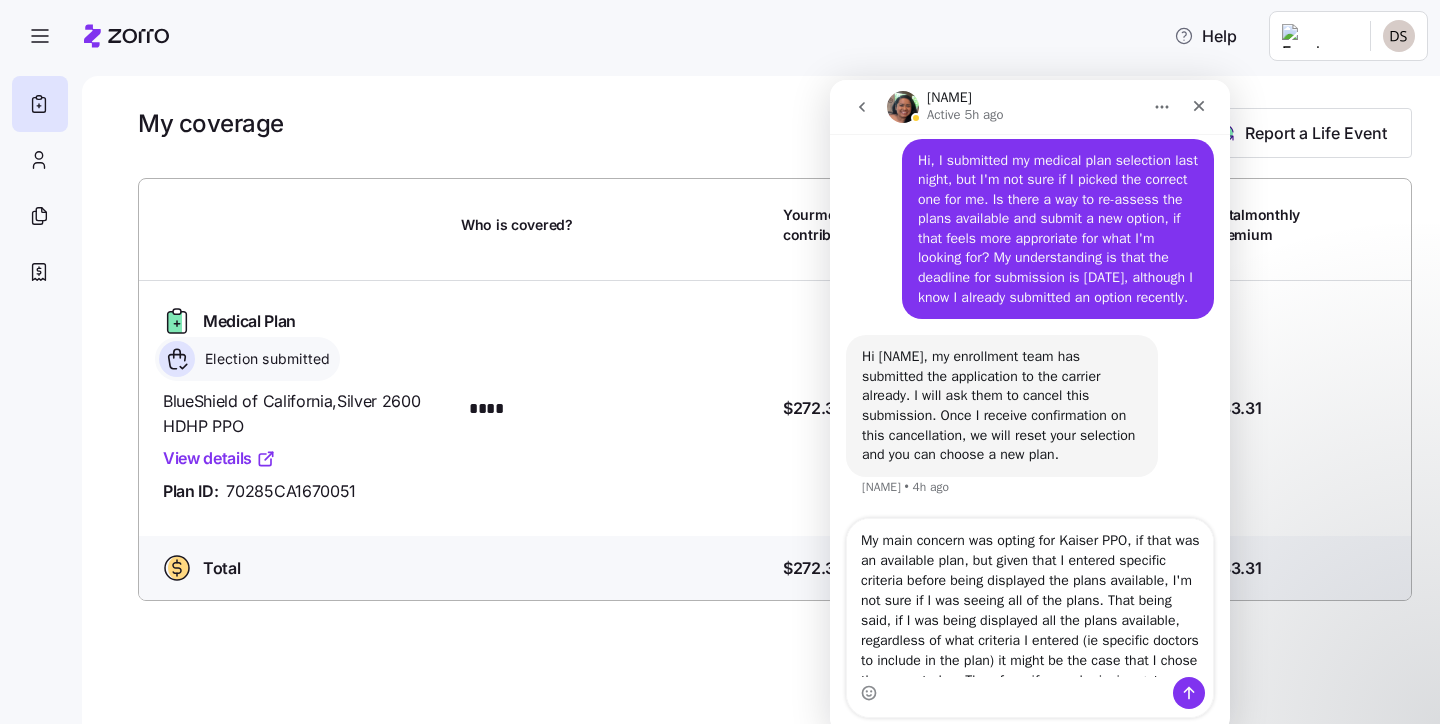 click on "My main concern was opting for Kaiser PPO, if that was an available plan, but given that I entered specific criteria before being displayed the plans available, I'm not sure if I was seeing all of the plans. That being said, if I was being displayed all the plans available, regardless of what criteria I entered (ie specific doctors to include in the plan) it might be the case that I chose the correct plan. Therefore, if my submission gets cancelled and I re-assess all available plans, would I still be able to choose the original plan I chose, if it was the correct/best option after reviewing it again? If not, I would like to hold on cancelling the submission" at bounding box center (1030, 598) 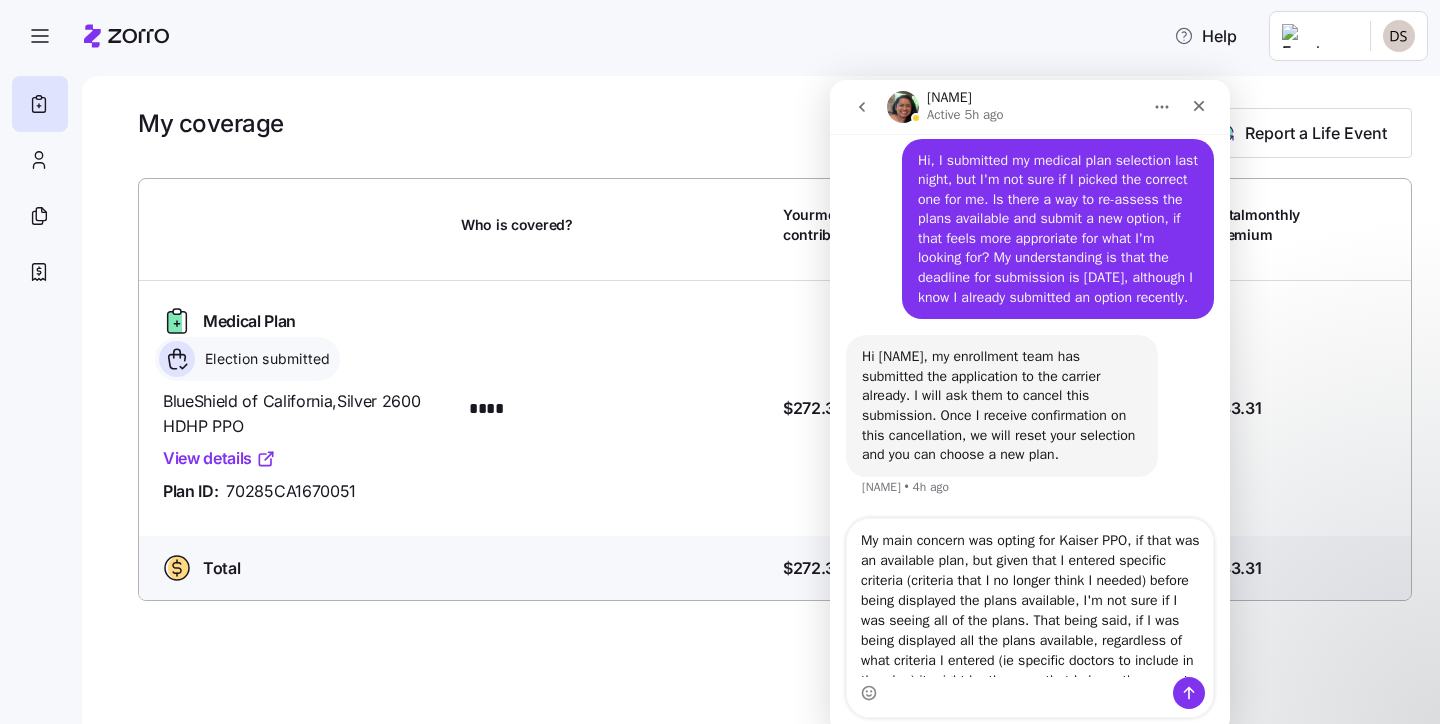 click on "My main concern was opting for Kaiser PPO, if that was an available plan, but given that I entered specific criteria (criteria that I no longer think I needed) before being displayed the plans available, I'm not sure if I was seeing all of the plans. That being said, if I was being displayed all the plans available, regardless of what criteria I entered (ie specific doctors to include in the plan) it might be the case that I chose the correct plan. Therefore, if my submission gets cancelled and I re-assess all available plans, would I still be able to choose the original plan I chose, if it was the correct/best option after reviewing it again? If not, I would like to hold on cancelling the submission" at bounding box center (1030, 598) 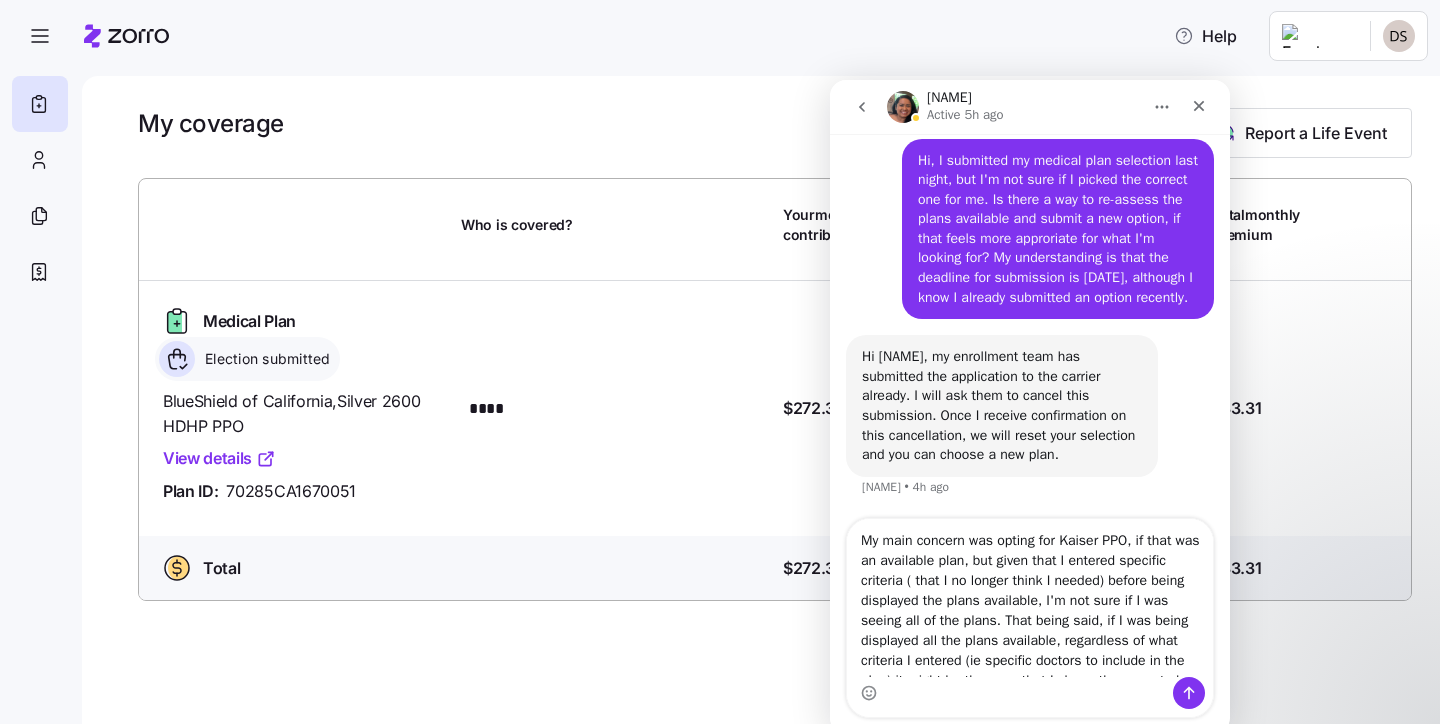 click on "My main concern was opting for Kaiser PPO, if that was an available plan, but given that I entered specific criteria ( that I no longer think I needed) before being displayed the plans available, I'm not sure if I was seeing all of the plans. That being said, if I was being displayed all the plans available, regardless of what criteria I entered (ie specific doctors to include in the plan) it might be the case that I chose the correct plan. Therefore, if my submission gets cancelled and I re-assess all available plans, would I still be able to choose the original plan I chose, if it was the correct/best option after reviewing it again? If not, I would like to hold on cancelling the submission" at bounding box center [1030, 598] 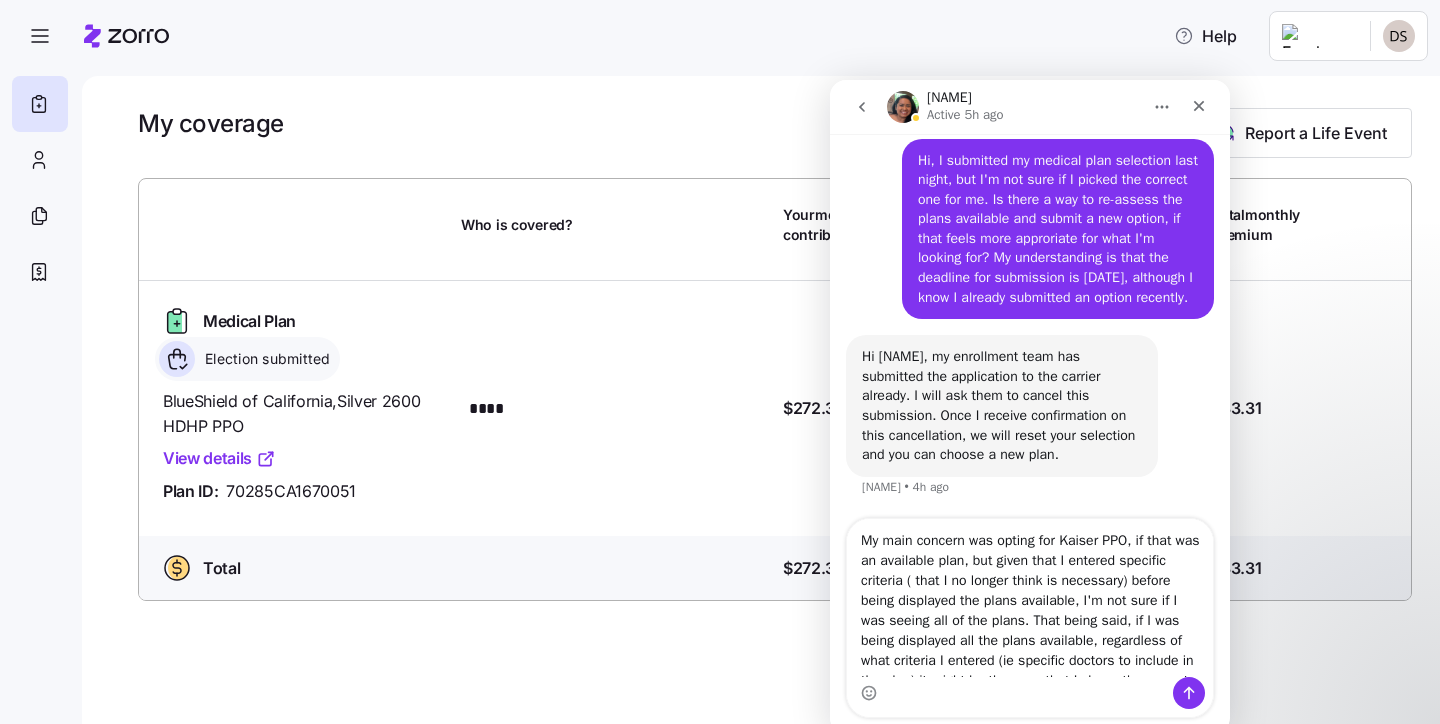 click on "My main concern was opting for Kaiser PPO, if that was an available plan, but given that I entered specific criteria ( that I no longer think is necessary) before being displayed the plans available, I'm not sure if I was seeing all of the plans. That being said, if I was being displayed all the plans available, regardless of what criteria I entered (ie specific doctors to include in the plan) it might be the case that I chose the correct plan. Therefore, if my submission gets cancelled and I re-assess all available plans, would I still be able to choose the original plan I chose, if it was the correct/best option after reviewing it again? If not, I would like to hold on cancelling the submission" at bounding box center (1030, 598) 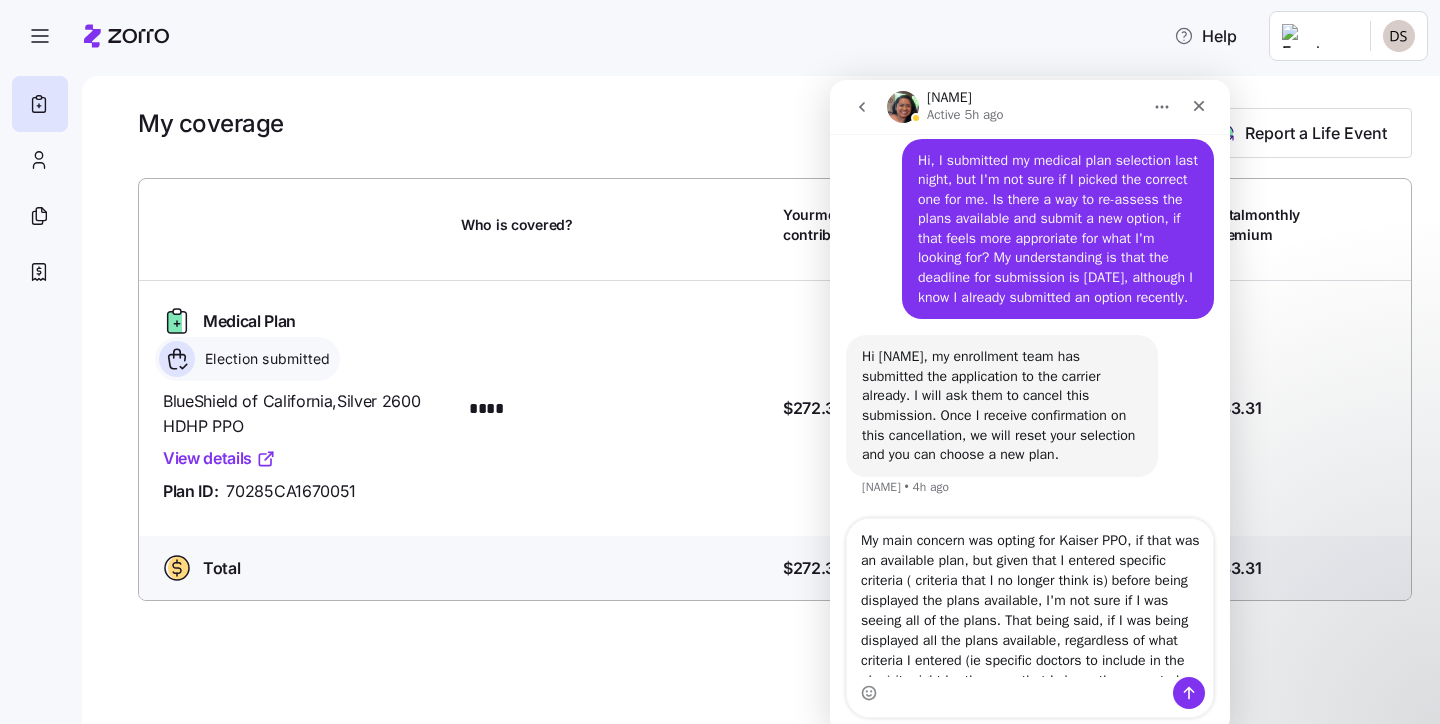 drag, startPoint x: 926, startPoint y: 605, endPoint x: 844, endPoint y: 604, distance: 82.006096 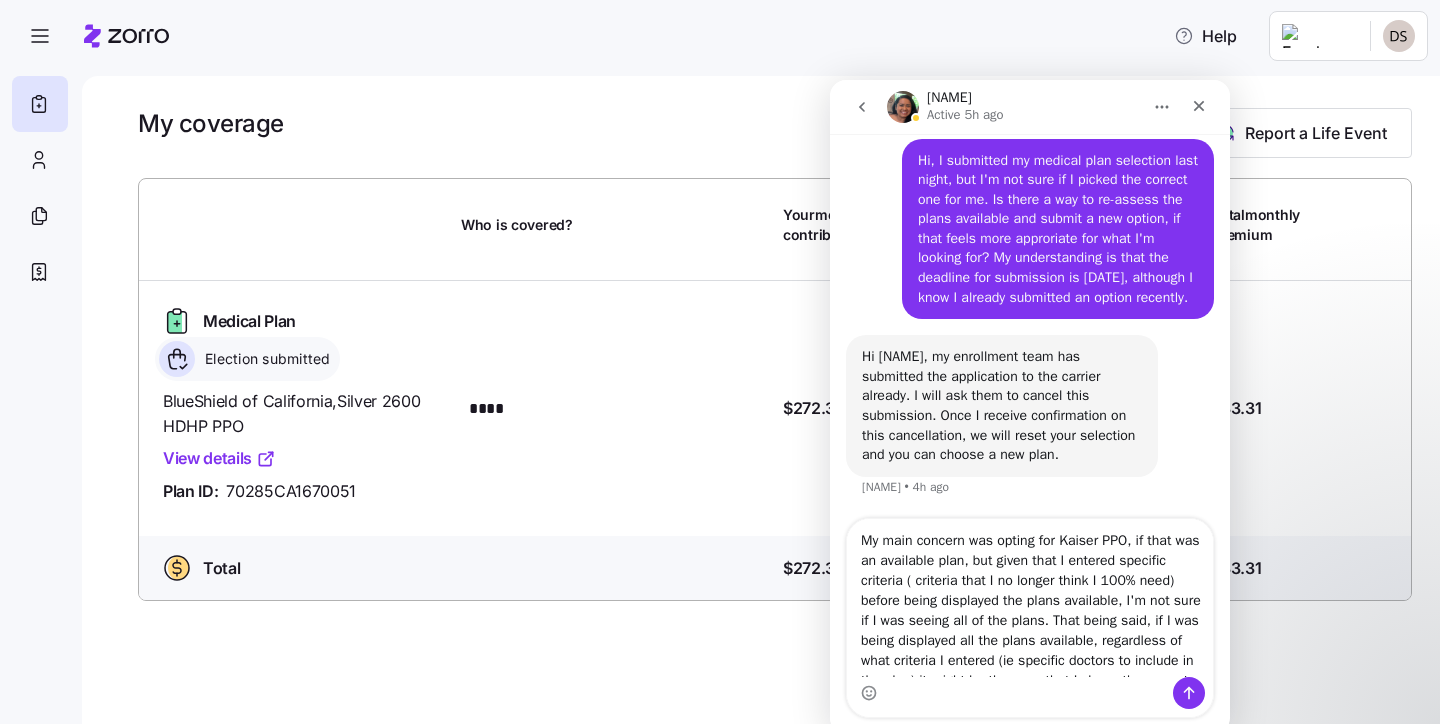 click on "My main concern was opting for Kaiser PPO, if that was an available plan, but given that I entered specific criteria ( criteria that I no longer think I 100% need) before being displayed the plans available, I'm not sure if I was seeing all of the plans. That being said, if I was being displayed all the plans available, regardless of what criteria I entered (ie specific doctors to include in the plan) it might be the case that I chose the correct plan. Therefore, if my submission gets cancelled and I re-assess all available plans, would I still be able to choose the original plan I chose, if it was the correct/best option after reviewing it again? If not, I would like to hold on cancelling the submission" at bounding box center (1030, 598) 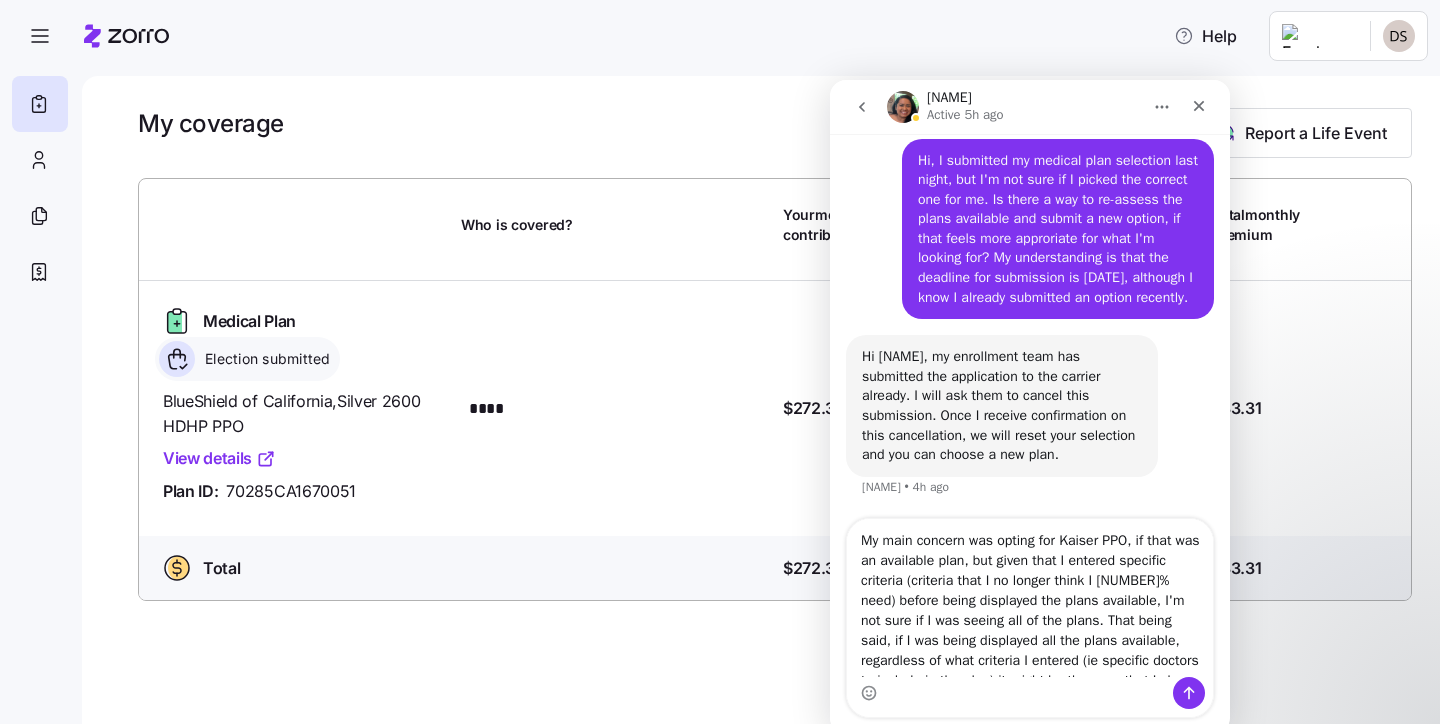 click on "My main concern was opting for Kaiser PPO, if that was an available plan, but given that I entered specific criteria (criteria that I no longer think I [NUMBER]% need) before being displayed the plans available, I'm not sure if I was seeing all of the plans. That being said, if I was being displayed all the plans available, regardless of what criteria I entered (ie specific doctors to include in the plan) it might be the case that I chose the correct plan. Therefore, if my submission gets cancelled and I re-assess all available plans, would I still be able to choose the original plan I chose, if it was the correct/best option after reviewing it again? If not, I would like to hold on cancelling the submission" at bounding box center (1030, 598) 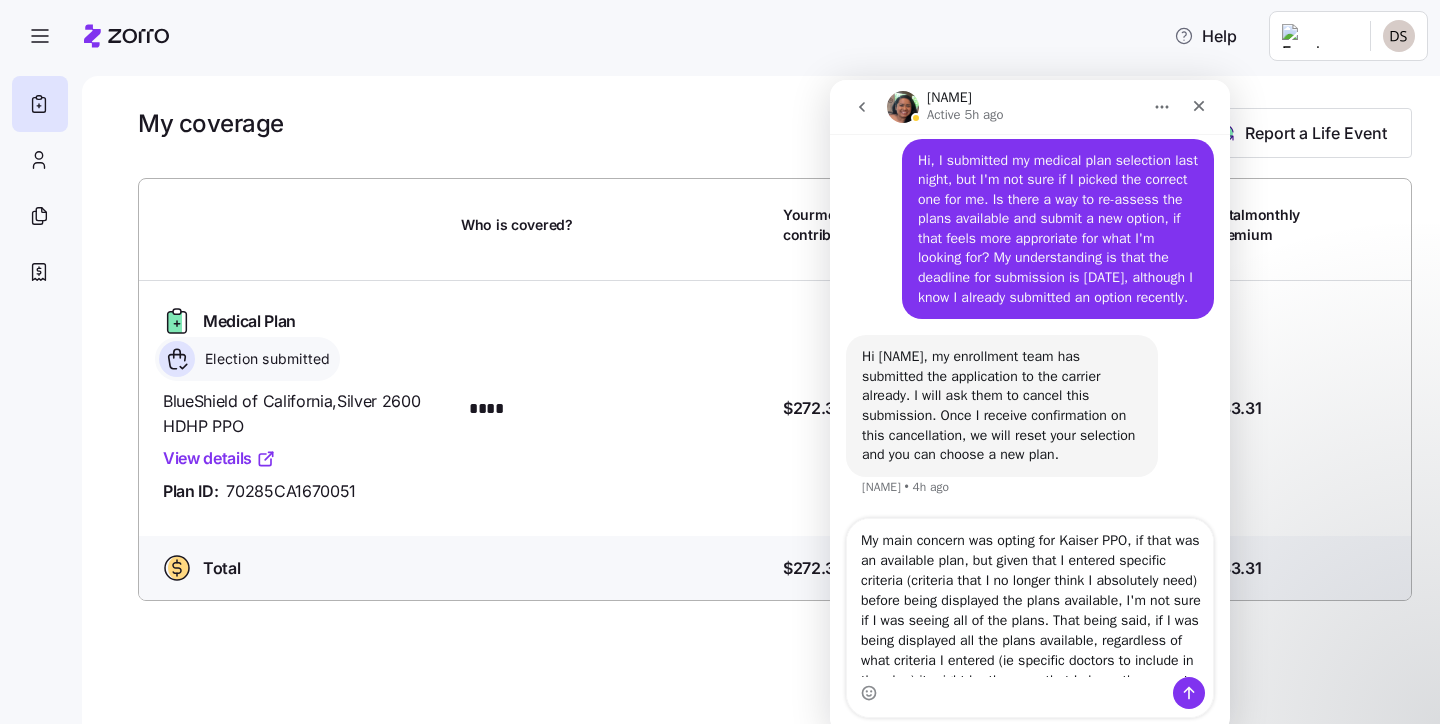 click on "My main concern was opting for Kaiser PPO, if that was an available plan, but given that I entered specific criteria (criteria that I no longer think I absolutely need) before being displayed the plans available, I'm not sure if I was seeing all of the plans. That being said, if I was being displayed all the plans available, regardless of what criteria I entered (ie specific doctors to include in the plan) it might be the case that I chose the correct plan. Therefore, if my submission gets cancelled and I re-assess all available plans, would I still be able to choose the original plan I chose, if it was the correct/best option after reviewing it again? If not, I would like to hold on cancelling the submission" at bounding box center [1030, 598] 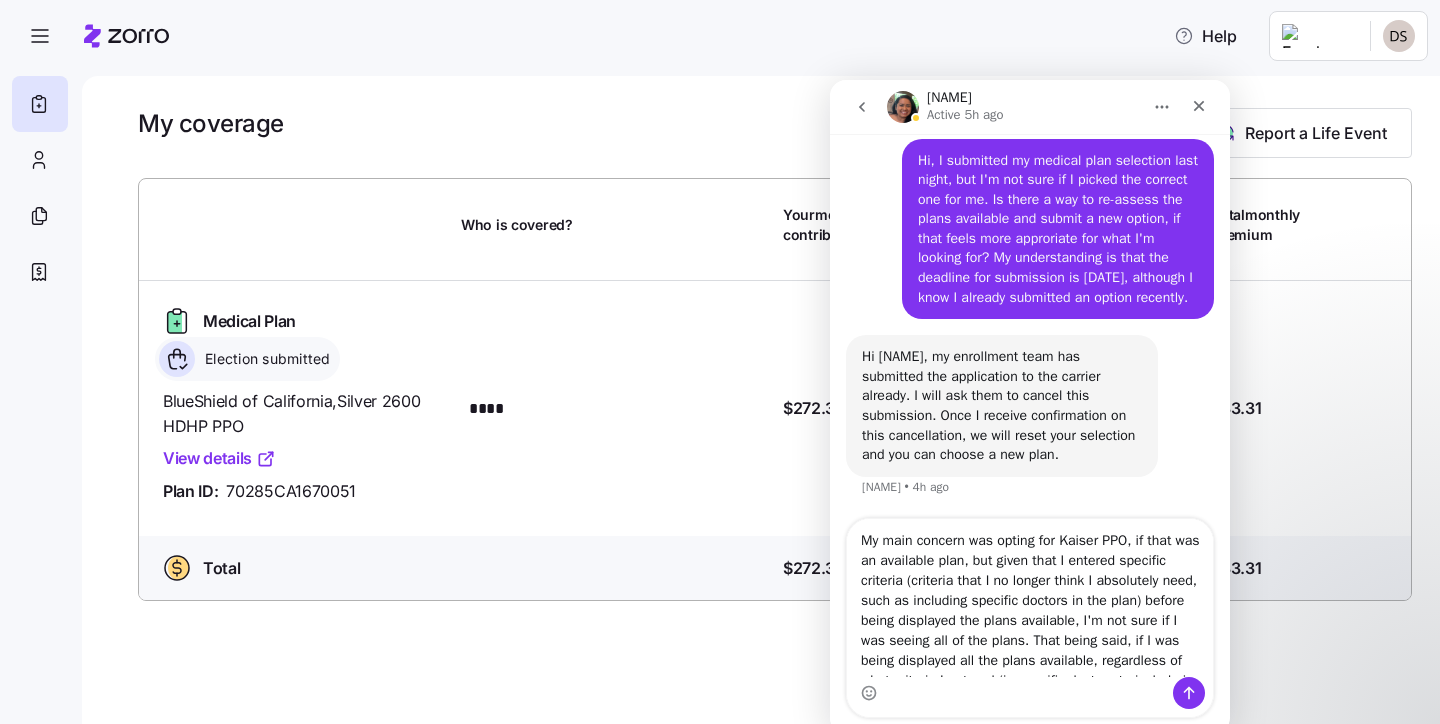 click on "My main concern was opting for Kaiser PPO, if that was an available plan, but given that I entered specific criteria (criteria that I no longer think I absolutely need, such as including specific doctors in the plan) before being displayed the plans available, I'm not sure if I was seeing all of the plans. That being said, if I was being displayed all the plans available, regardless of what criteria I entered (ie specific doctors to include in the plan) it might be the case that I chose the correct plan. Therefore, if my submission gets cancelled and I re-assess all available plans, would I still be able to choose the original plan I chose, if it was the correct/best option after reviewing it again? If not, I would like to hold on cancelling the submission" at bounding box center (1030, 598) 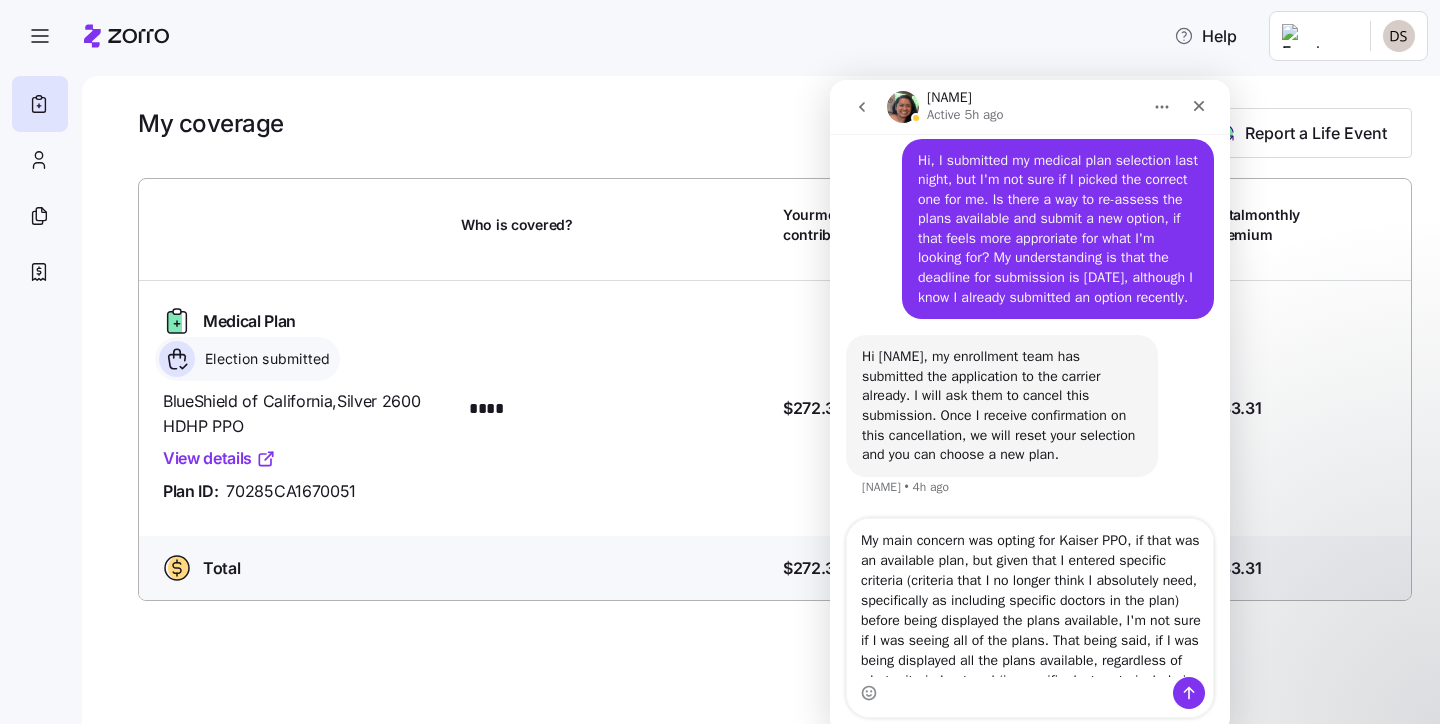 click on "My main concern was opting for Kaiser PPO, if that was an available plan, but given that I entered specific criteria (criteria that I no longer think I absolutely need, specifically as including specific doctors in the plan) before being displayed the plans available, I'm not sure if I was seeing all of the plans. That being said, if I was being displayed all the plans available, regardless of what criteria I entered (ie specific doctors to include in the plan) it might be the case that I chose the correct plan. Therefore, if my submission gets cancelled and I re-assess all available plans, would I still be able to choose the original plan I chose, if it was the correct/best option after reviewing it again? If not, I would like to hold on cancelling the submission" at bounding box center (1030, 598) 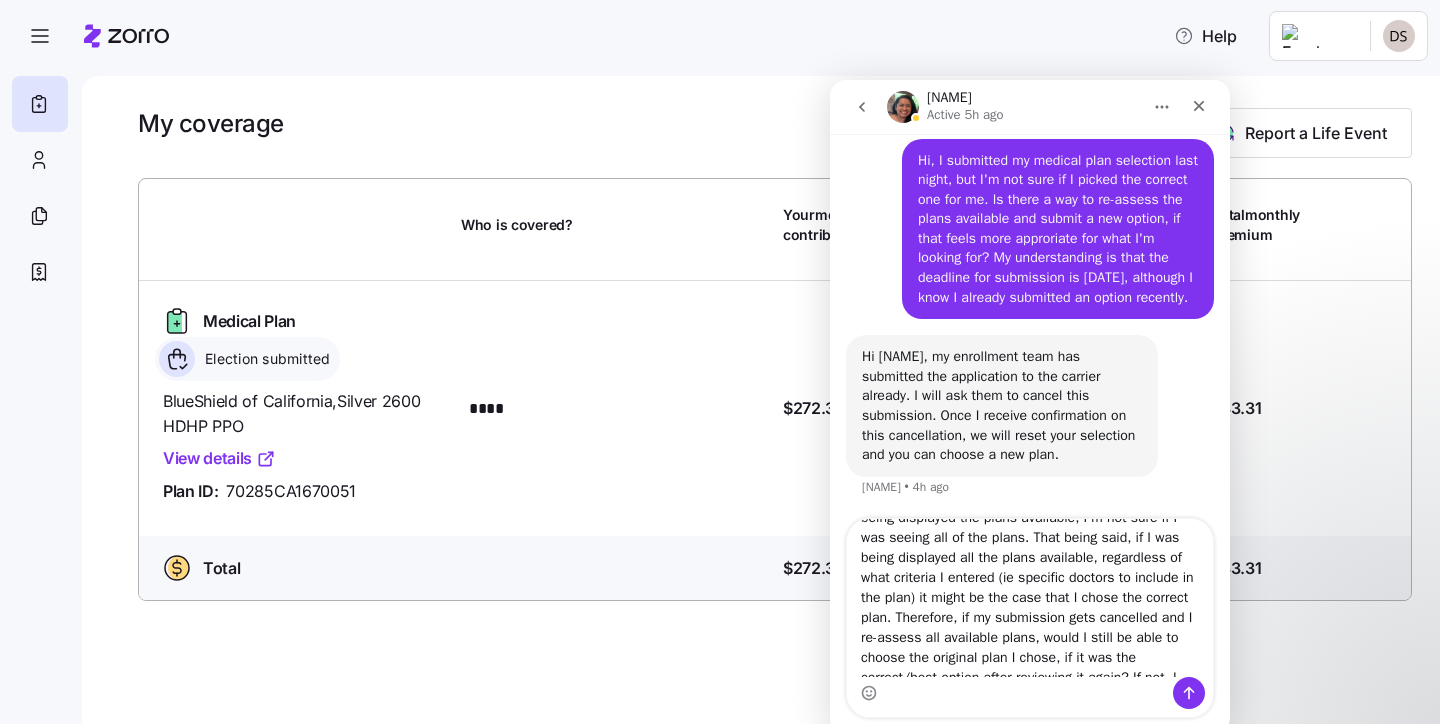 scroll, scrollTop: 106, scrollLeft: 0, axis: vertical 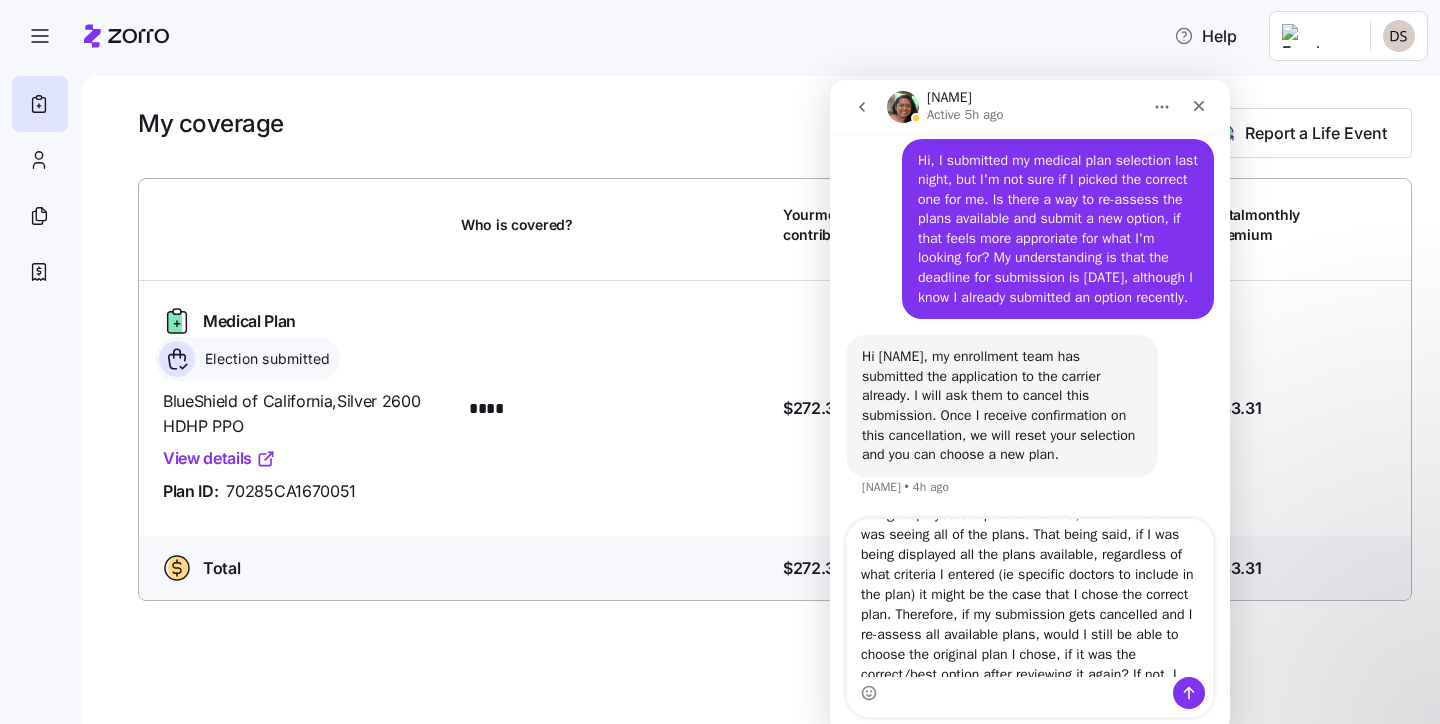 click on "My main concern was opting for Kaiser PPO, if that was an available plan, but given that I entered specific criteria (criteria that I no longer think I absolutely need, specifically including specific doctors in the plan) before being displayed the plans available, I'm not sure if I was seeing all of the plans. That being said, if I was being displayed all the plans available, regardless of what criteria I entered (ie specific doctors to include in the plan) it might be the case that I chose the correct plan. Therefore, if my submission gets cancelled and I re-assess all available plans, would I still be able to choose the original plan I chose, if it was the correct/best option after reviewing it again? If not, I would like to hold on cancelling the submission" at bounding box center [1030, 598] 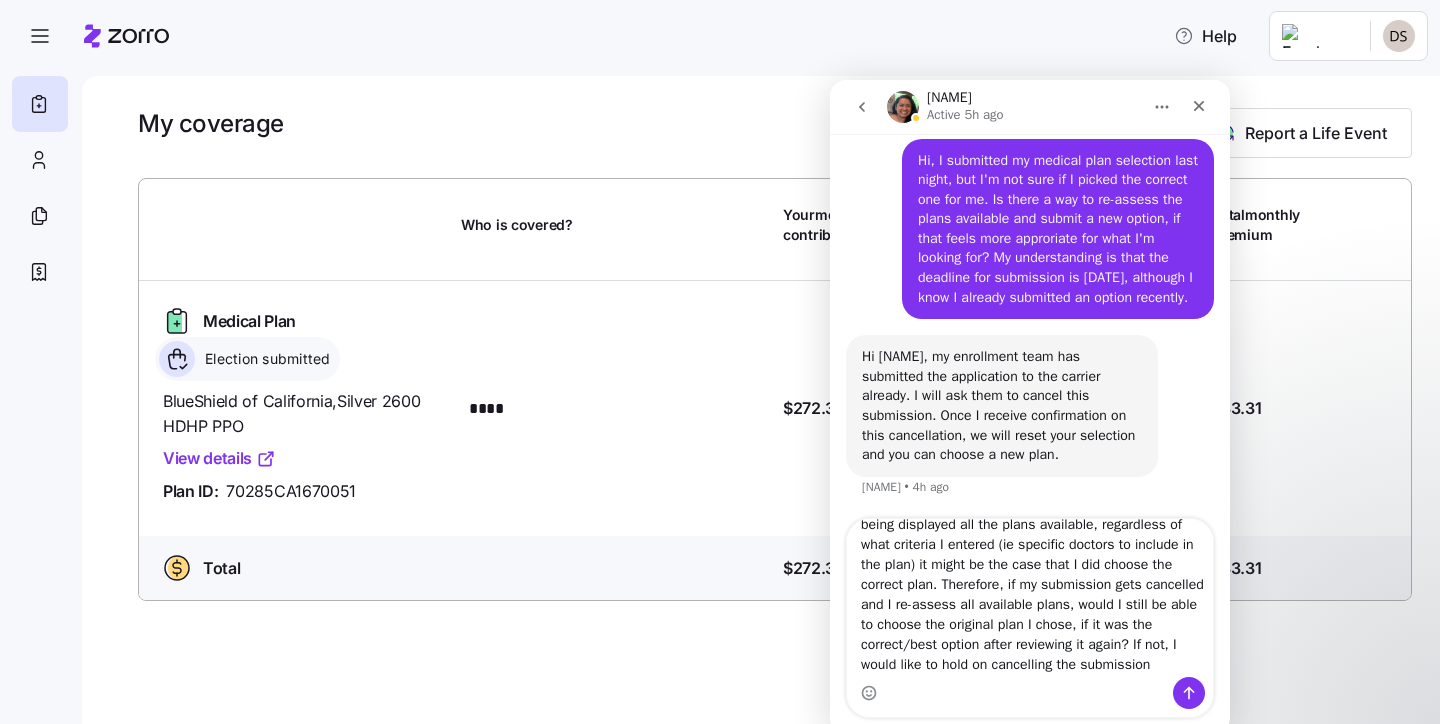 scroll, scrollTop: 156, scrollLeft: 0, axis: vertical 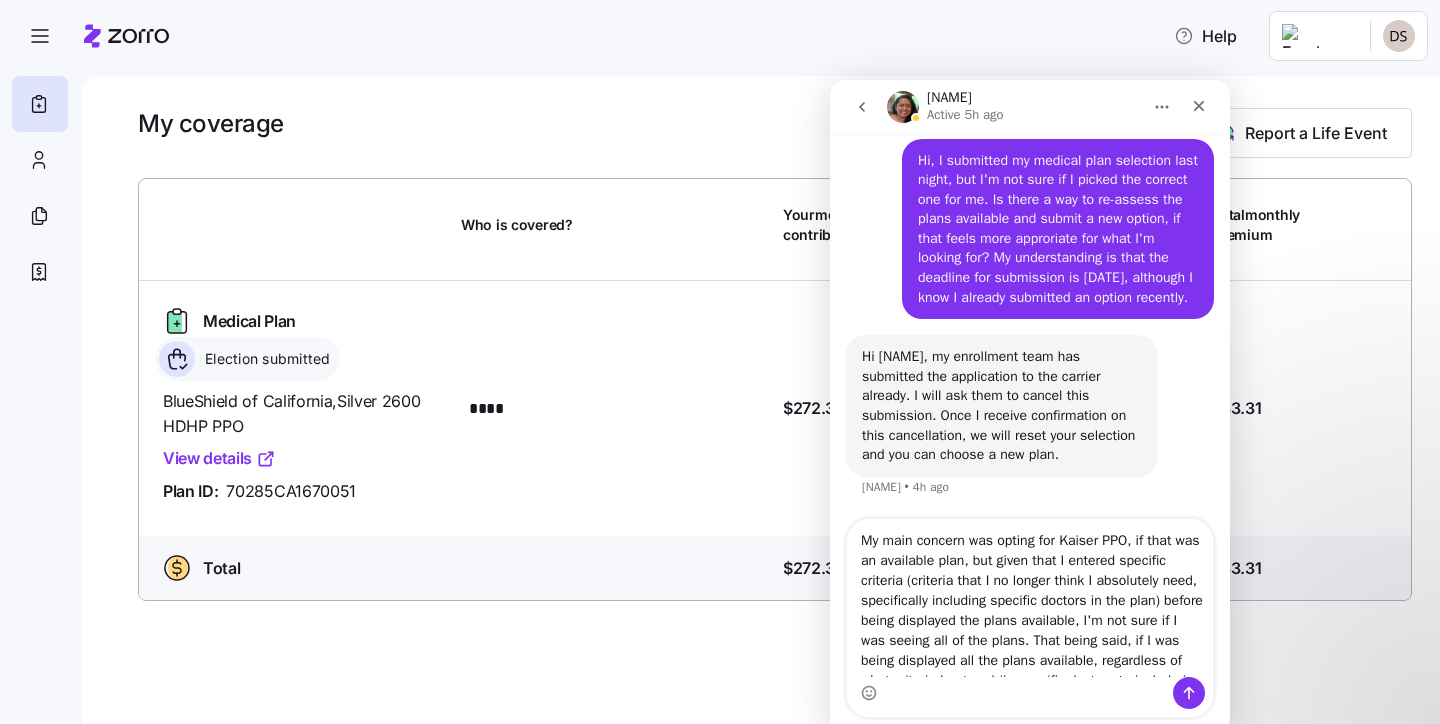 click on "My main concern was opting for Kaiser PPO, if that was an available plan, but given that I entered specific criteria (criteria that I no longer think I absolutely need, specifically including specific doctors in the plan) before being displayed the plans available, I'm not sure if I was seeing all of the plans. That being said, if I was being displayed all the plans available, regardless of what criteria I entered (ie specific doctors to include in the plan) it might be the case that I did choose the correct plan. Therefore, if my submission gets cancelled and I re-assess all available plans, would I still be able to choose the original plan if it was the correct/best option after reviewing it again? If not, I would like to hold on cancelling the submission" at bounding box center [1030, 598] 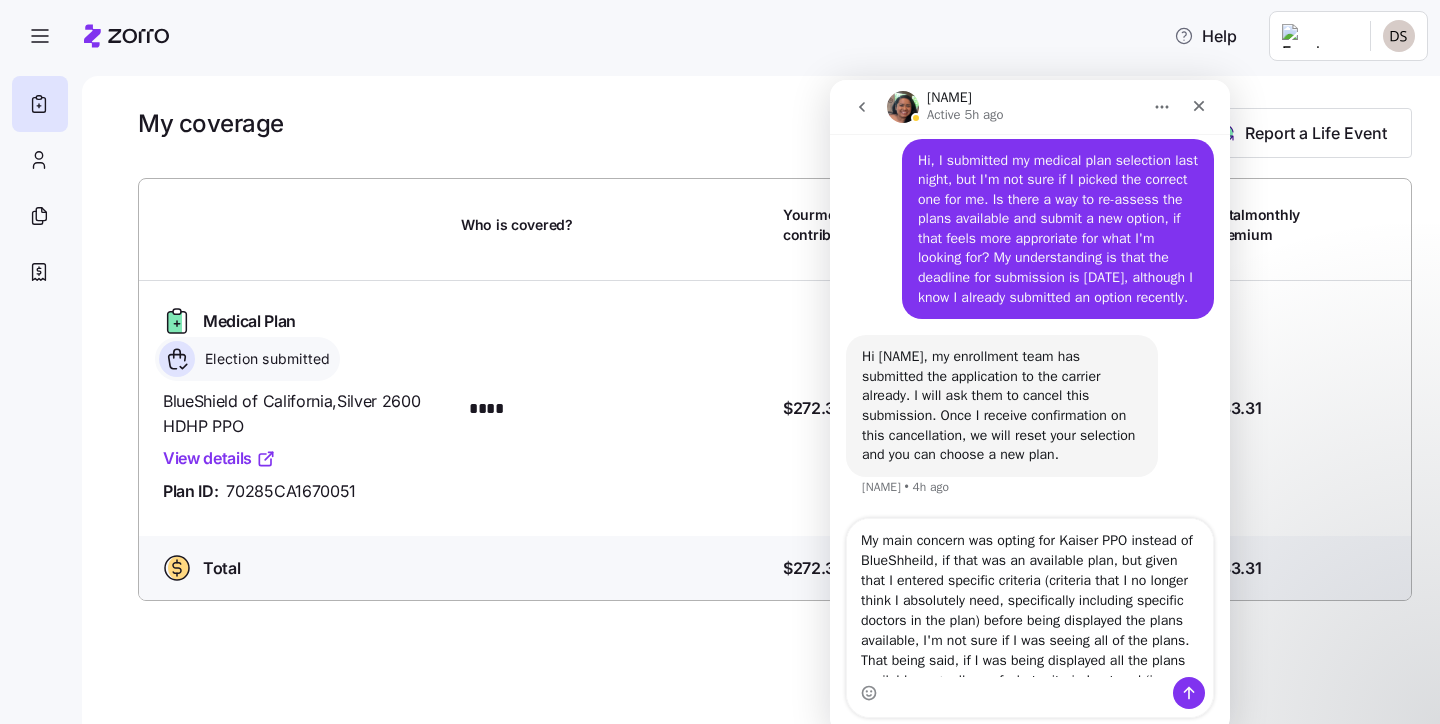 drag, startPoint x: 1095, startPoint y: 583, endPoint x: 1045, endPoint y: 618, distance: 61.03278 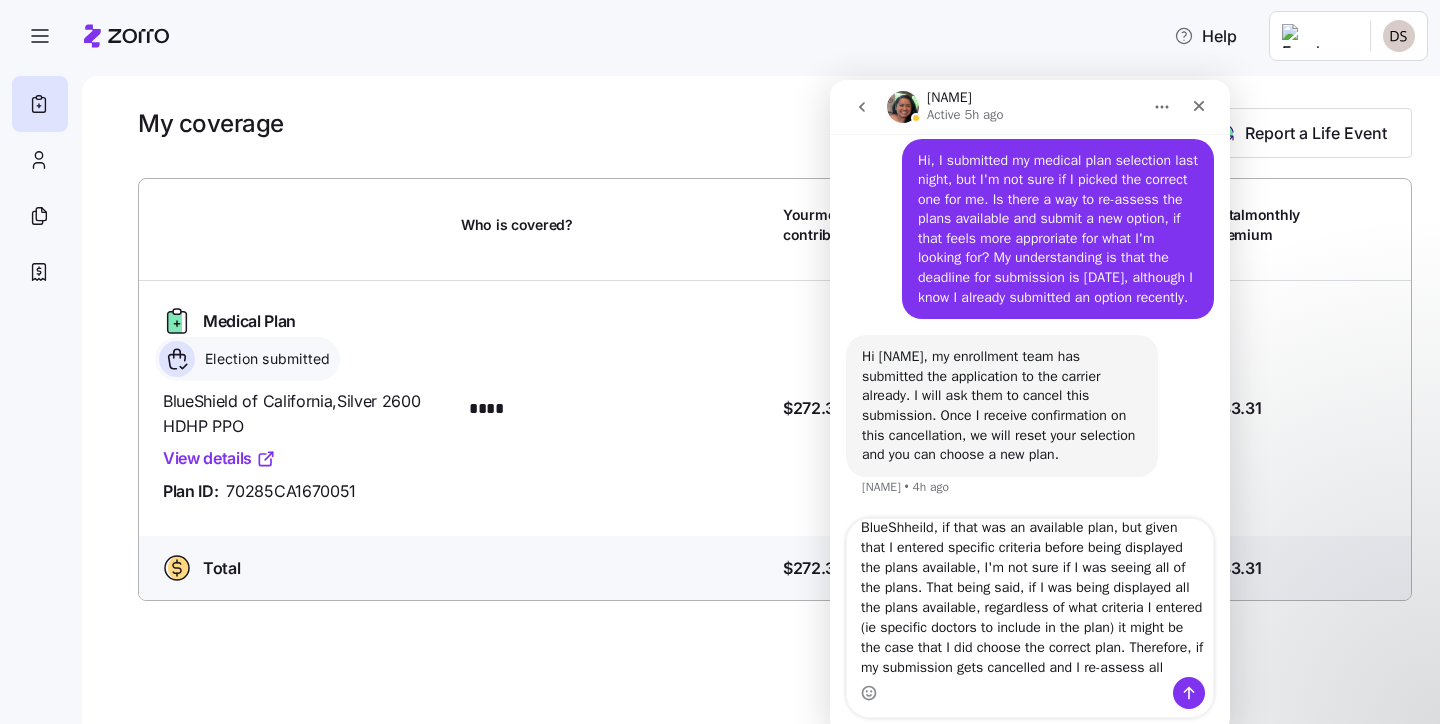 scroll, scrollTop: 37, scrollLeft: 0, axis: vertical 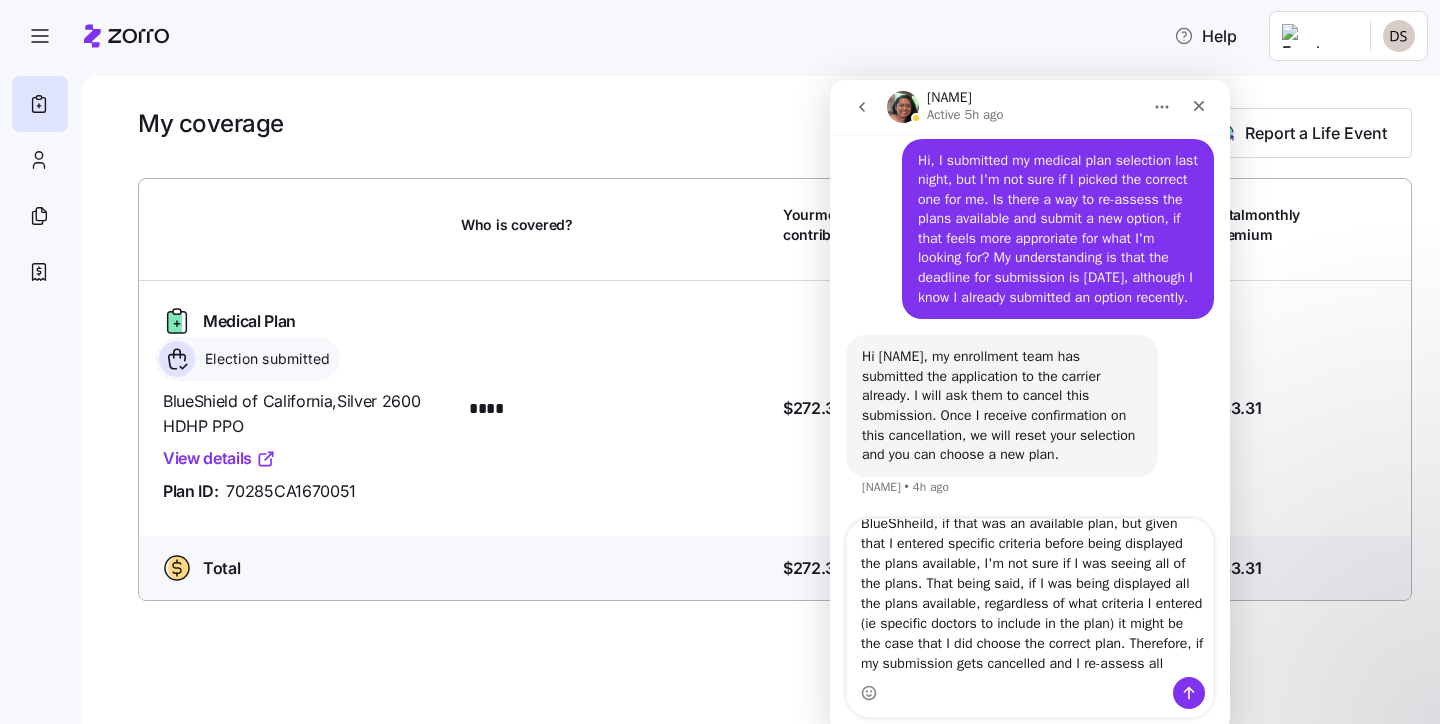 click on "My main concern was opting for Kaiser PPO instead of BlueShheild, if that was an available plan, but given that I entered specific criteria before being displayed the plans available, I'm not sure if I was seeing all of the plans. That being said, if I was being displayed all the plans available, regardless of what criteria I entered (ie specific doctors to include in the plan) it might be the case that I did choose the correct plan. Therefore, if my submission gets cancelled and I re-assess all available plans, would I still be able to choose the original plan if it was the correct/best option after reviewing it again? If not, I would like to hold on cancelling the submission" at bounding box center (1030, 598) 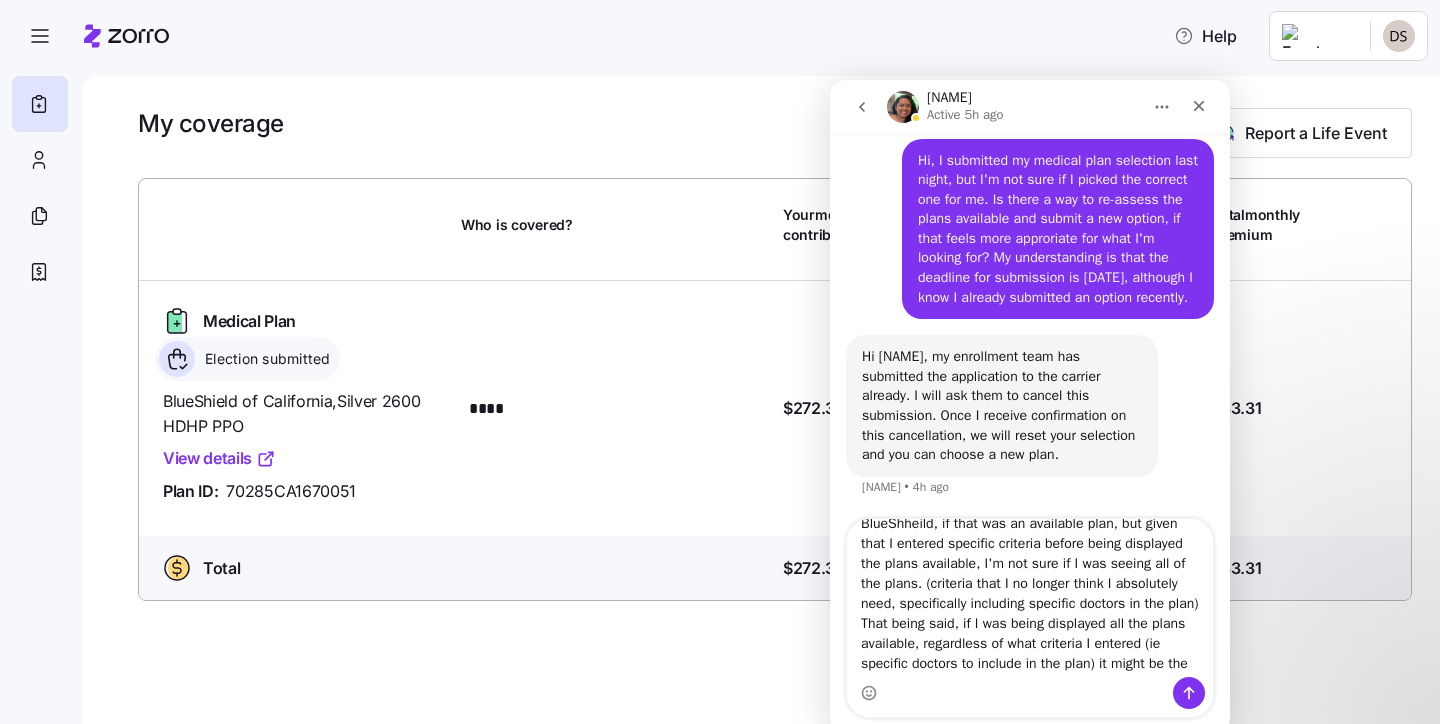 click on "My main concern was opting for Kaiser PPO instead of BlueShheild, if that was an available plan, but given that I entered specific criteria before being displayed the plans available, I'm not sure if I was seeing all of the plans. (criteria that I no longer think I absolutely need, specifically including specific doctors in the plan) That being said, if I was being displayed all the plans available, regardless of what criteria I entered (ie specific doctors to include in the plan) it might be the case that I did choose the correct plan. Therefore, if my submission gets cancelled and I re-assess all available plans, would I still be able to choose the original plan if it was the correct/best option after reviewing it again? If not, I would like to hold on cancelling the submission" at bounding box center (1030, 598) 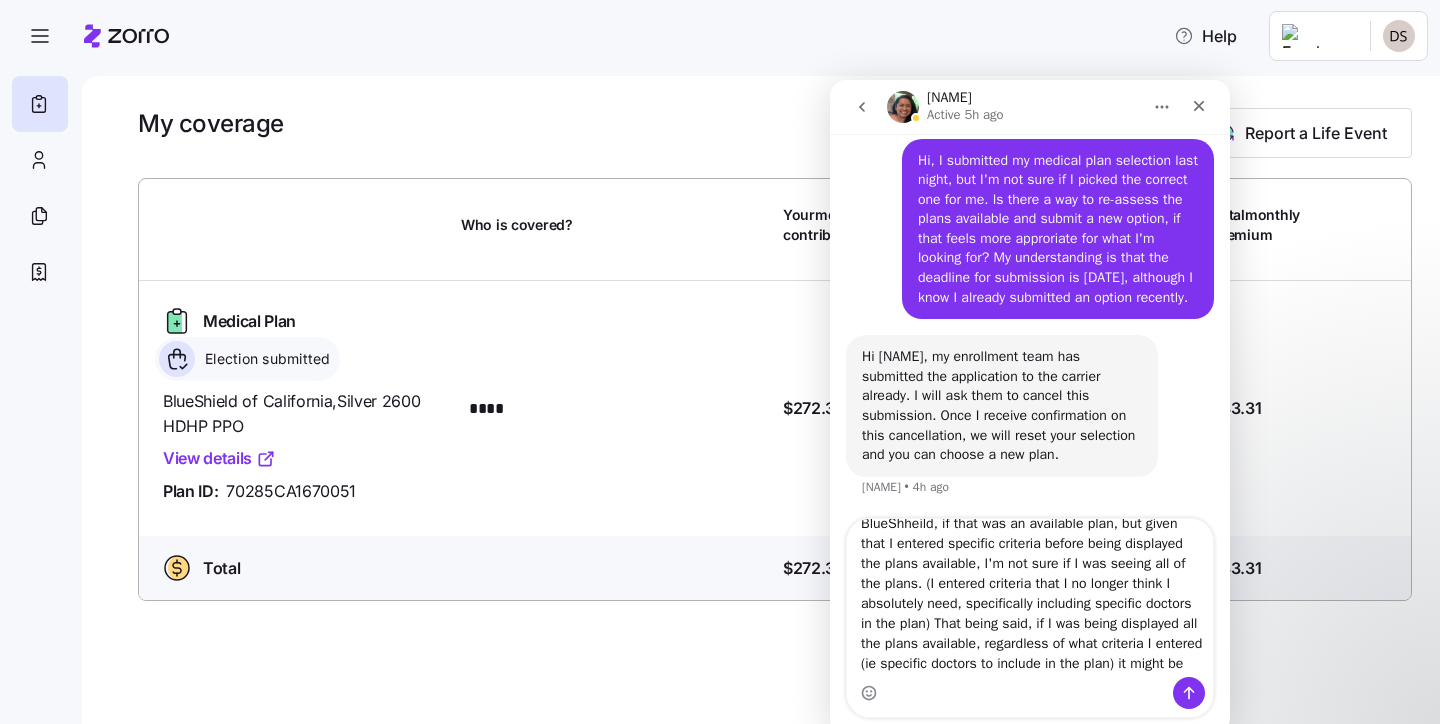 click on "My main concern was opting for Kaiser PPO instead of BlueShheild, if that was an available plan, but given that I entered specific criteria before being displayed the plans available, I'm not sure if I was seeing all of the plans. (I entered criteria that I no longer think I absolutely need, specifically including specific doctors in the plan) That being said, if I was being displayed all the plans available, regardless of what criteria I entered (ie specific doctors to include in the plan) it might be the case that I did choose the correct plan. Therefore, if my submission gets cancelled and I re-assess all available plans, would I still be able to choose the original plan if it was the correct/best option after reviewing it again? If not, I would like to hold on cancelling the submission" at bounding box center (1030, 598) 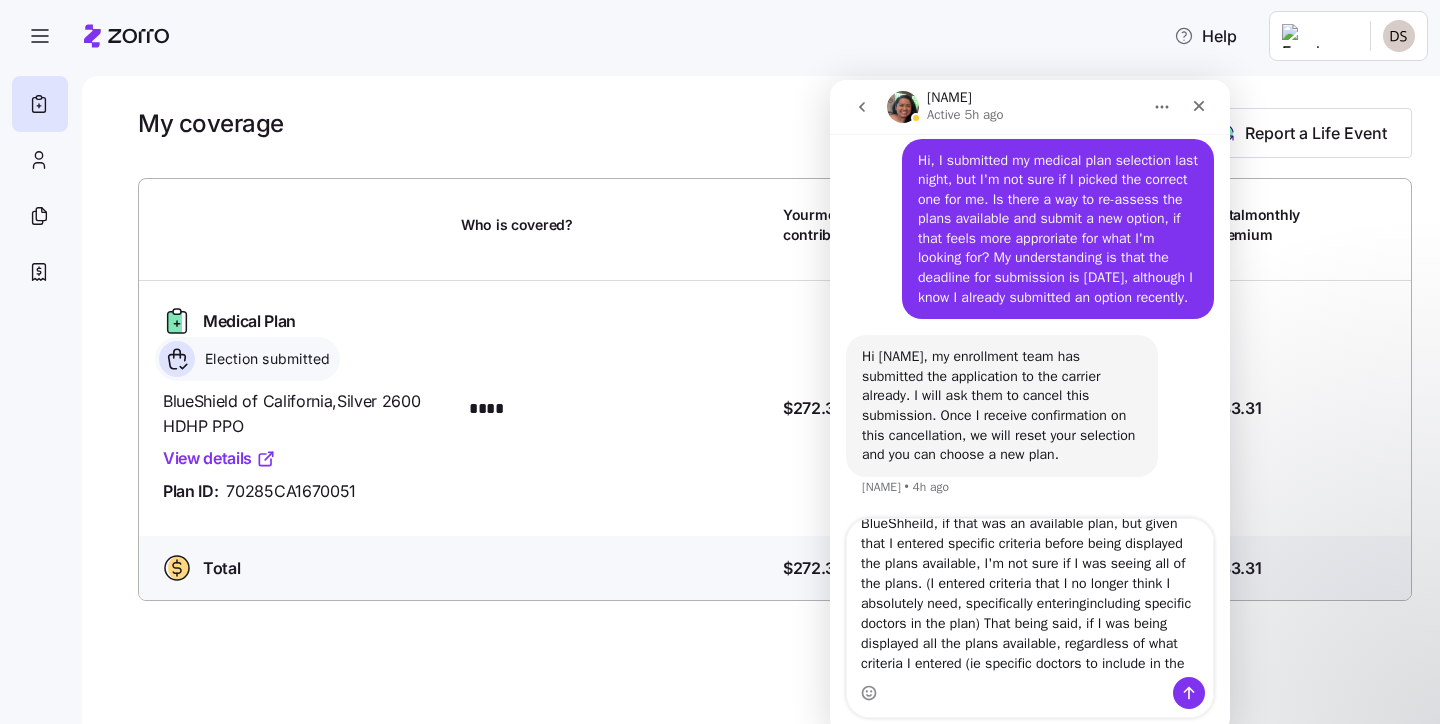 click on "My main concern was opting for Kaiser PPO instead of BlueShheild, if that was an available plan, but given that I entered specific criteria before being displayed the plans available, I'm not sure if I was seeing all of the plans. (I entered criteria that I no longer think I absolutely need, specifically enteringincluding specific doctors in the plan) That being said, if I was being displayed all the plans available, regardless of what criteria I entered (ie specific doctors to include in the plan) it might be the case that I did choose the correct plan. Therefore, if my submission gets cancelled and I re-assess all available plans, would I still be able to choose the original plan if it was the correct/best option after reviewing it again? If not, I would like to hold on cancelling the submission" at bounding box center [1030, 598] 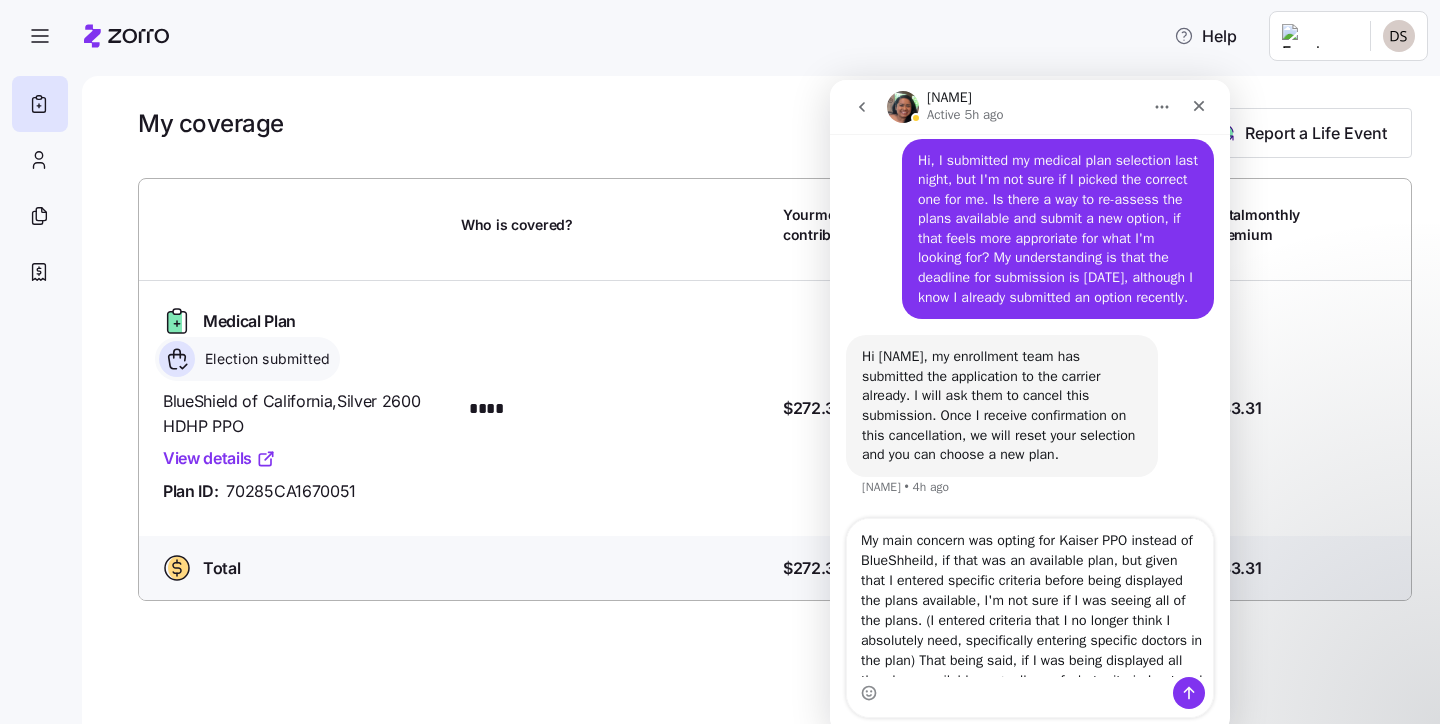 scroll, scrollTop: 0, scrollLeft: 0, axis: both 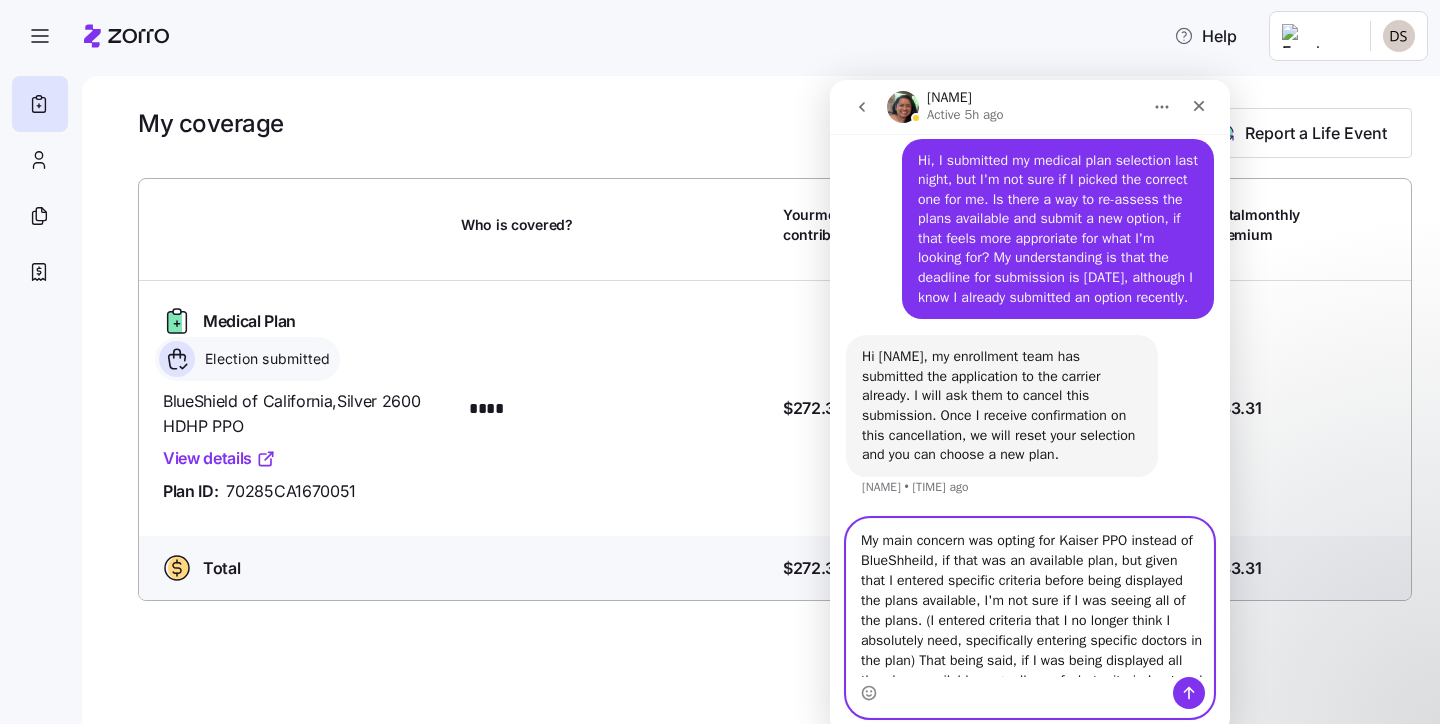 click on "My main concern was opting for Kaiser PPO instead of BlueShheild, if that was an available plan, but given that I entered specific criteria before being displayed the plans available, I'm not sure if I was seeing all of the plans. (I entered criteria that I no longer think I absolutely need, specifically entering specific doctors in the plan) That being said, if I was being displayed all the plans available, regardless of what criteria I entered (ie specific doctors to include in the plan) it might be the case that I did choose the correct plan. Therefore, if my submission gets cancelled and I re-assess all available plans, would I still be able to choose the original plan if it was the correct/best option after reviewing it again? If not, I would like to hold on cancelling the submission" at bounding box center (1030, 598) 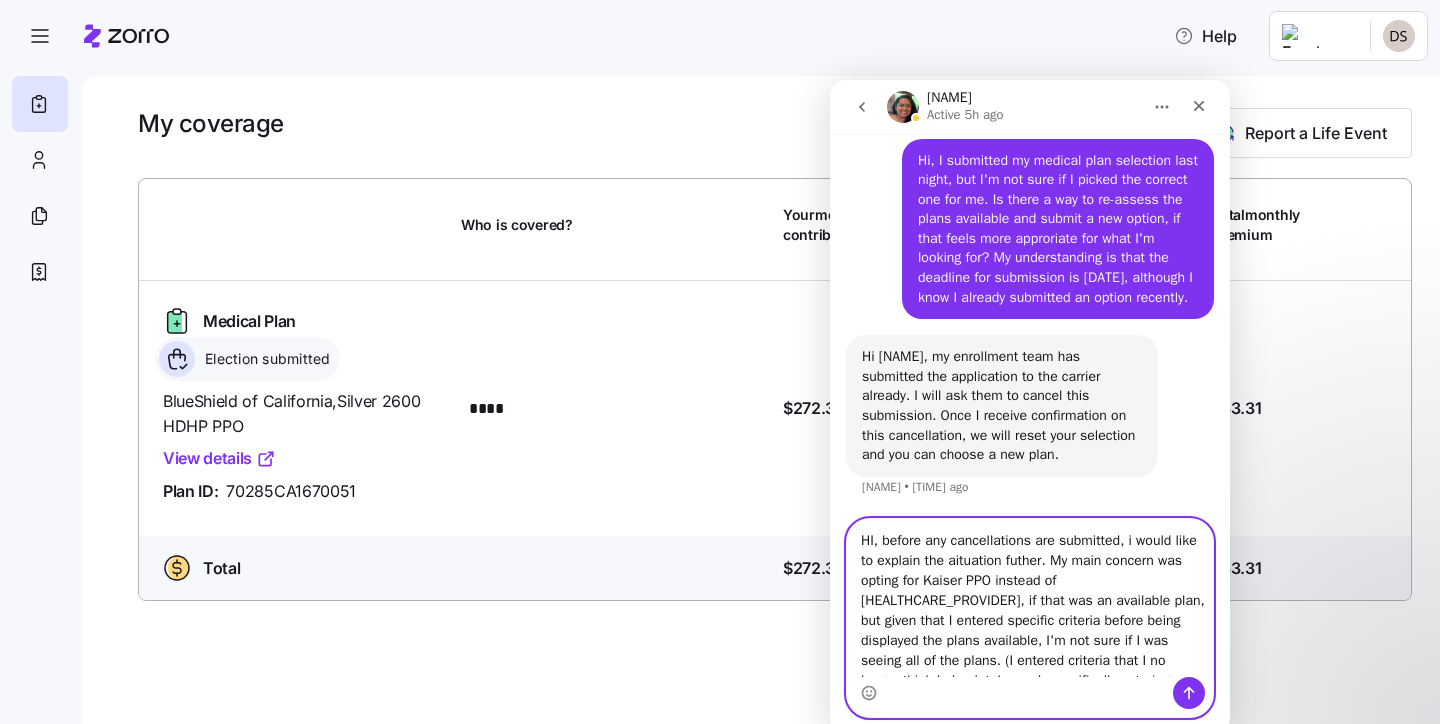 click on "HI, before any cancellations are submitted, i would like to explain the aituation futher. My main concern was opting for Kaiser PPO instead of [HEALTHCARE_PROVIDER], if that was an available plan, but given that I entered specific criteria before being displayed the plans available, I'm not sure if I was seeing all of the plans. (I entered criteria that I no longer think I absolutely need, specifically entering specific doctors in the plan) That being said, if I was being displayed all the plans available, regardless of what criteria I entered (ie specific doctors to include in the plan) it might be the case that I did choose the correct plan. Therefore, if my submission gets cancelled and I re-assess all available plans, would I still be able to choose the original plan if it was the correct/best option after reviewing it again? If not, I would like to hold on cancelling the submission" at bounding box center [1030, 598] 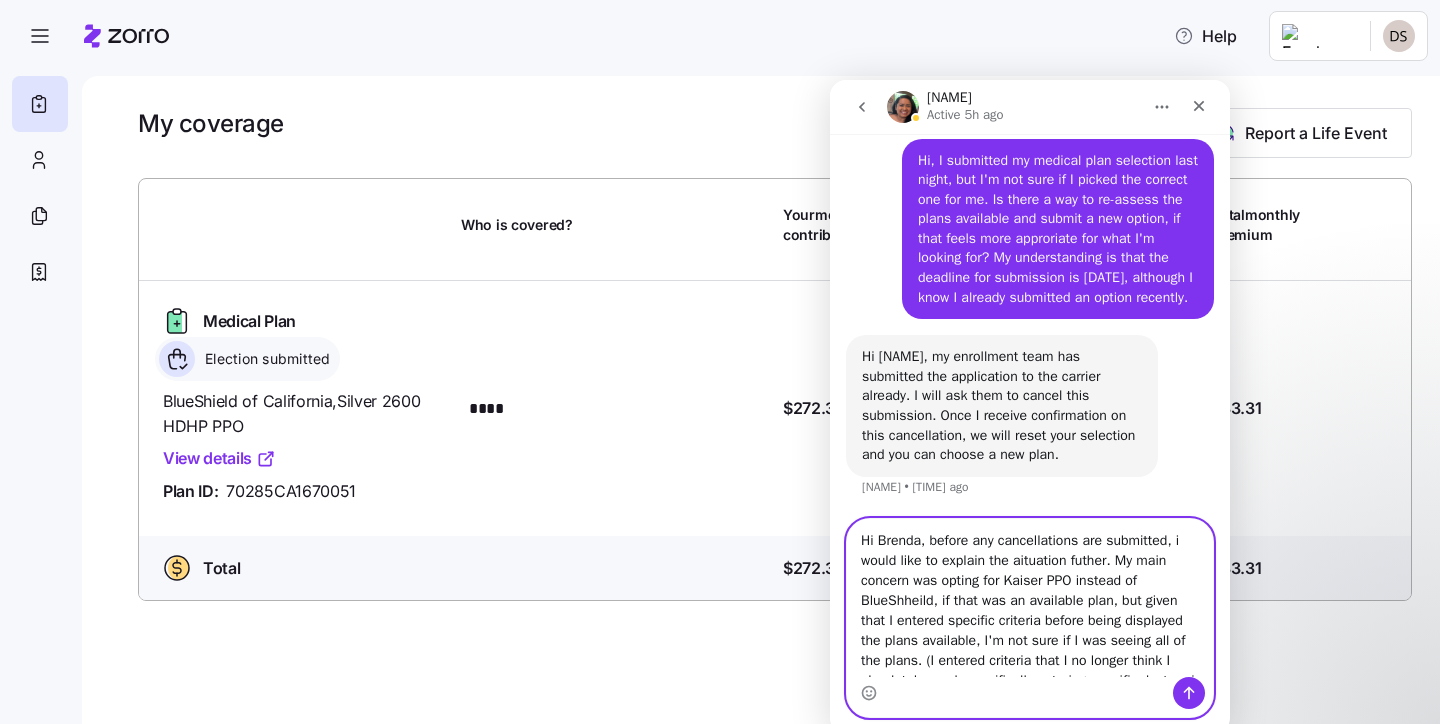 click on "Hi Brenda, before any cancellations are submitted, i would like to explain the aituation futher. My main concern was opting for Kaiser PPO instead of BlueShheild, if that was an available plan, but given that I entered specific criteria before being displayed the plans available, I'm not sure if I was seeing all of the plans. (I entered criteria that I no longer think I absolutely need, specifically entering specific doctors in the plan) That being said, if I was being displayed all the plans available, regardless of what criteria I entered (ie specific doctors to include in the plan) it might be the case that I did choose the correct plan. Therefore, if my submission gets cancelled and I re-assess all available plans, would I still be able to choose the original plan if it was the correct/best option after reviewing it again? If not, I would like to hold on cancelling the submission" at bounding box center [1030, 598] 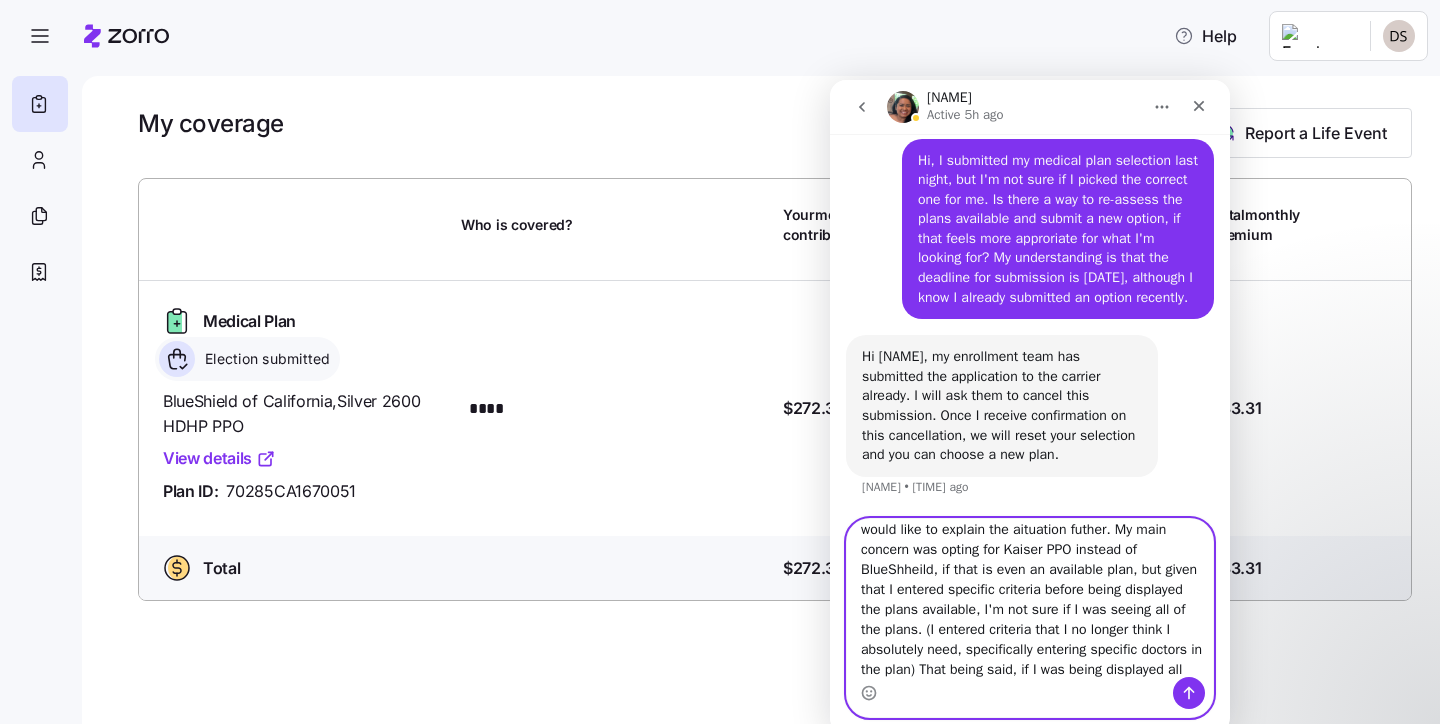 scroll, scrollTop: 33, scrollLeft: 0, axis: vertical 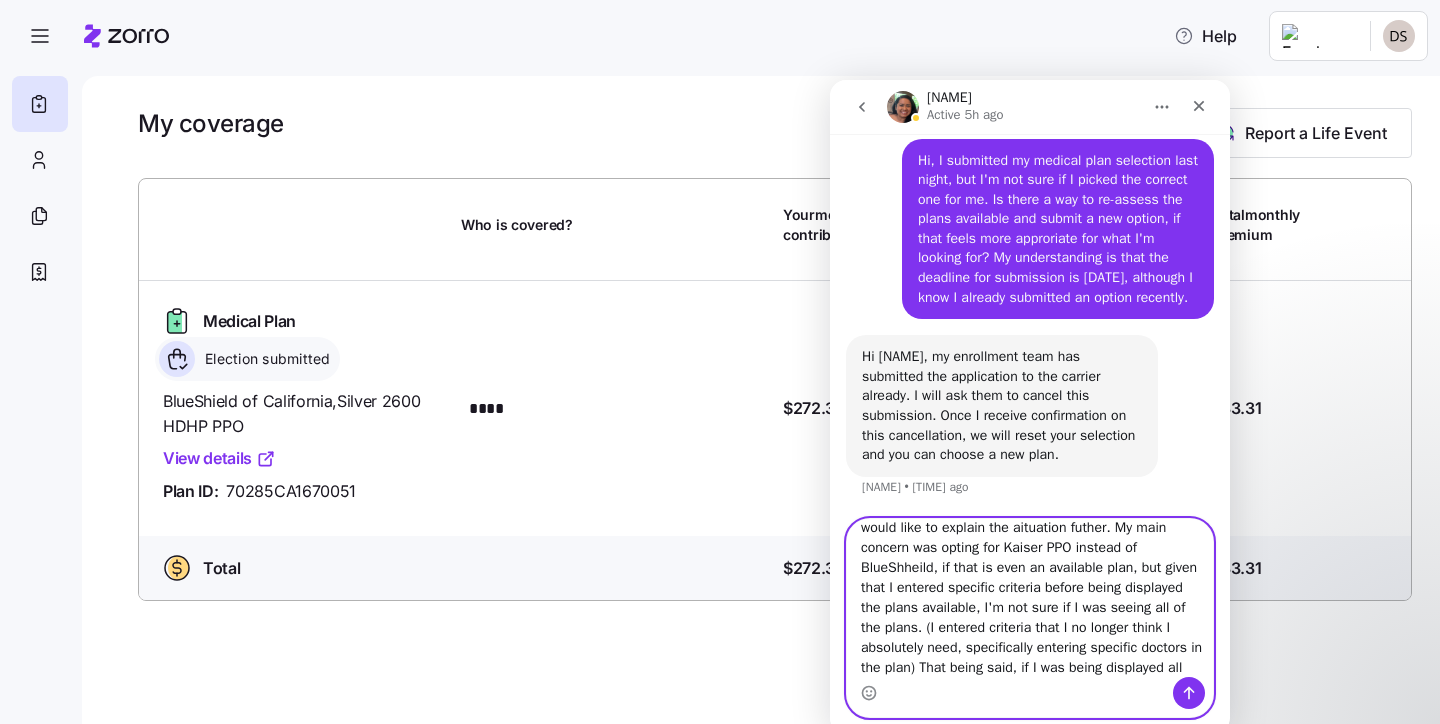 click on "Hi [NAME], before any cancellations are submitted, i would like to explain the aituation futher. My main concern was opting for Kaiser PPO instead of BlueShheild, if that is even an available plan, but given that I entered specific criteria before being displayed the plans available, I'm not sure if I was seeing all of the plans. (I entered criteria that I no longer think I absolutely need, specifically entering specific doctors in the plan) That being said, if I was being displayed all the plans available, regardless of what criteria I entered (ie specific doctors to include in the plan) it might be the case that I did choose the correct plan. Therefore, if my submission gets cancelled and I re-assess all available plans, would I still be able to choose the original plan if it was the correct/best option after reviewing it again? If not, I would like to hold on cancelling the submission" at bounding box center [1030, 598] 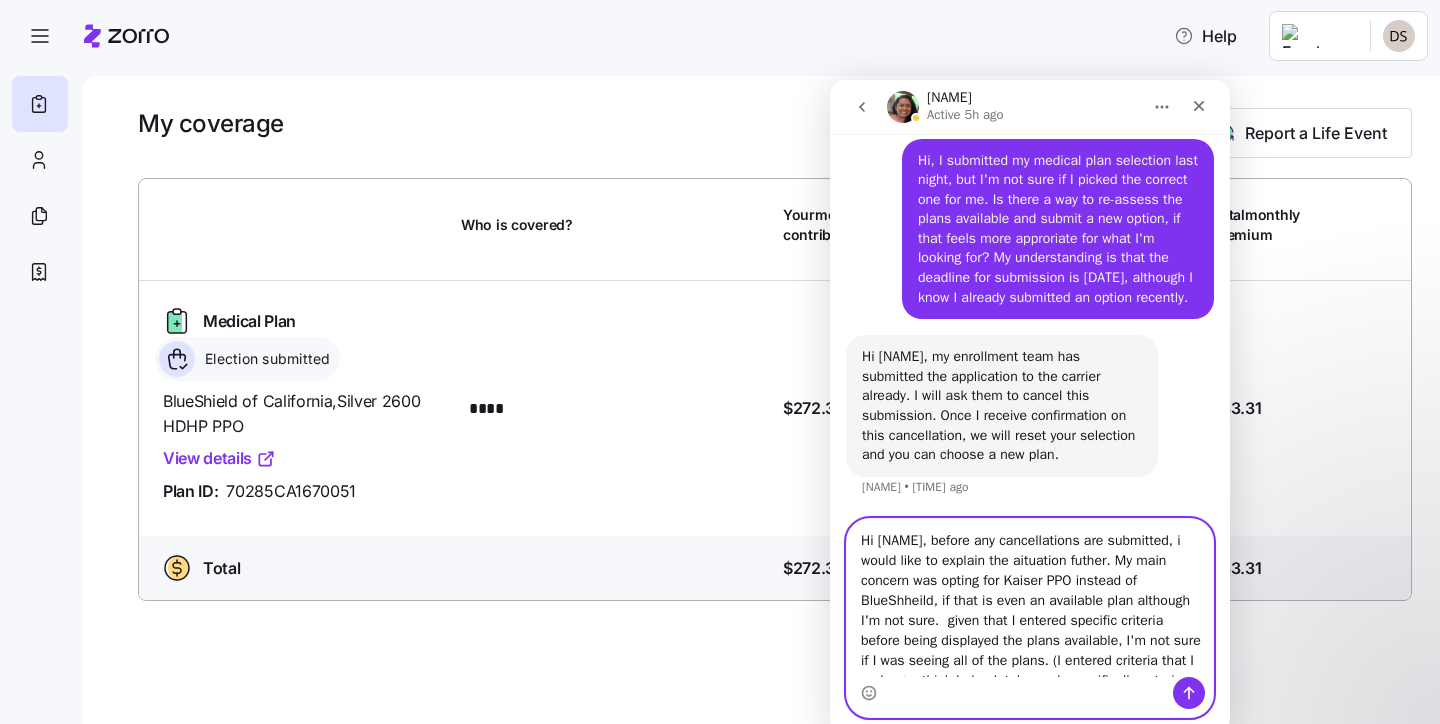 scroll, scrollTop: 0, scrollLeft: 0, axis: both 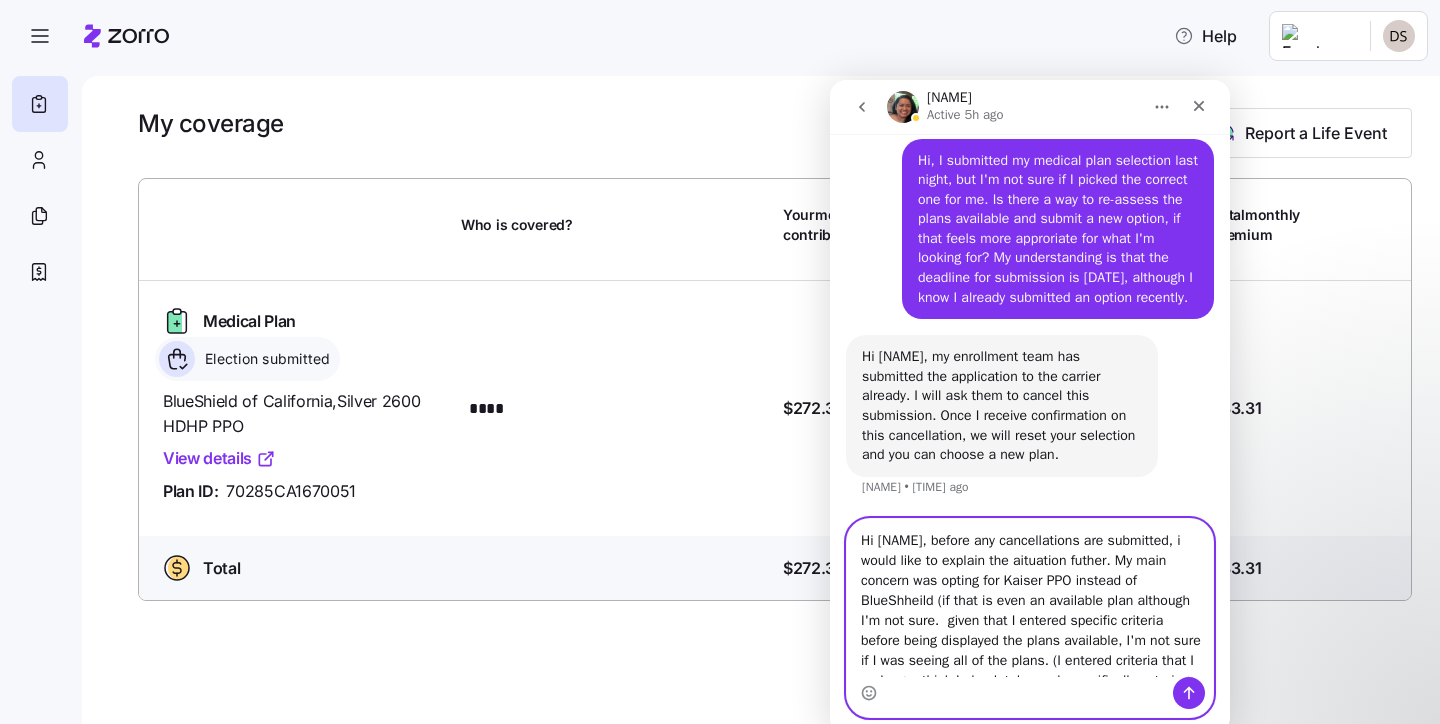 click on "Hi [NAME], before any cancellations are submitted, i would like to explain the aituation futher. My main concern was opting for Kaiser PPO instead of BlueShheild (if that is even an available plan although I'm not sure.  given that I entered specific criteria before being displayed the plans available, I'm not sure if I was seeing all of the plans. (I entered criteria that I no longer think I absolutely need, specifically entering specific doctors in the plan) That being said, if I was being displayed all the plans available, regardless of what criteria I entered (ie specific doctors to include in the plan) it might be the case that I did choose the correct plan. Therefore, if my submission gets cancelled and I re-assess all available plans, would I still be able to choose the original plan if it was the correct/best option after reviewing it again? If not, I would like to hold on cancelling the submission" at bounding box center (1030, 598) 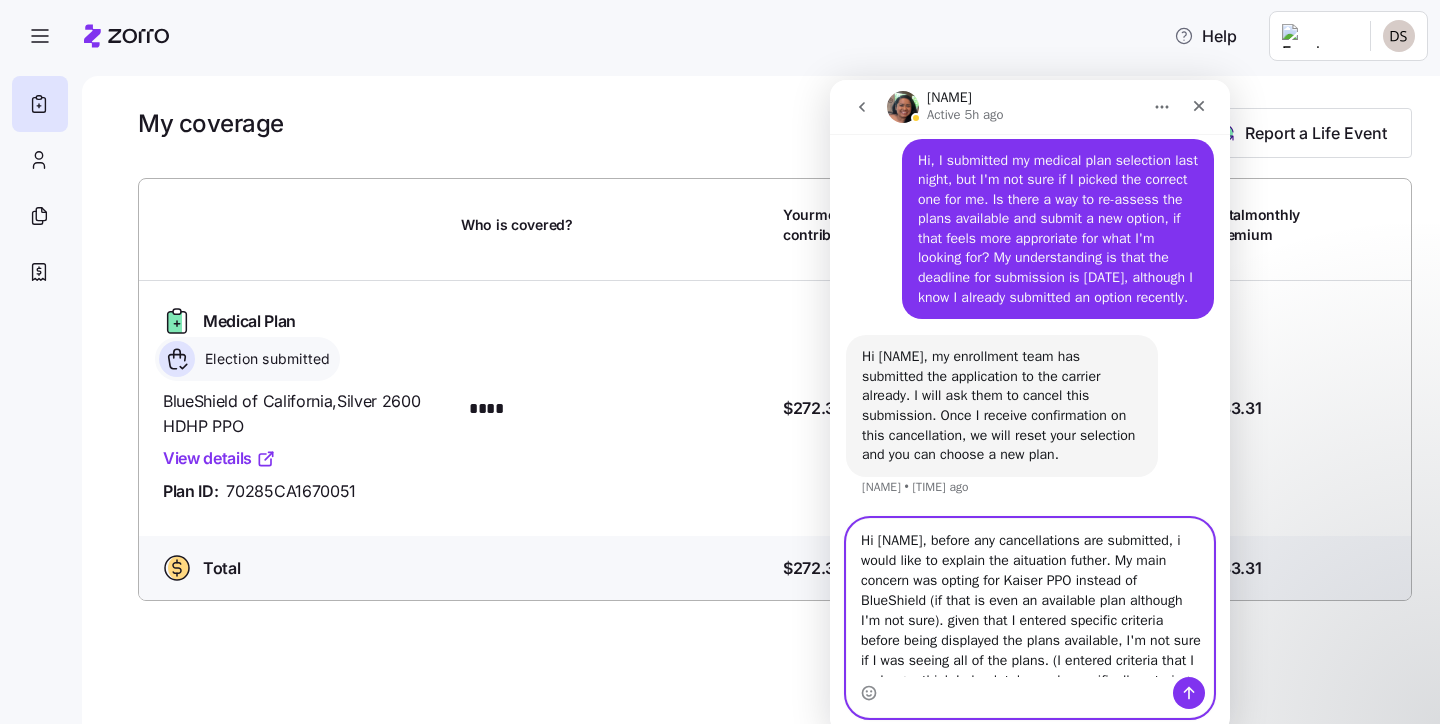 click on "Hi [NAME], before any cancellations are submitted, i would like to explain the aituation futher. My main concern was opting for Kaiser PPO instead of BlueShield (if that is even an available plan although I'm not sure). given that I entered specific criteria before being displayed the plans available, I'm not sure if I was seeing all of the plans. (I entered criteria that I no longer think I absolutely need, specifically entering specific doctors in the plan) That being said, if I was being displayed all the plans available, regardless of what criteria I entered (ie specific doctors to include in the plan) it might be the case that I did choose the correct plan. Therefore, if my submission gets cancelled and I re-assess all available plans, would I still be able to choose the original plan if it was the correct/best option after reviewing it again? If not, I would like to hold on cancelling the submission" at bounding box center [1030, 598] 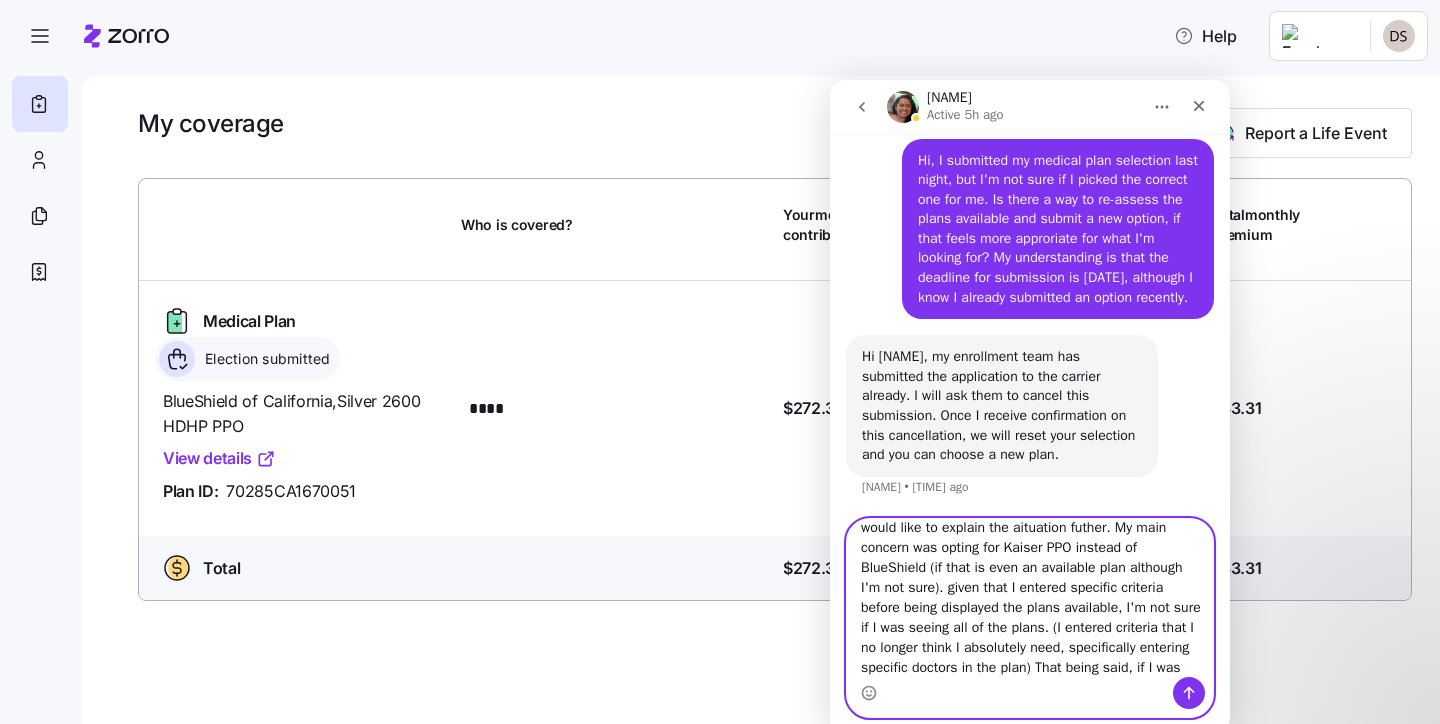 scroll, scrollTop: 41, scrollLeft: 0, axis: vertical 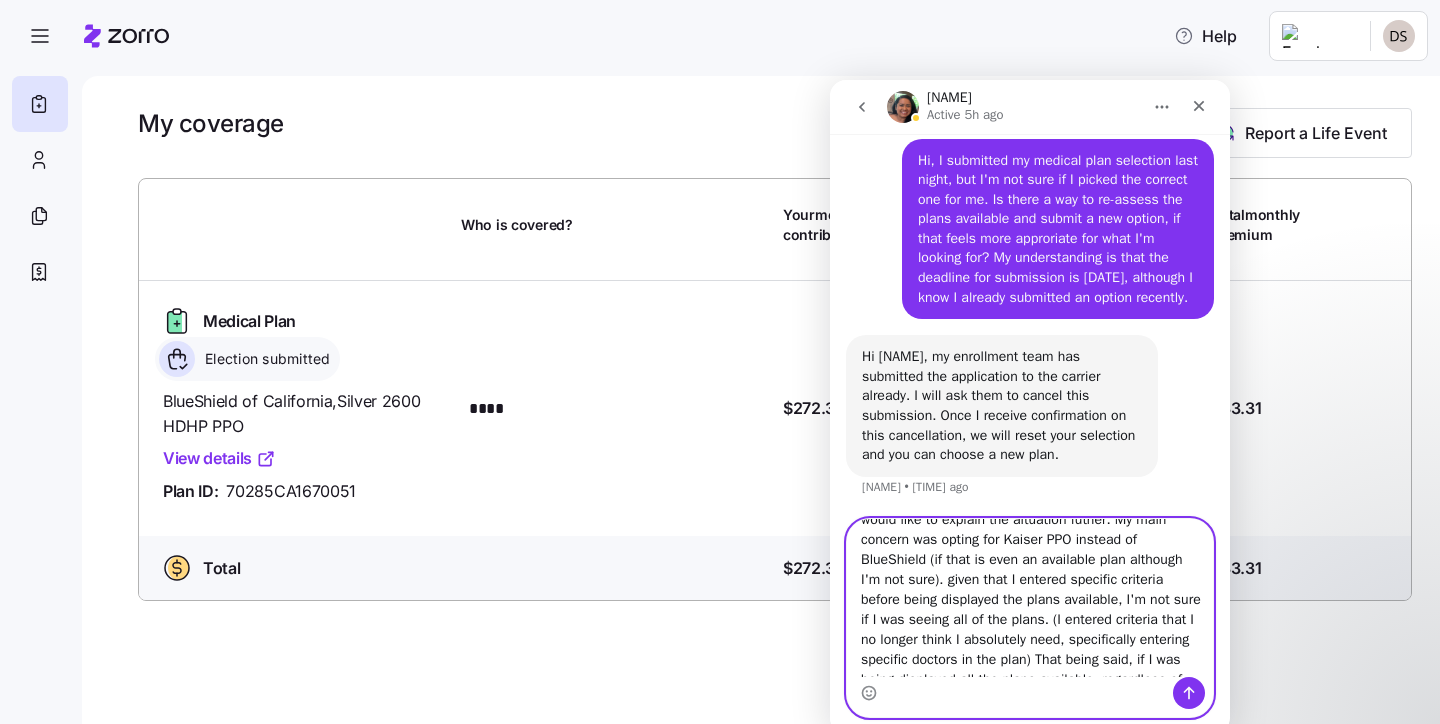 click on "Hi [NAME], before any cancellations are submitted, i would like to explain the aituation futher. My main concern was opting for Kaiser PPO instead of BlueShield (if that is even an available plan although I'm not sure). given that I entered specific criteria before being displayed the plans available, I'm not sure if I was seeing all of the plans. (I entered criteria that I no longer think I absolutely need, specifically entering specific doctors in the plan) That being said, if I was being displayed all the plans available, regardless of what criteria I entered (ie specific doctors to include in the plan) it might be the case that I did choose the correct plan. Therefore, if my submission gets cancelled and I re-assess all available plans, would I still be able to choose the original plan if it was the correct/best option after reviewing it again? If not, I would like to hold on cancelling the submission" at bounding box center (1030, 598) 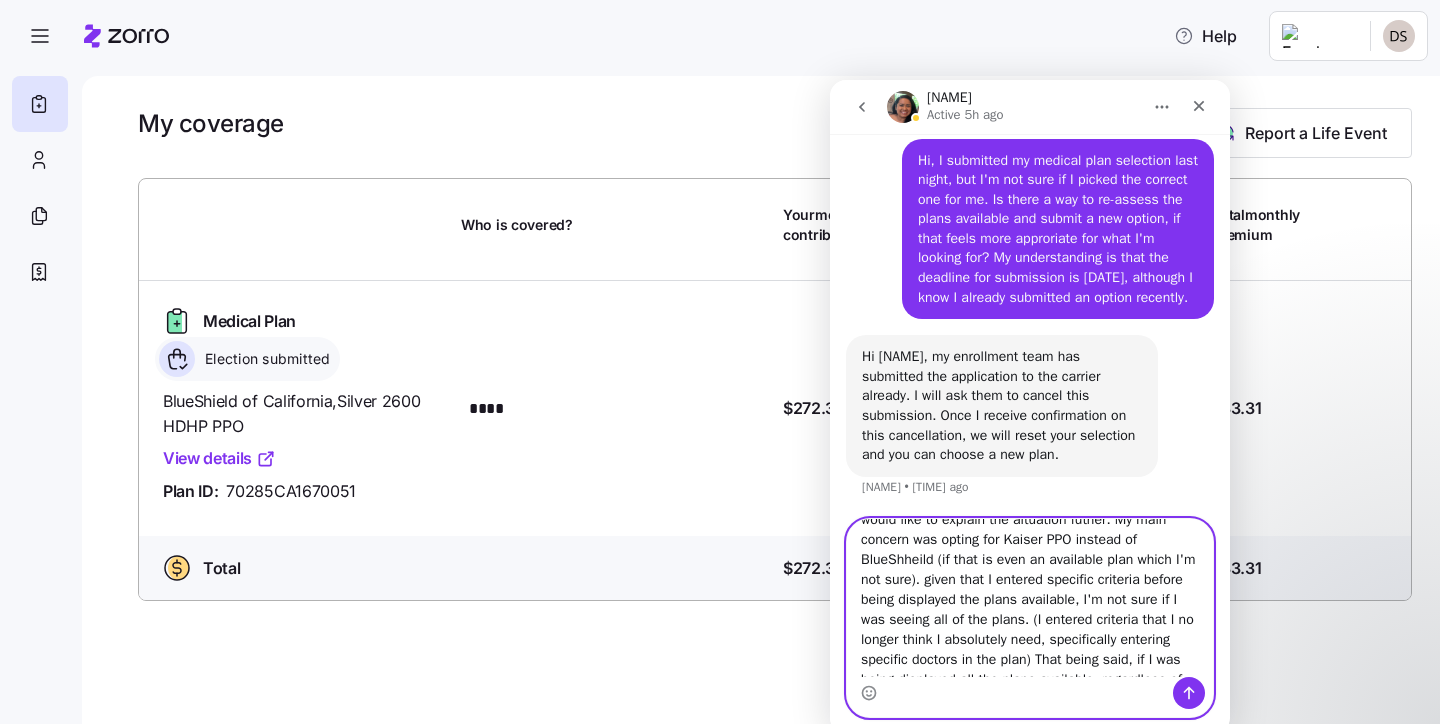 click on "Hi [NAME], before any cancellations are submitted, i would like to explain the aituation futher. My main concern was opting for Kaiser PPO instead of BlueShheild (if that is even an available plan which I'm not sure). given that I entered specific criteria before being displayed the plans available, I'm not sure if I was seeing all of the plans. (I entered criteria that I no longer think I absolutely need, specifically entering specific doctors in the plan) That being said, if I was being displayed all the plans available, regardless of what criteria I entered (ie specific doctors to include in the plan) it might be the case that I did choose the correct plan. Therefore, if my submission gets cancelled and I re-assess all available plans, would I still be able to choose the original plan if it was the correct/best option after reviewing it again? If not, I would like to hold on cancelling the submission" at bounding box center (1030, 598) 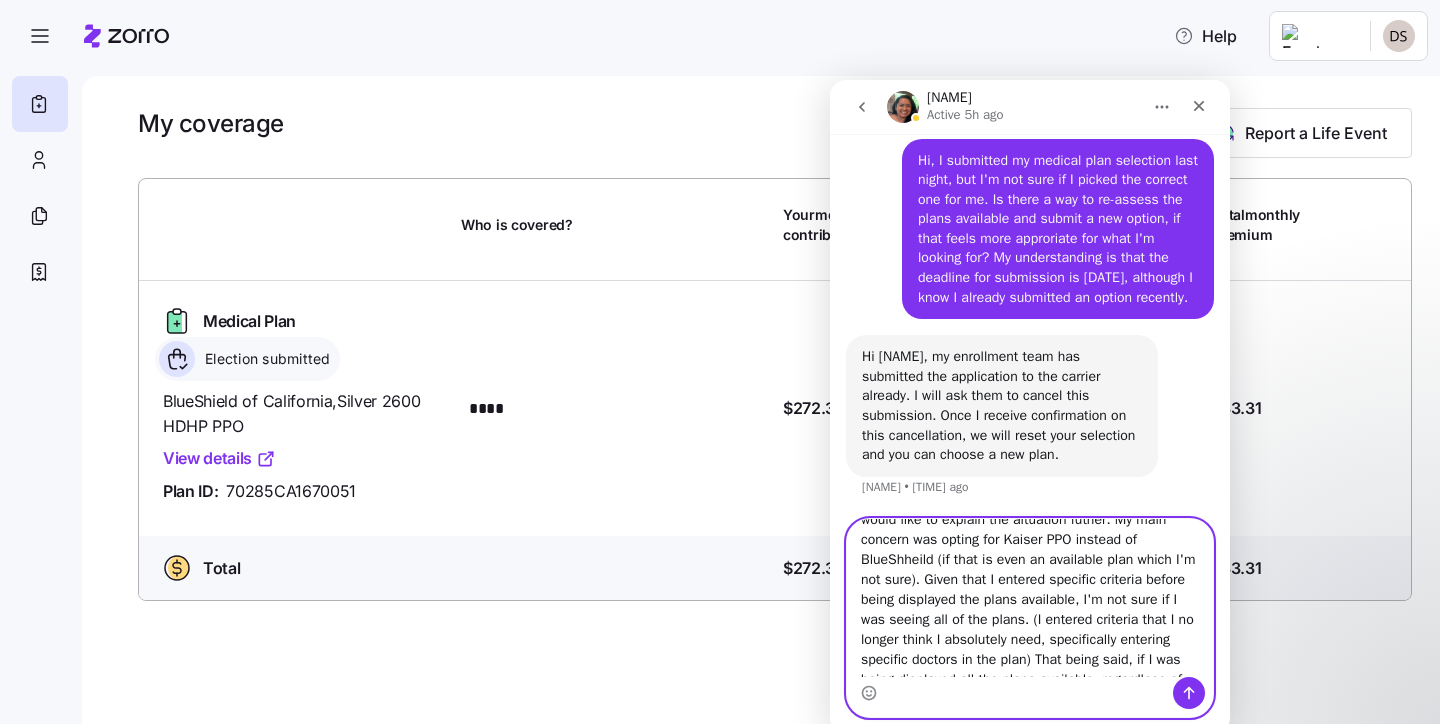 click on "Hi [NAME], before any cancellations are submitted, i would like to explain the aituation futher. My main concern was opting for Kaiser PPO instead of BlueShheild (if that is even an available plan which I'm not sure). Given that I entered specific criteria before being displayed the plans available, I'm not sure if I was seeing all of the plans. (I entered criteria that I no longer think I absolutely need, specifically entering specific doctors in the plan) That being said, if I was being displayed all the plans available, regardless of what criteria I entered (ie specific doctors to include in the plan) it might be the case that I did choose the correct plan. Therefore, if my submission gets cancelled and I re-assess all available plans, would I still be able to choose the original plan if it was the correct/best option after reviewing it again? If not, I would like to hold on cancelling the submission" at bounding box center [1030, 598] 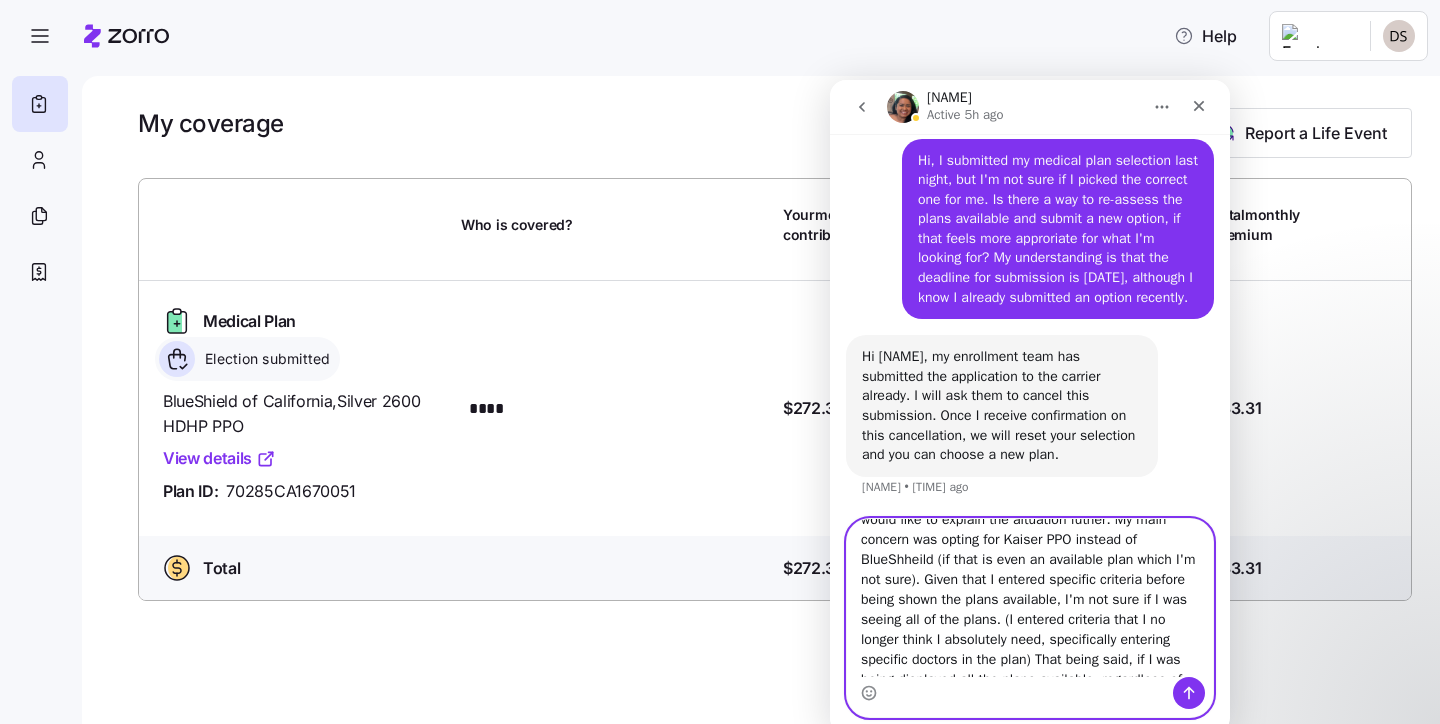 click on "Hi [PERSON], before any cancellations are submitted, i would like to explain the aituation futher. My main concern was opting for Kaiser PPO instead of BlueShheild (if that is even an available plan which I'm not sure). Given that I entered specific criteria before being shown the plans available, I'm not sure if I was seeing all of the plans. (I entered criteria that I no longer think I absolutely need, specifically entering specific doctors in the plan) That being said, if I was being displayed all the plans available, regardless of what criteria I entered (ie specific doctors to include in the plan) it might be the case that I did choose the correct plan. Therefore, if my submission gets cancelled and I re-assess all available plans, would I still be able to choose the original plan if it was the correct/best option after reviewing it again? If not, I would like to hold on cancelling the submission" at bounding box center [1030, 598] 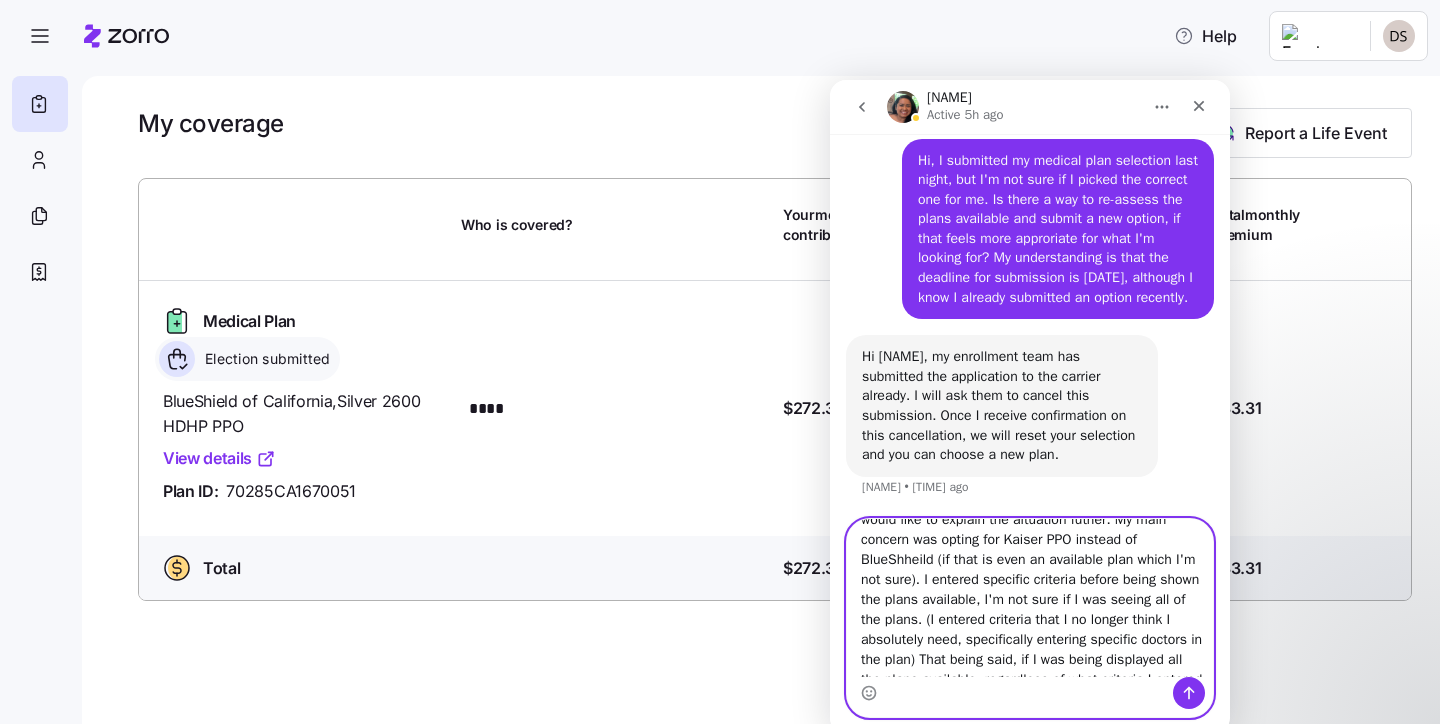 click on "Hi [PERSON], before any cancellations are submitted, i would like to explain the aituation futher. My main concern was opting for Kaiser PPO instead of BlueShheild (if that is even an available plan which I'm not sure). I entered specific criteria before being shown the plans available, I'm not sure if I was seeing all of the plans. (I entered criteria that I no longer think I absolutely need, specifically entering specific doctors in the plan) That being said, if I was being displayed all the plans available, regardless of what criteria I entered (ie specific doctors to include in the plan) it might be the case that I did choose the correct plan. Therefore, if my submission gets cancelled and I re-assess all available plans, would I still be able to choose the original plan if it was the correct/best option after reviewing it again? If not, I would like to hold on cancelling the submission" at bounding box center (1030, 598) 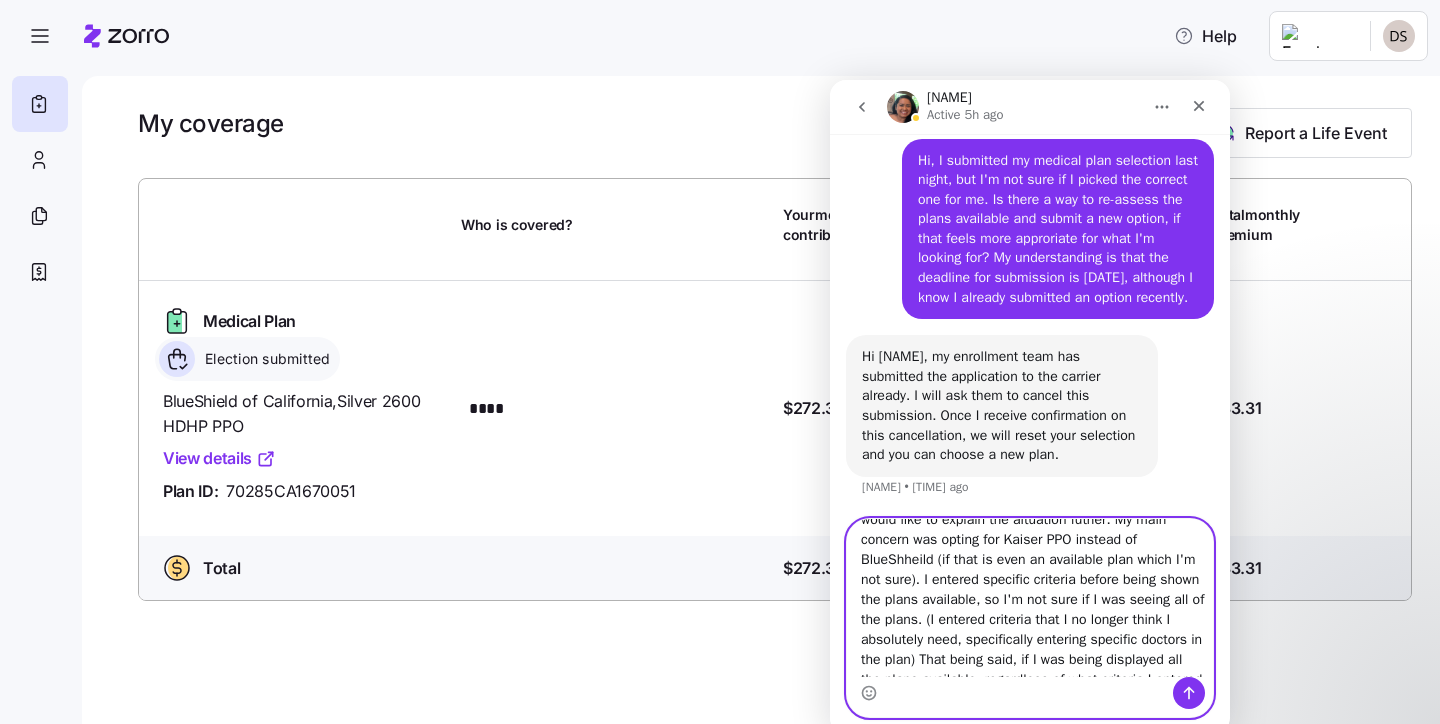 click on "Hi [NAME], before any cancellations are submitted, i would like to explain the aituation futher. My main concern was opting for Kaiser PPO instead of BlueShheild (if that is even an available plan which I'm not sure). I entered specific criteria before being shown the plans available, so I'm not sure if I was seeing all of the plans. (I entered criteria that I no longer think I absolutely need, specifically entering specific doctors in the plan) That being said, if I was being displayed all the plans available, regardless of what criteria I entered (ie specific doctors to include in the plan) it might be the case that I did choose the correct plan. Therefore, if my submission gets cancelled and I re-assess all available plans, would I still be able to choose the original plan if it was the correct/best option after reviewing it again? If not, I would like to hold on cancelling the submission" at bounding box center [1030, 598] 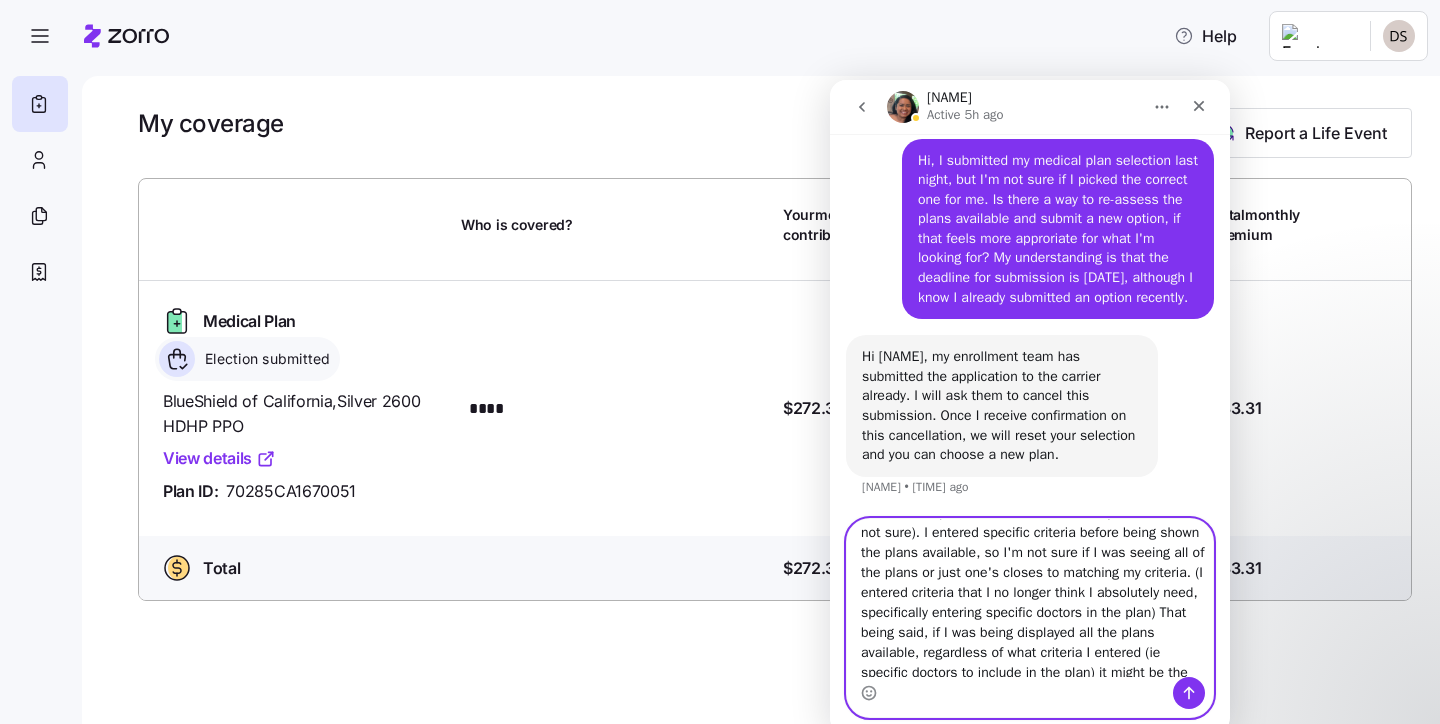 scroll, scrollTop: 93, scrollLeft: 0, axis: vertical 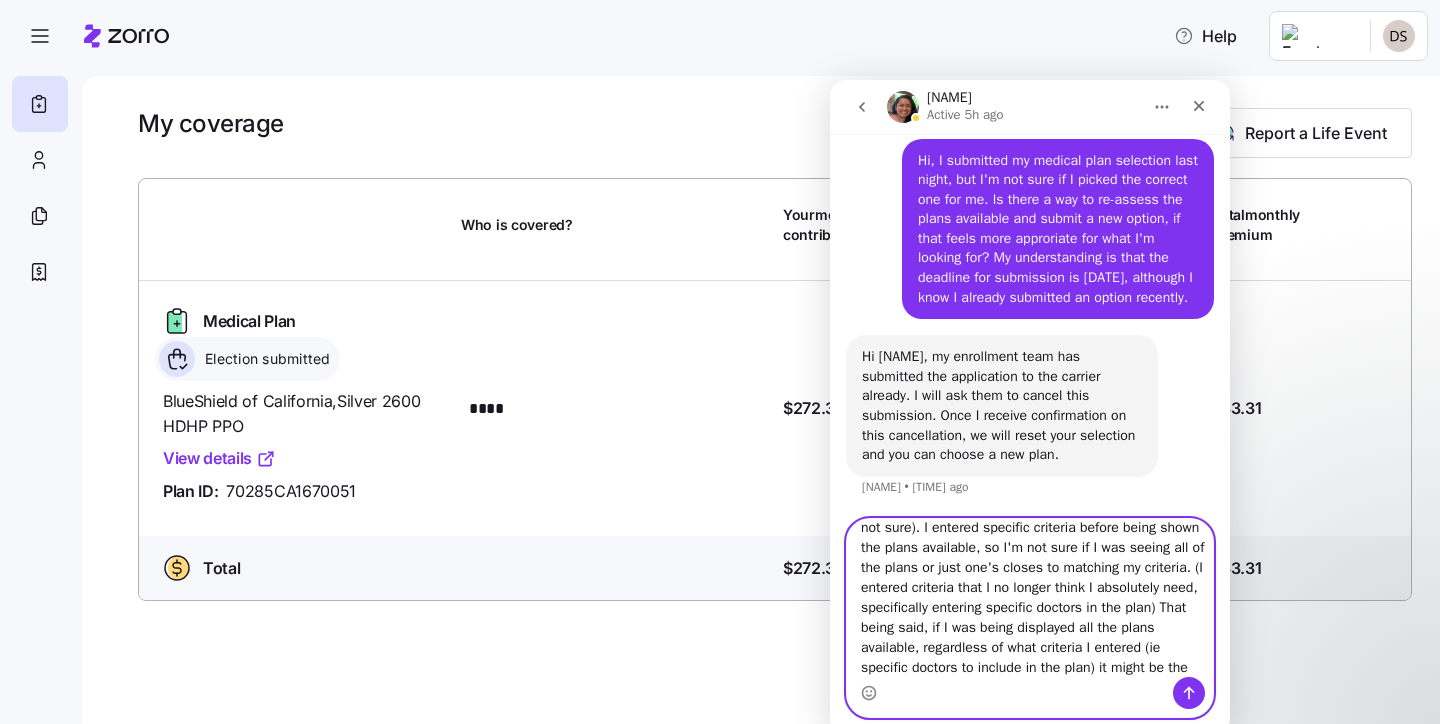 click on "Hi [NAME], before any cancellations are submitted, i would like to explain the aituation futher. My main concern was opting for Kaiser PPO instead of BlueShheild (if that is even an available plan which I'm not sure). I entered specific criteria before being shown the plans available, so I'm not sure if I was seeing all of the plans or just one's closes to matching my criteria. (I entered criteria that I no longer think I absolutely need, specifically entering specific doctors in the plan) That being said, if I was being displayed all the plans available, regardless of what criteria I entered (ie specific doctors to include in the plan) it might be the case that I did choose the correct plan. Therefore, if my submission gets cancelled and I re-assess all available plans, would I still be able to choose the original plan if it was the correct/best option after reviewing it again? If not, I would like to hold on cancelling the submission" at bounding box center (1030, 598) 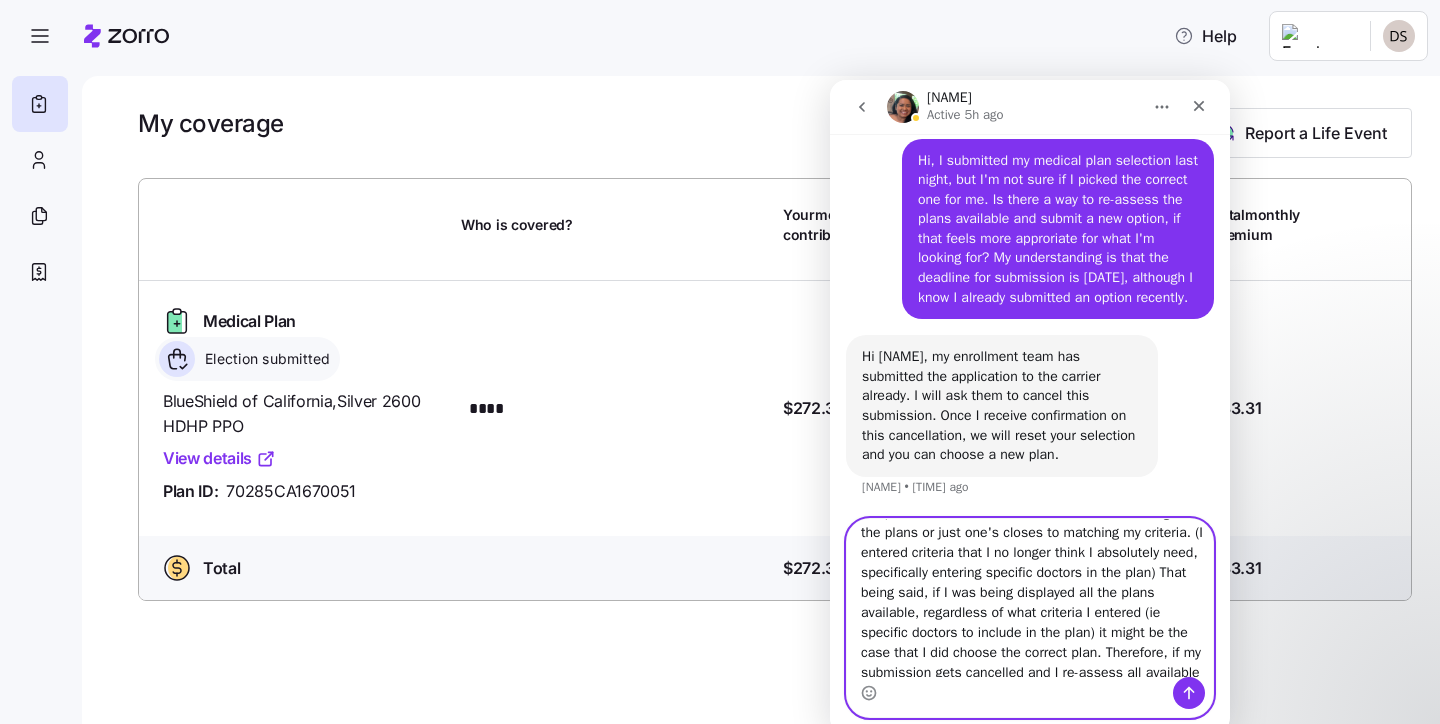 scroll, scrollTop: 129, scrollLeft: 0, axis: vertical 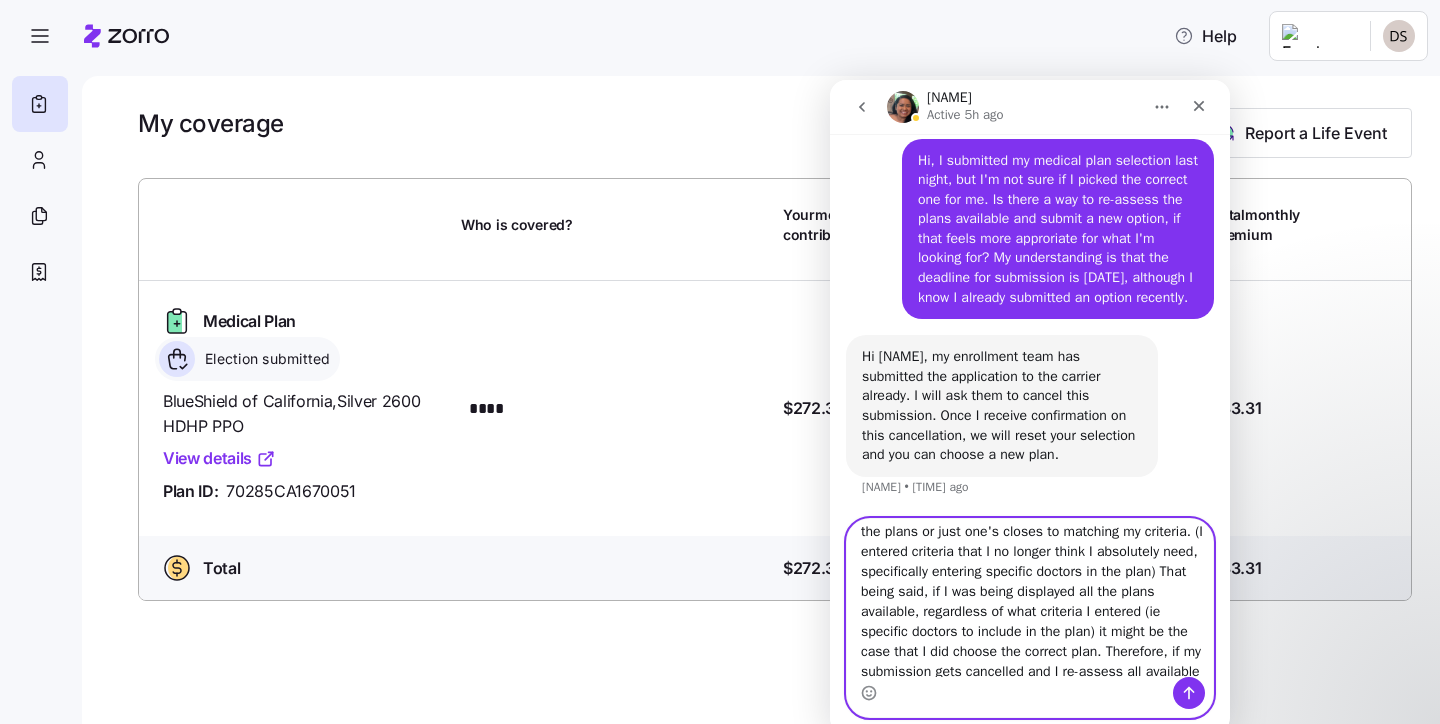 drag, startPoint x: 1007, startPoint y: 630, endPoint x: 934, endPoint y: 648, distance: 75.18643 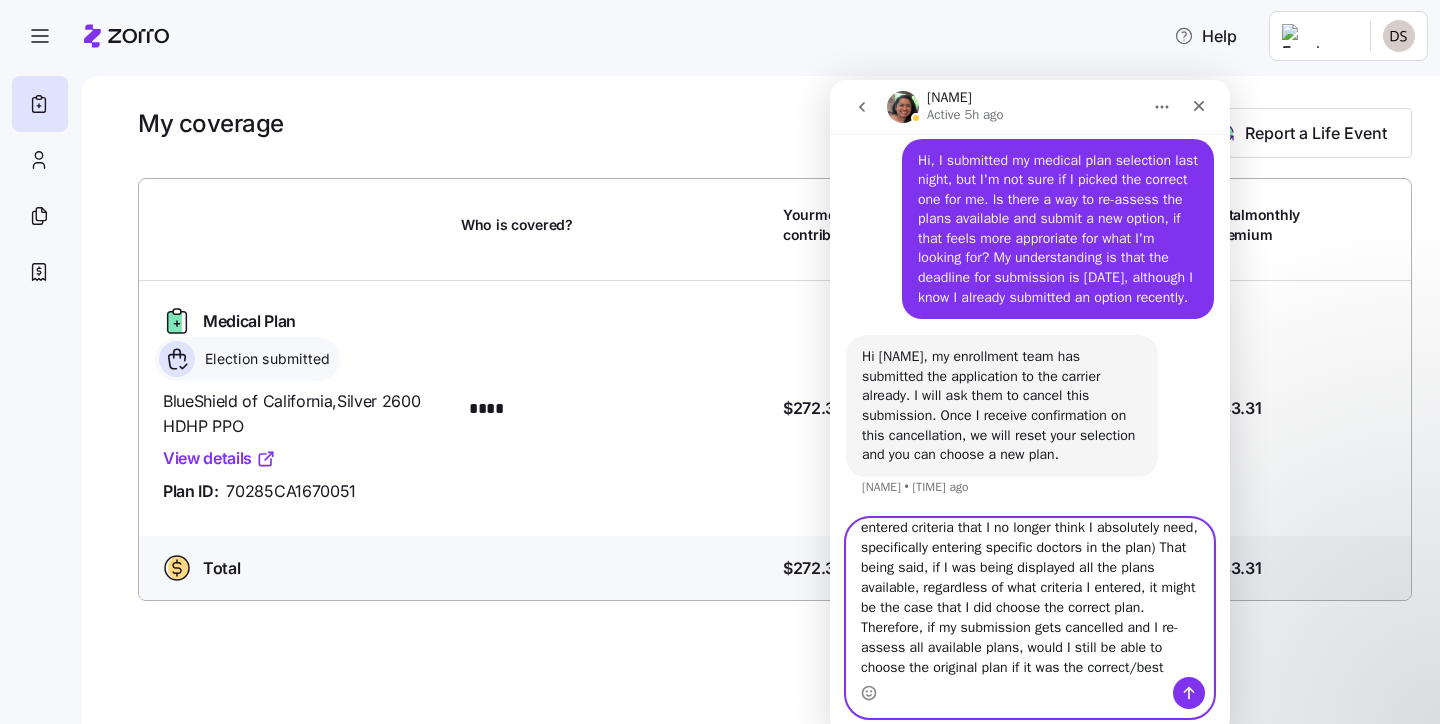 scroll, scrollTop: 159, scrollLeft: 0, axis: vertical 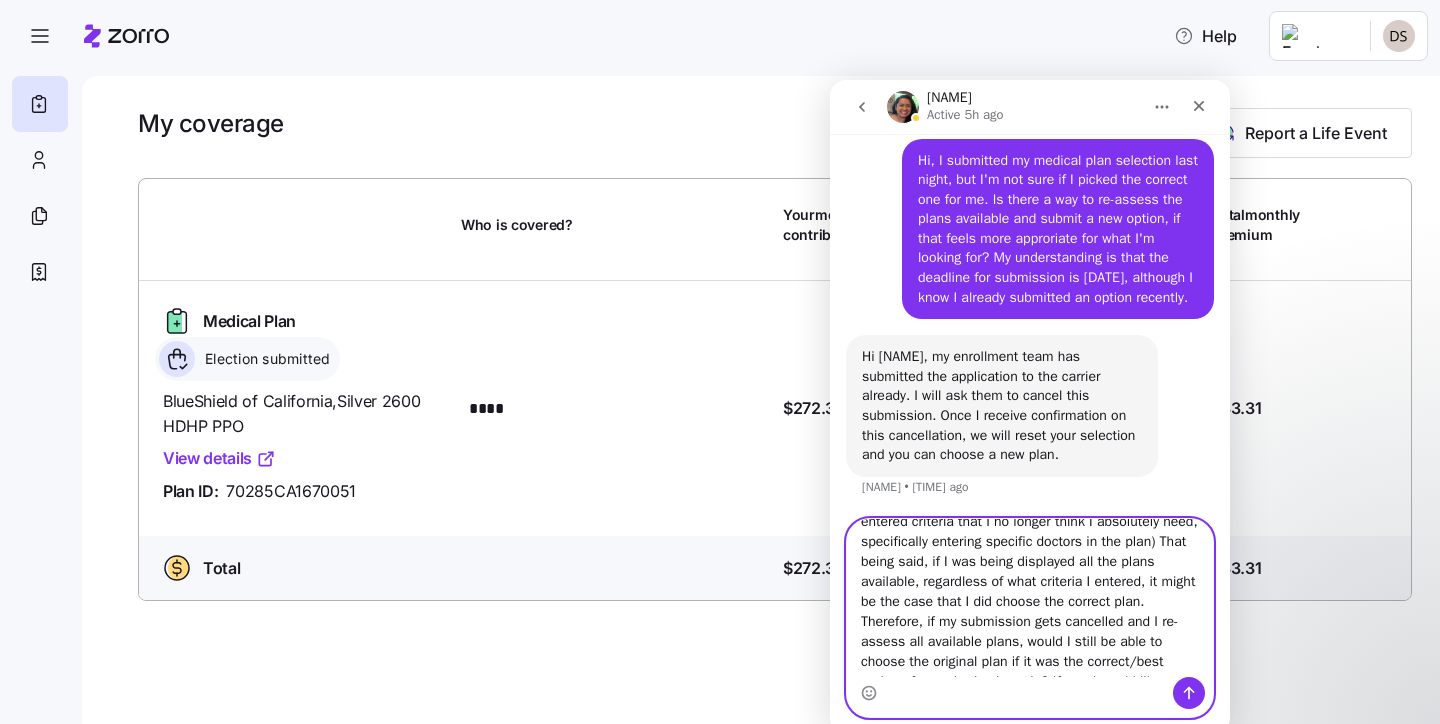 click on "Hi [FIRST] [LAST], before any cancellations are submitted, i would like to explain the aituation futher. My main concern was opting for Kaiser PPO instead of BlueShheild (if that is even an available plan which I'm not sure). I entered specific criteria before being shown the plans available, so I'm not sure if I was seeing all of the plans or just one's closes to matching my criteria. (I entered criteria that I no longer think I absolutely need, specifically entering specific doctors in the plan) That being said, if I was being displayed all the plans available, regardless of what criteria I entered, it might be the case that I did choose the correct plan. Therefore, if my submission gets cancelled and I re-assess all available plans, would I still be able to choose the original plan if it was the correct/best option after reviewing it again? If not, I would like to hold on cancelling the submission" at bounding box center (1030, 598) 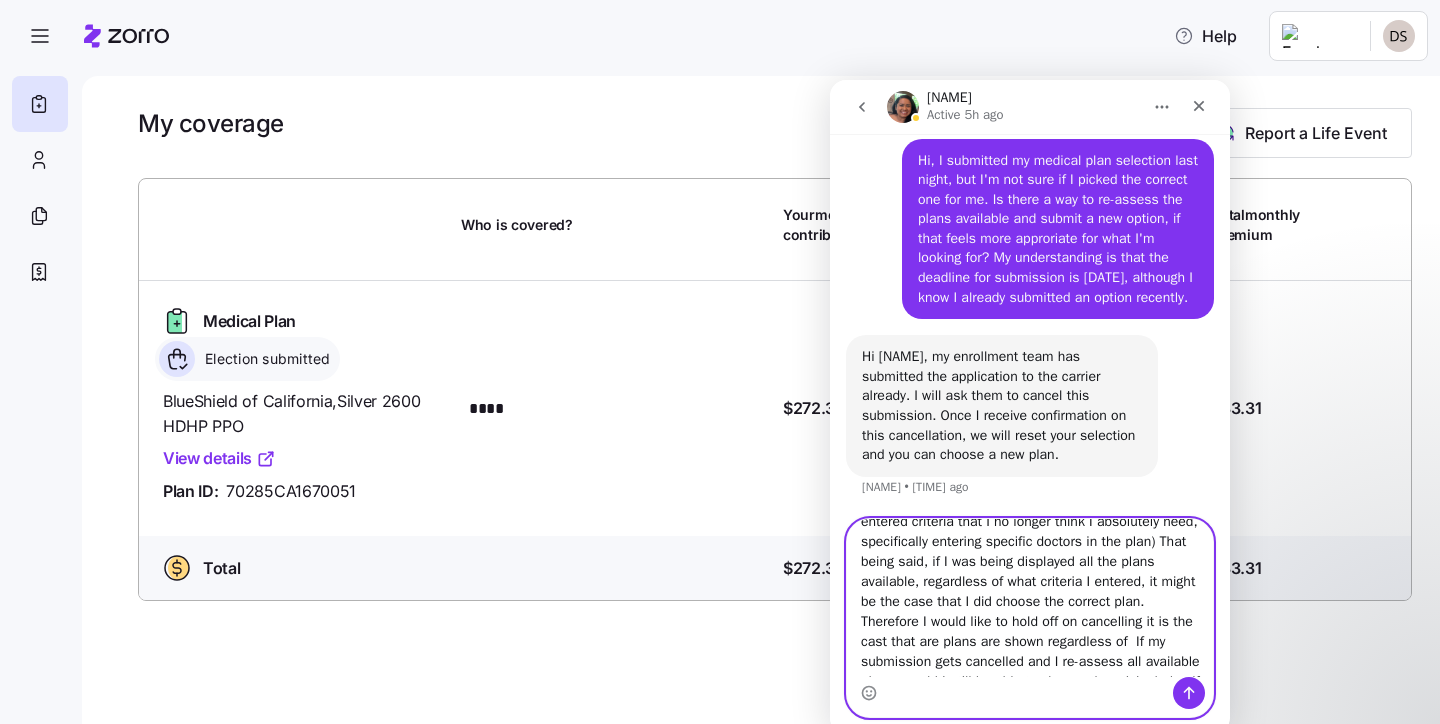 click on "Hi [NAME], before any cancellations are submitted, i would like to explain the aituation futher. My main concern was opting for Kaiser PPO instead of BlueShheild (if that is even an available plan which I'm not sure). I entered specific criteria before being shown the plans available, so I'm not sure if I was seeing all of the plans or just one's closes to matching my criteria. (I entered criteria that I no longer think I absolutely need, specifically entering specific doctors in the plan) That being said, if I was being displayed all the plans available, regardless of what criteria I entered, it might be the case that I did choose the correct plan. Therefore I would like to hold off on cancelling it is the cast that are plans are shown regardless of  If my submission gets cancelled and I re-assess all available plans, would I still be able to choose the original plan if it was the correct/best option after reviewing it again? If not, I would like to hold on cancelling the submission" at bounding box center [1030, 598] 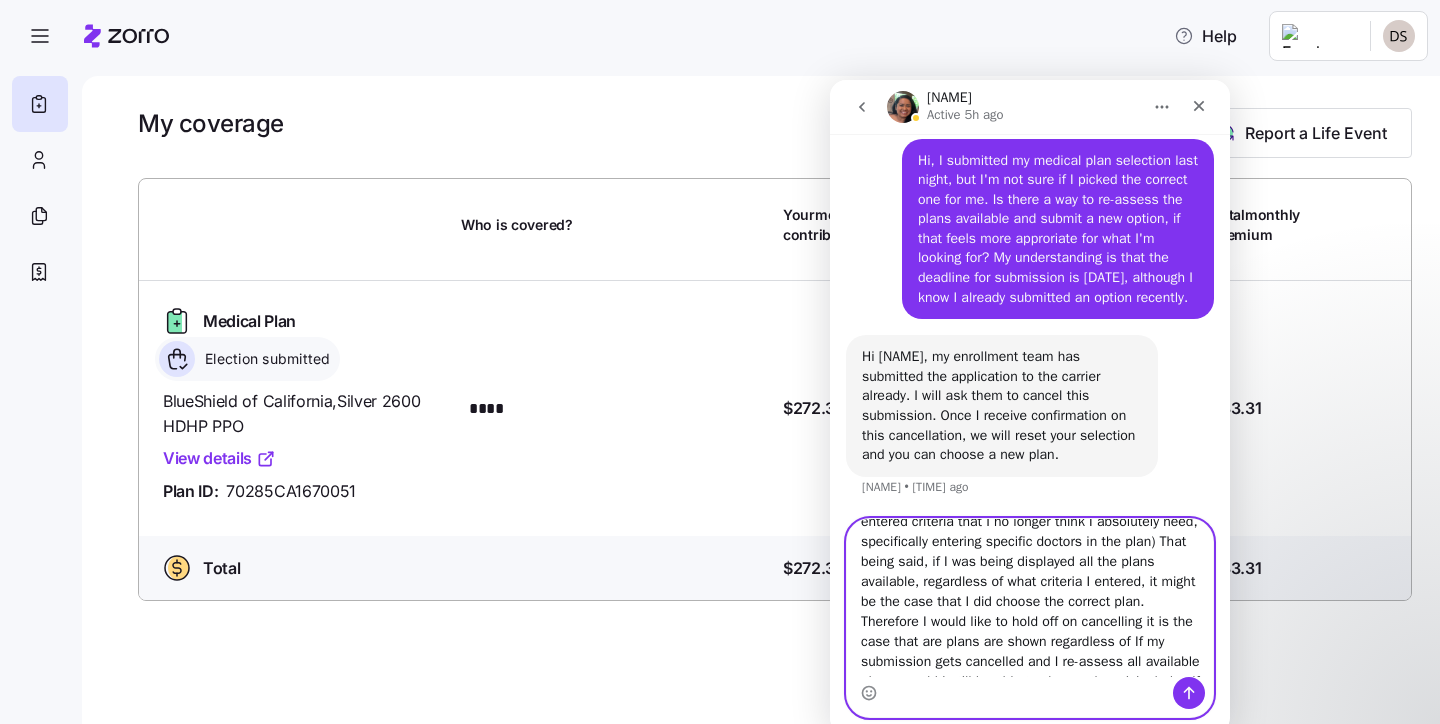 click on "Hi [NAME], before any cancellations are submitted, i would like to explain the aituation futher. My main concern was opting for Kaiser PPO instead of BlueShheild (if that is even an available plan which I'm not sure). I entered specific criteria before being shown the plans available, so I'm not sure if I was seeing all of the plans or just one's closes to matching my criteria. (I entered criteria that I no longer think I absolutely need, specifically entering specific doctors in the plan) That being said, if I was being displayed all the plans available, regardless of what criteria I entered, it might be the case that I did choose the correct plan. Therefore I would like to hold off on cancelling it is the case that are plans are shown regardless of If my submission gets cancelled and I re-assess all available plans, would I still be able to choose the original plan if it was the correct/best option after reviewing it again? If not, I would like to hold on cancelling the submission" at bounding box center (1030, 598) 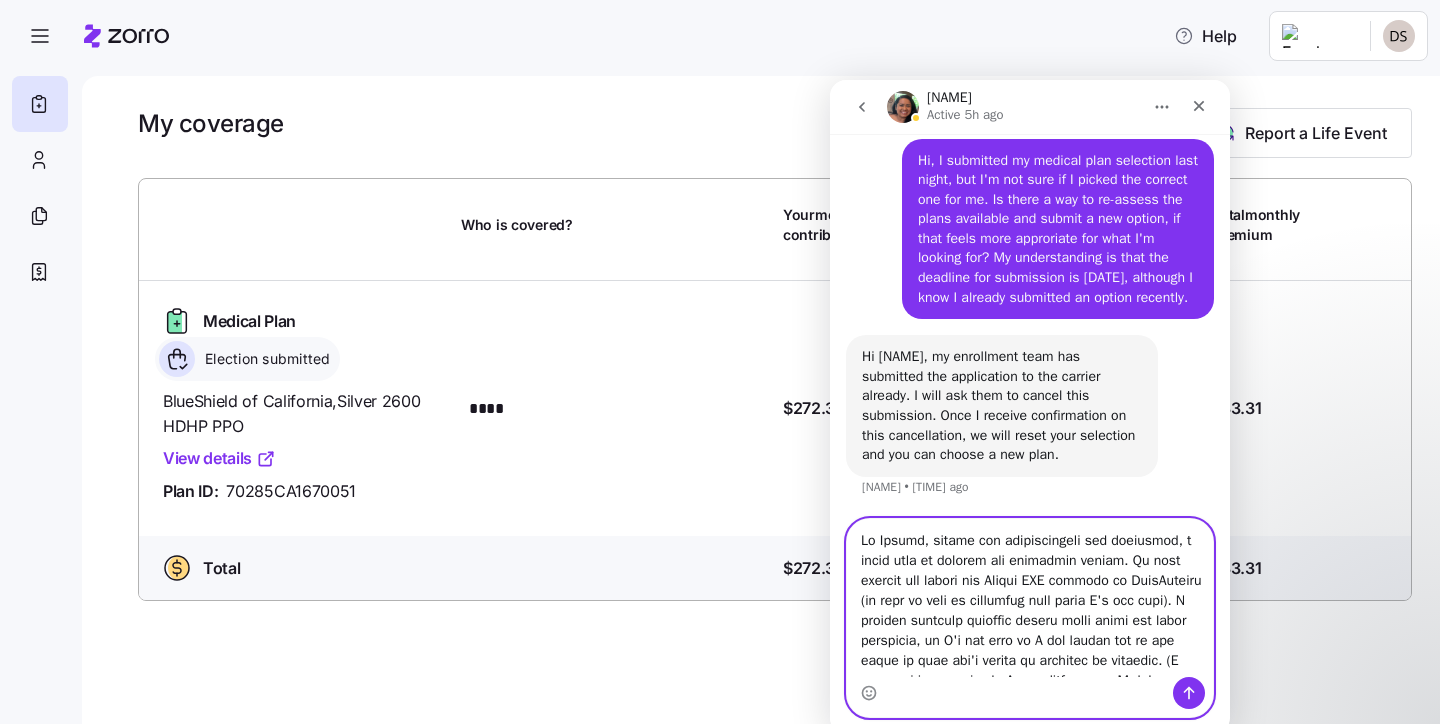 scroll, scrollTop: 0, scrollLeft: 0, axis: both 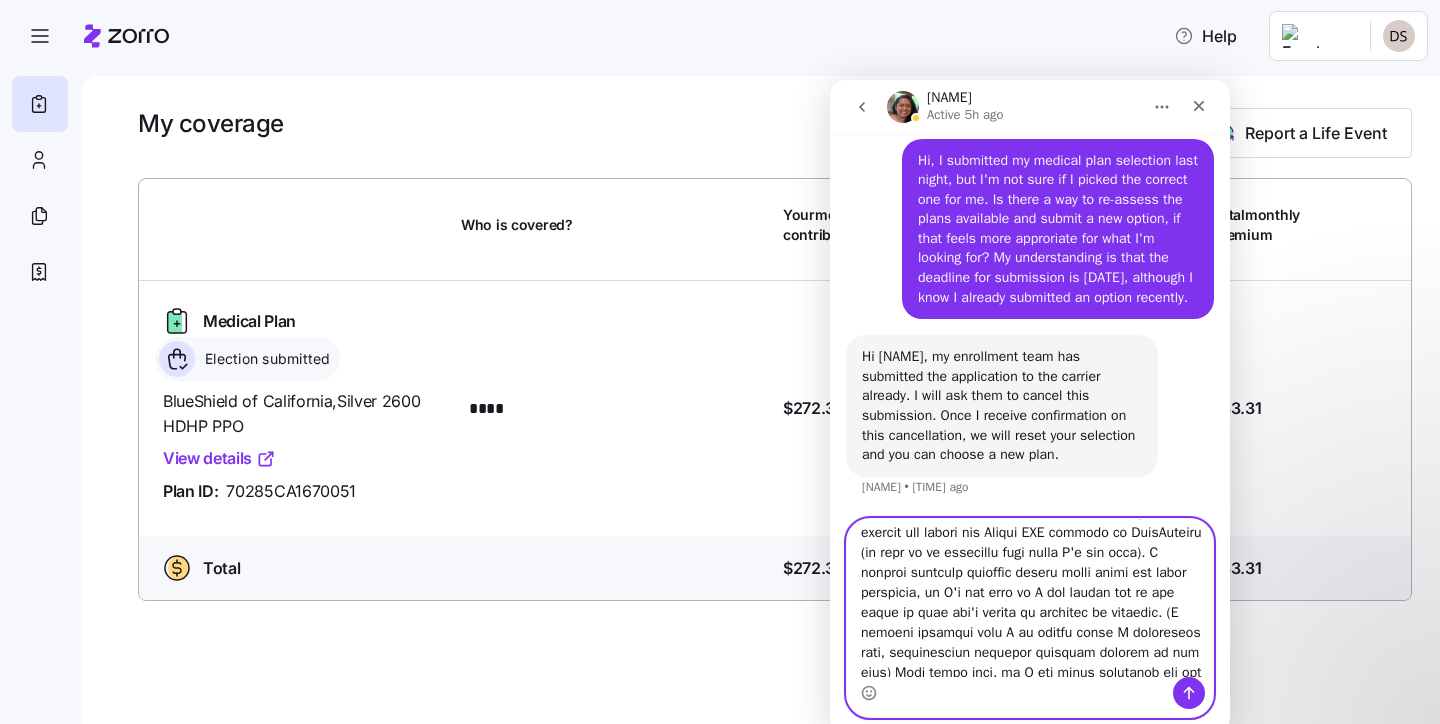 click at bounding box center (1030, 598) 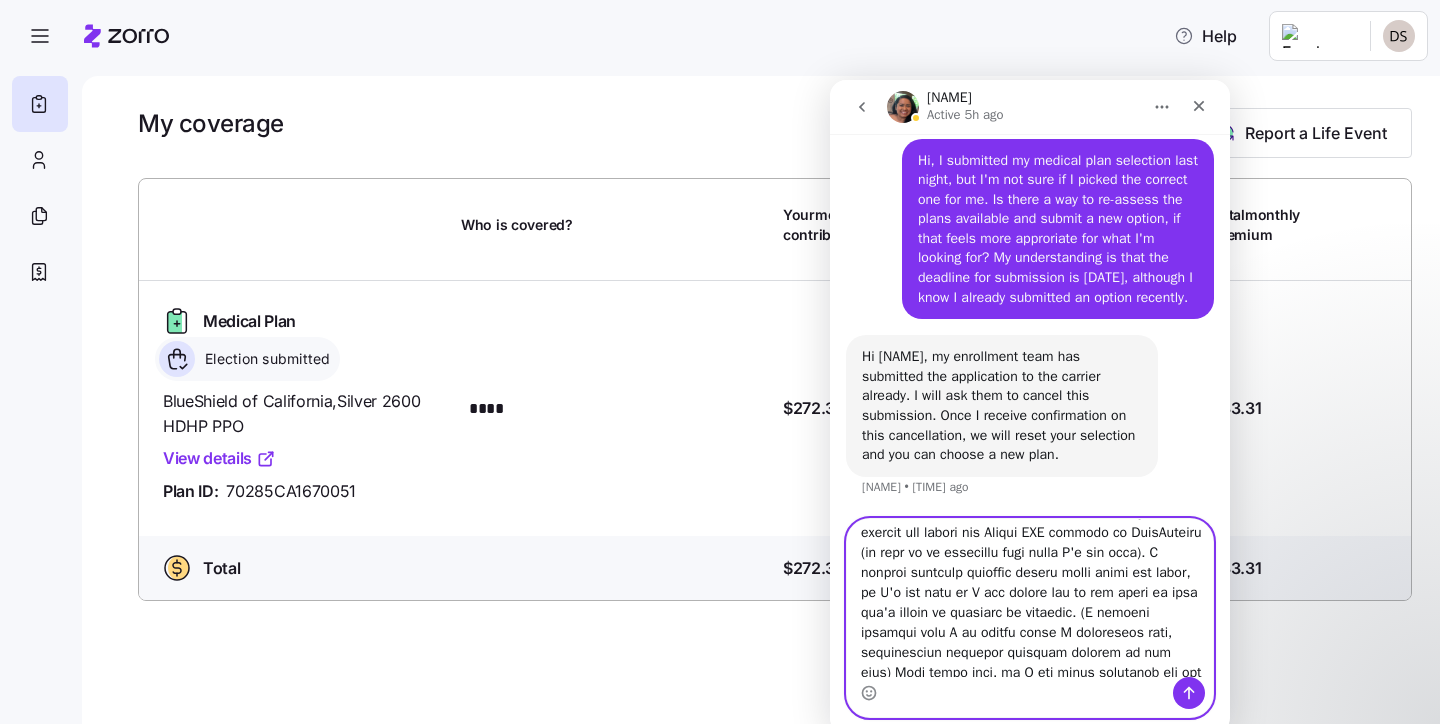 click at bounding box center [1030, 598] 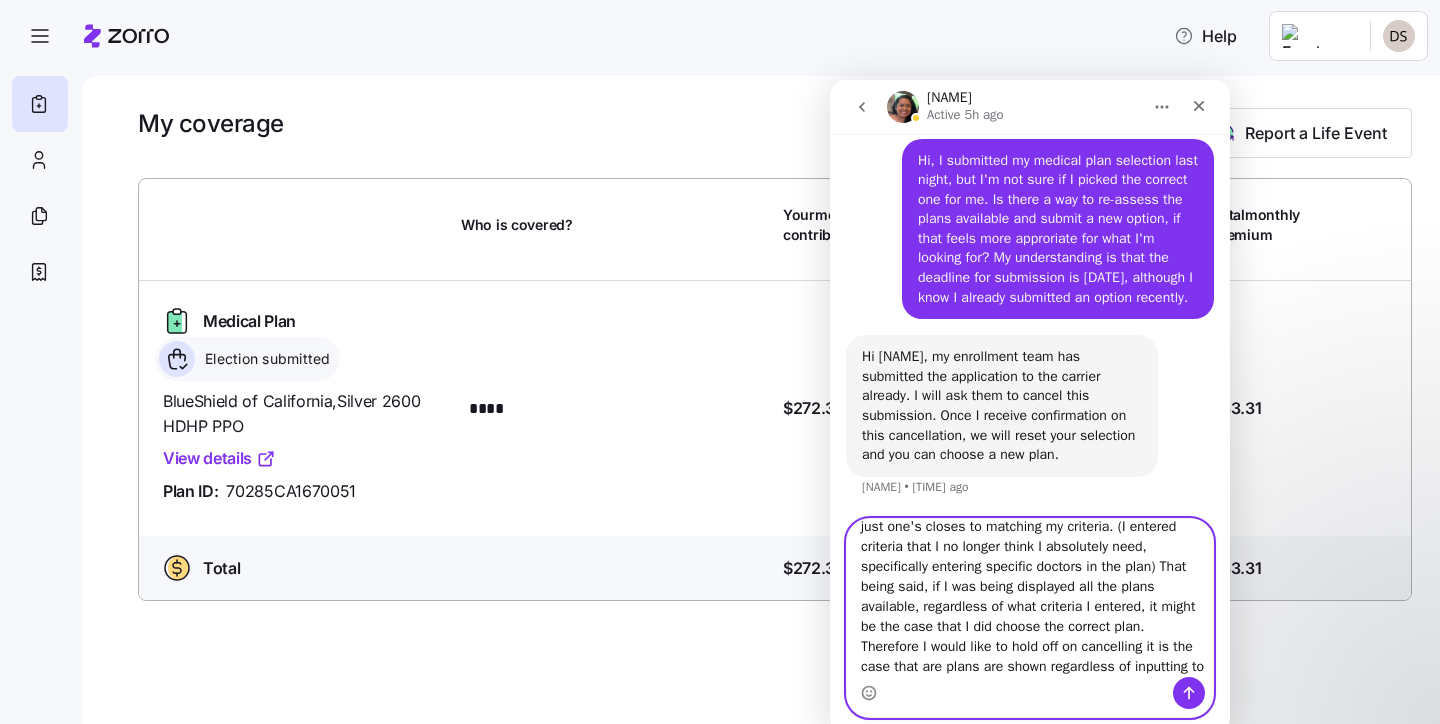scroll, scrollTop: 139, scrollLeft: 0, axis: vertical 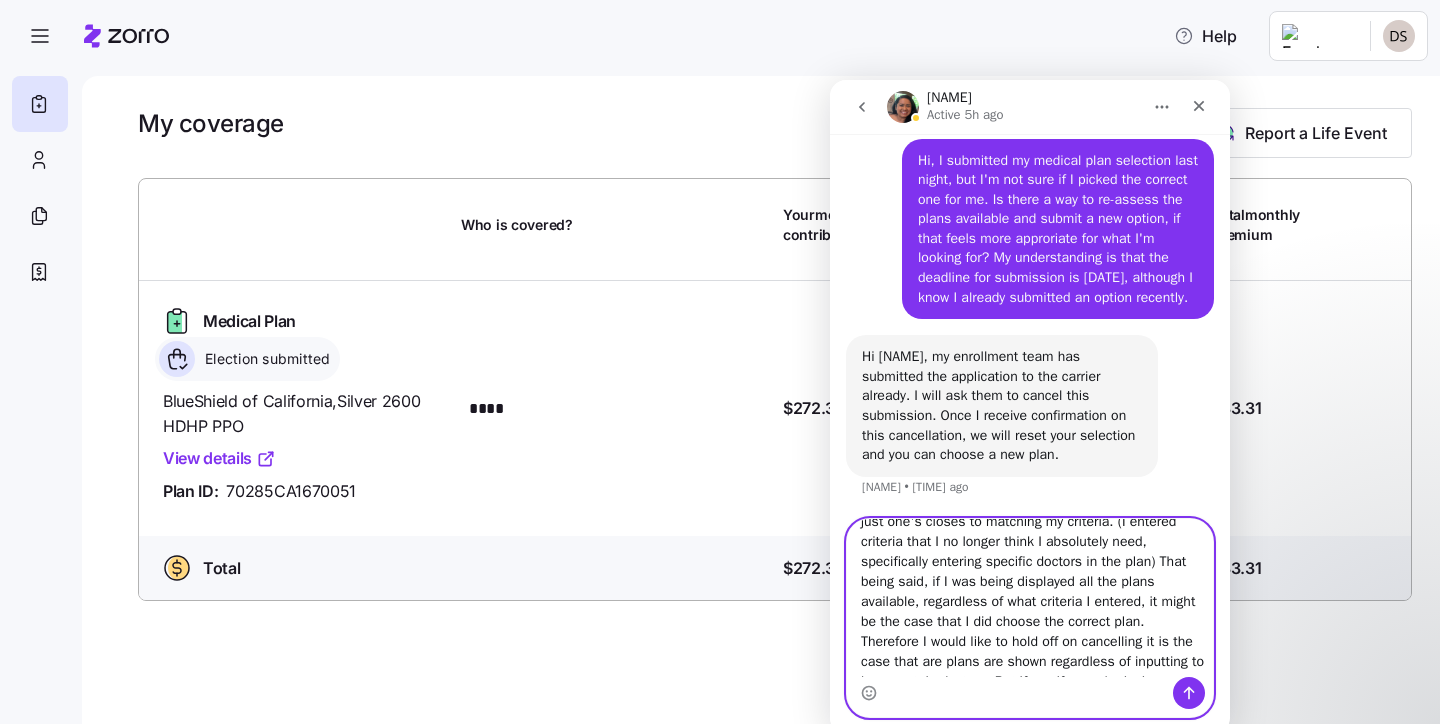 click at bounding box center [1030, 598] 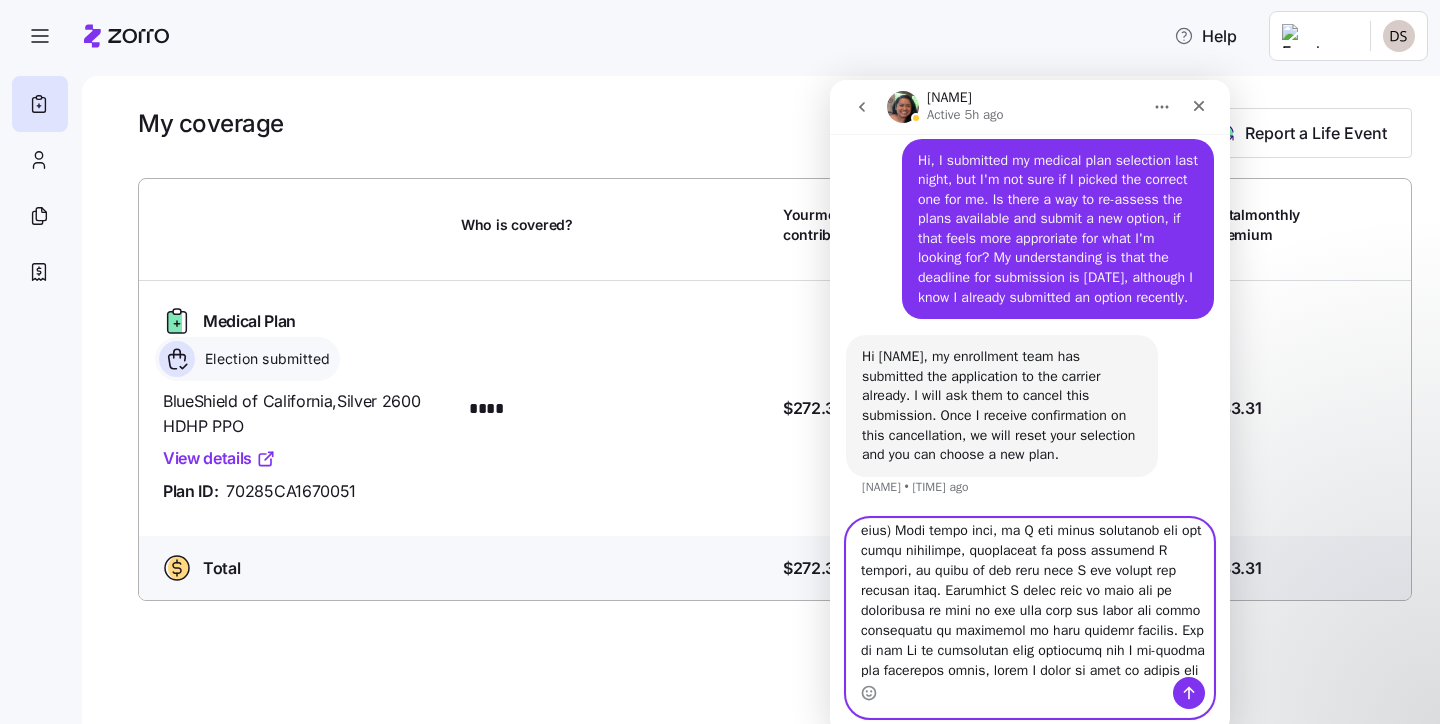 scroll, scrollTop: 193, scrollLeft: 0, axis: vertical 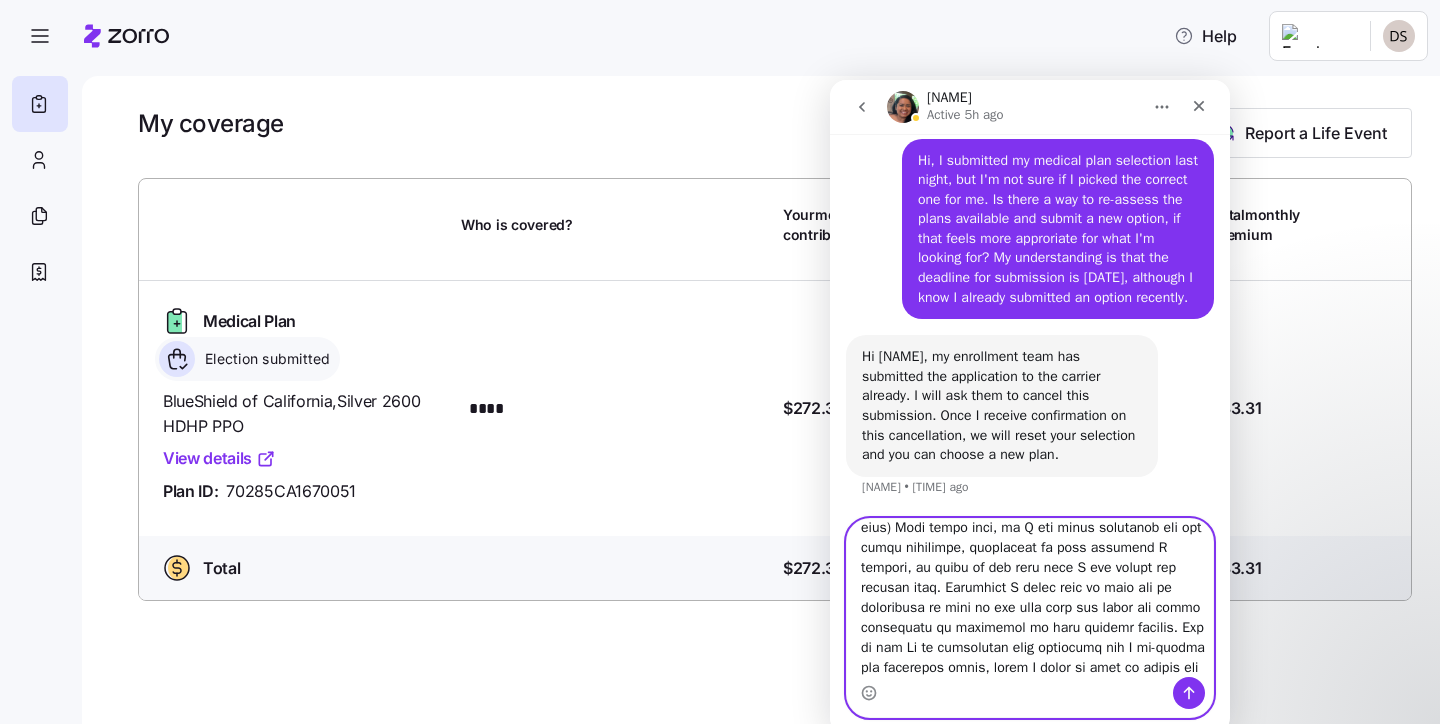 drag, startPoint x: 976, startPoint y: 609, endPoint x: 1096, endPoint y: 634, distance: 122.57651 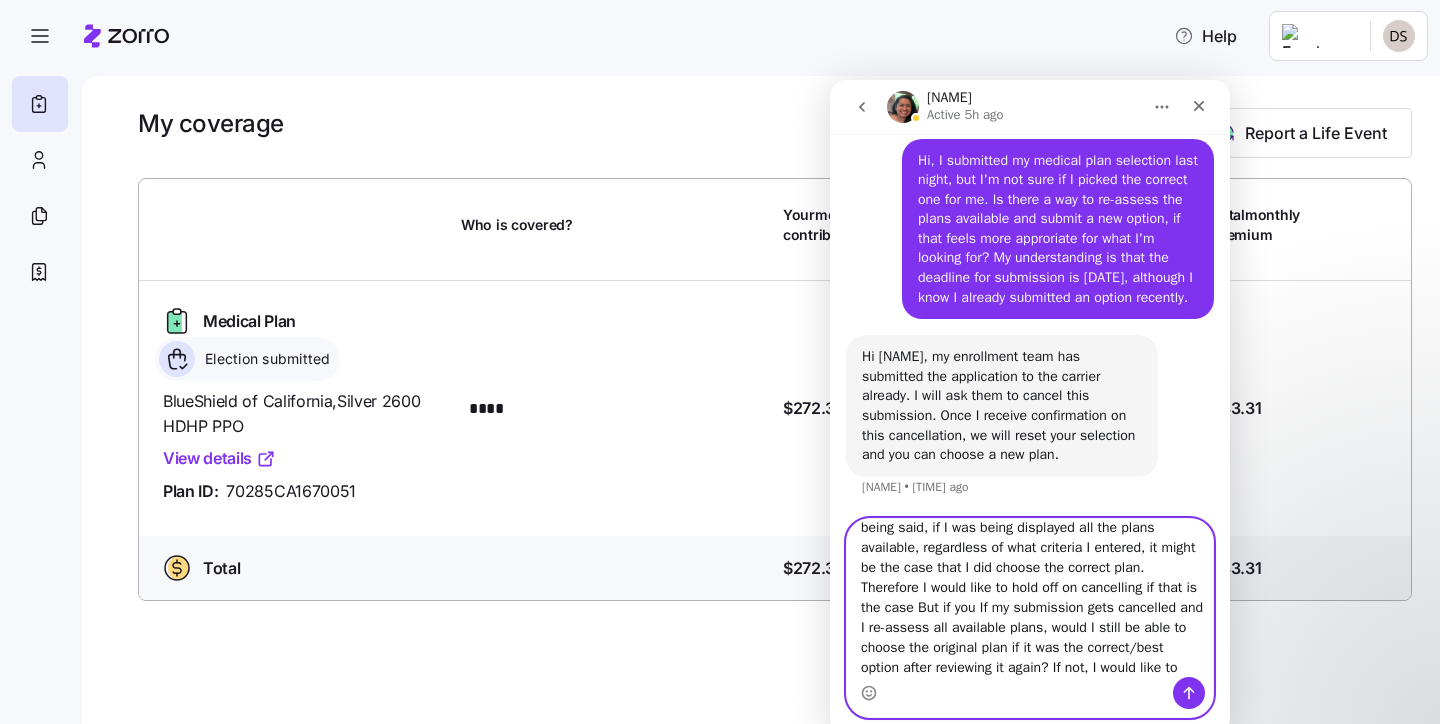 click on "Hi [FIRST], before any cancellations are submitted, i would like to explain the situation futher. My main concern was opting for Kaiser PPO instead of BlueShield (if that is an available plan which I'm not sure). I entered specific criteria before being shown plans, so I'm not sure if I was seeing all of the plans or just one's closes to matching my criteria. (I entered criteria that I no longer think I absolutely need, specifically entering specific doctors in the plan) That being said, if I was being displayed all the plans available, regardless of what criteria I entered, it might be the case that I did choose the correct plan. Therefore I would like to hold off on cancelling if that is the case But if you If my submission gets cancelled and I re-assess all available plans, would I still be able to choose the original plan if it was the correct/best option after reviewing it again? If not, I would like to hold on cancelling the submission" at bounding box center (1030, 598) 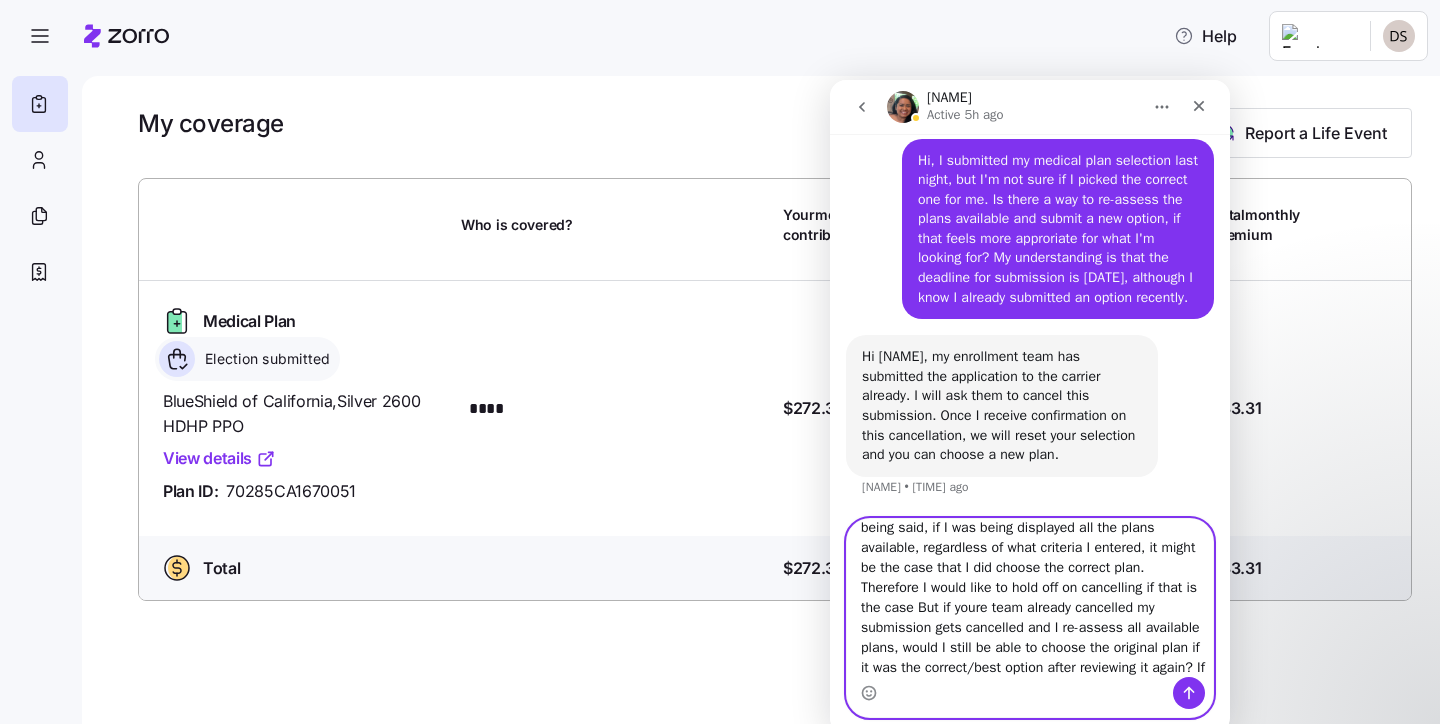 click on "Hi [NAME], before any cancellations are submitted, i would like to explain the situation futher. My main concern was opting for Kaiser PPO instead of BlueShheild (if that is an available plan which I'm not sure). I entered specific criteria before being shown plans, so I'm not sure if I was seeing all of the plans or just one's closes to matching my criteria. (I entered criteria that I no longer think I absolutely need, specifically entering specific doctors in the plan) That being said, if I was being displayed all the plans available, regardless of what criteria I entered, it might be the case that I did choose the correct plan. Therefore I would like to hold off on cancelling if that is the case But if youre team already cancelled my submission gets cancelled and I re-assess all available plans, would I still be able to choose the original plan if it was the correct/best option after reviewing it again? If not, I would like to hold on cancelling the submission" at bounding box center (1030, 598) 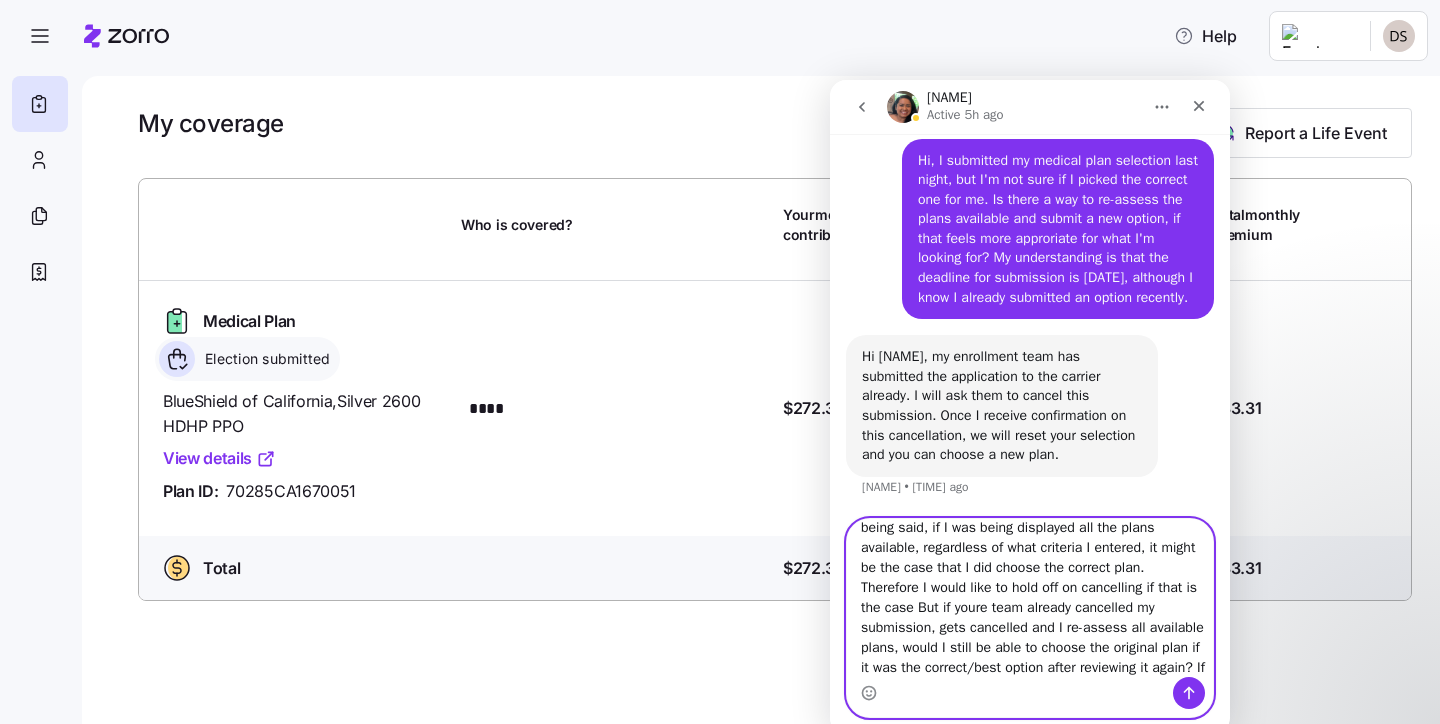click on "Hi [NAME], before any cancellations are submitted, i would like to explain the situation futher. My main concern was opting for Kaiser PPO instead of BlueShheild (if that is an available plan which I'm not sure). I entered specific criteria before being shown plans, so I'm not sure if I was seeing all of the plans or just one's closes to matching my criteria. (I entered criteria that I no longer think I absolutely need, specifically entering specific doctors in the plan) That being said, if I was being displayed all the plans available, regardless of what criteria I entered, it might be the case that I did choose the correct plan. Therefore I would like to hold off on cancelling if that is the case But if youre team already cancelled my submission, gets cancelled and I re-assess all available plans, would I still be able to choose the original plan if it was the correct/best option after reviewing it again? If not, I would like to hold on cancelling the submission" at bounding box center [1030, 598] 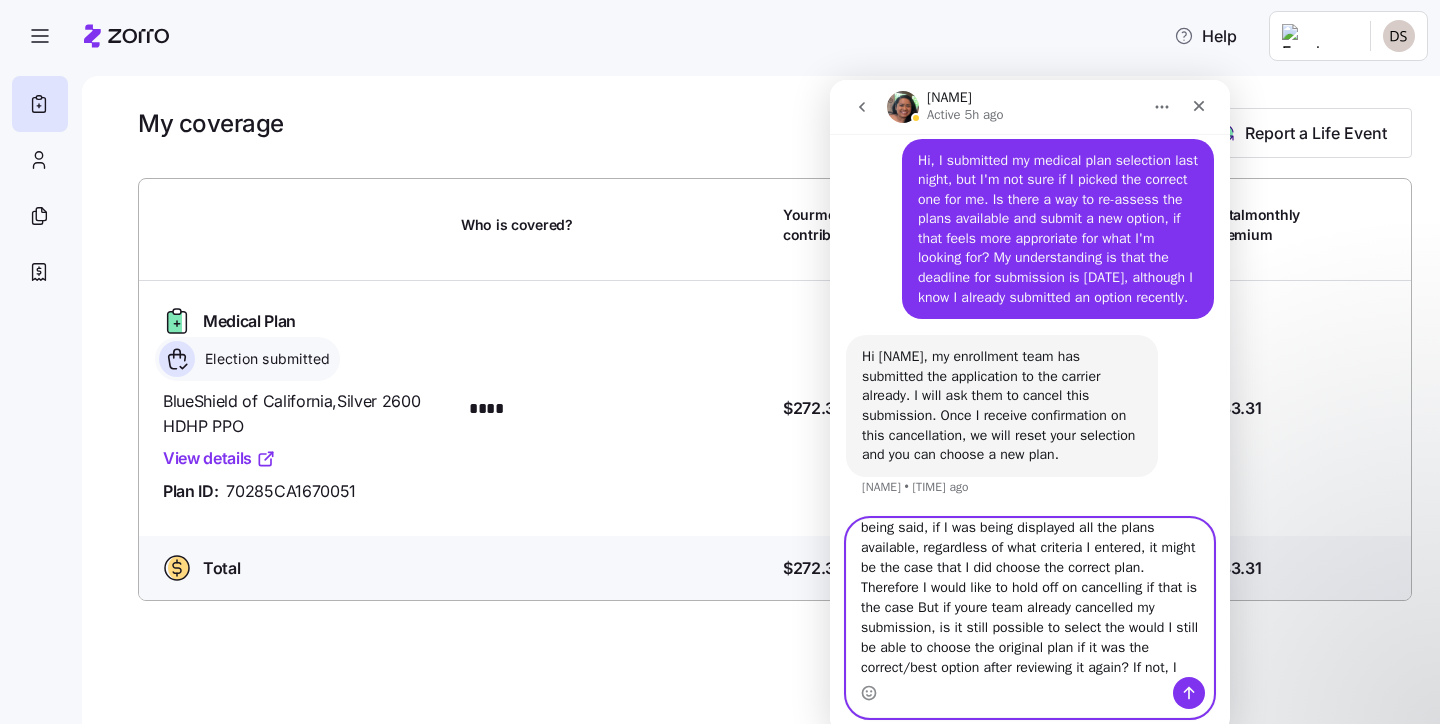 drag, startPoint x: 1161, startPoint y: 632, endPoint x: 1028, endPoint y: 653, distance: 134.64769 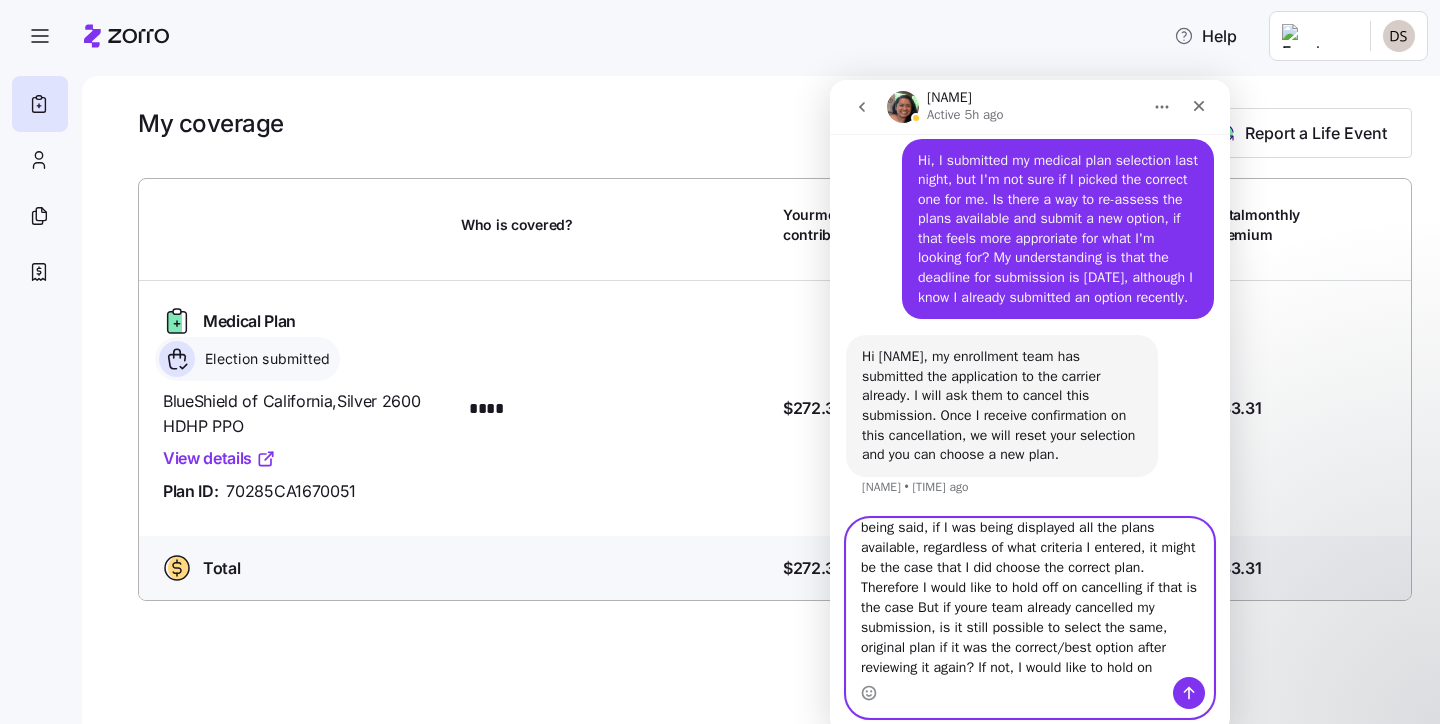 click on "Hi [NAME], before any cancellations are submitted, i would like to explain the situation futher. My main concern was opting for Kaiser PPO instead of BlueShheild (if that is an available plan which I'm not sure). I entered specific criteria before being shown plans, so I'm not sure if I was seeing all of the plans or just one's closes to matching my criteria. (I entered criteria that I no longer think I absolutely need, specifically entering specific doctors in the plan) That being said, if I was being displayed all the plans available, regardless of what criteria I entered, it might be the case that I did choose the correct plan. Therefore I would like to hold off on cancelling if that is the case But if youre team already cancelled my submission, is it still possible to select the same, original plan if it was the correct/best option after reviewing it again? If not, I would like to hold on cancelling the submission" at bounding box center (1030, 598) 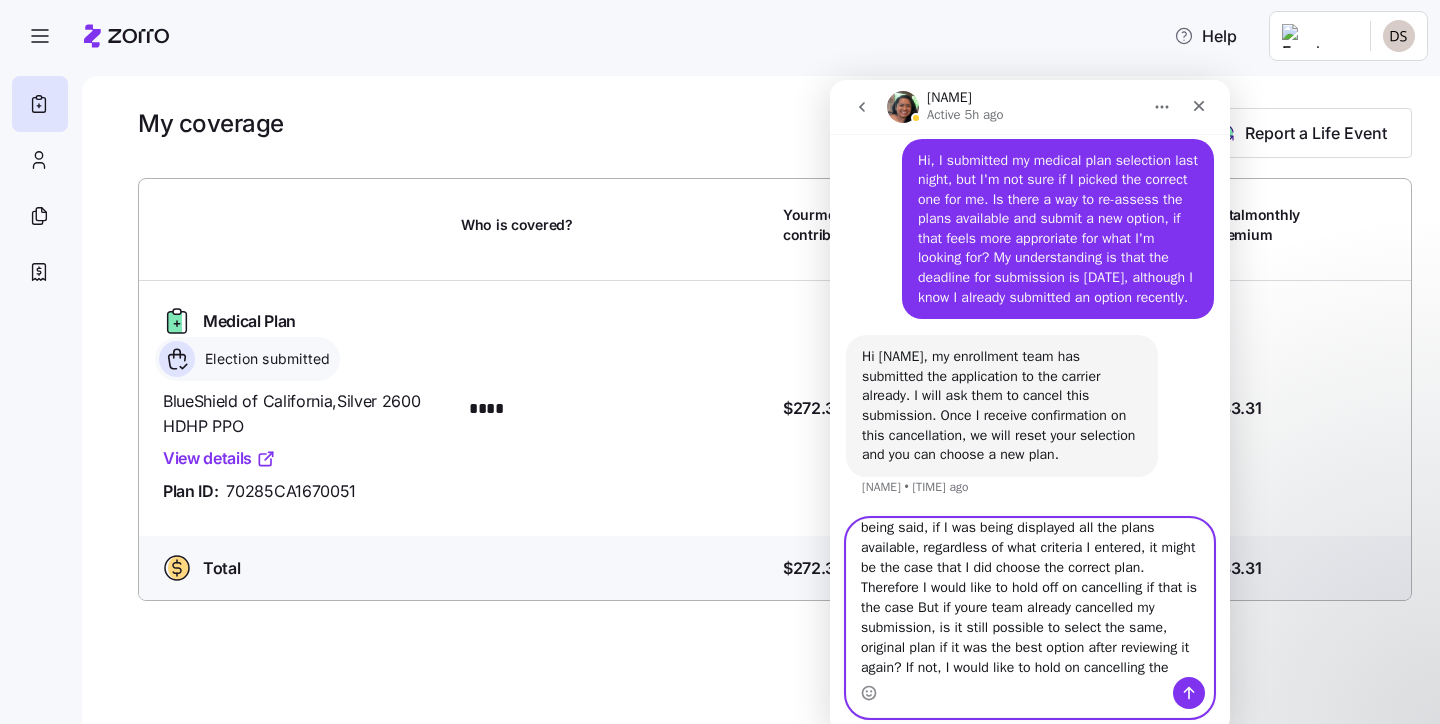 click on "Hi [NAME], before any cancellations are submitted, i would like to explain the situation futher. My main concern was opting for Kaiser PPO instead of BlueShheild (if that is an available plan which I'm not sure). I entered specific criteria before being shown plans, so I'm not sure if I was seeing all of the plans or just ones closes to matching my criteria. (I entered criteria that I no longer think I absolutely need, specifically entering specific doctors in the plan) That being said, if I was being displayed all the plans available, regardless of what criteria I entered, it might be the case that I did choose the correct plan. Therefore I would like to hold off on cancelling if that is the case But if youre team already cancelled my submission, is it still possible to select the same, original plan if it was the best option after reviewing it again? If not, I would like to hold on cancelling the submission" at bounding box center (1030, 598) 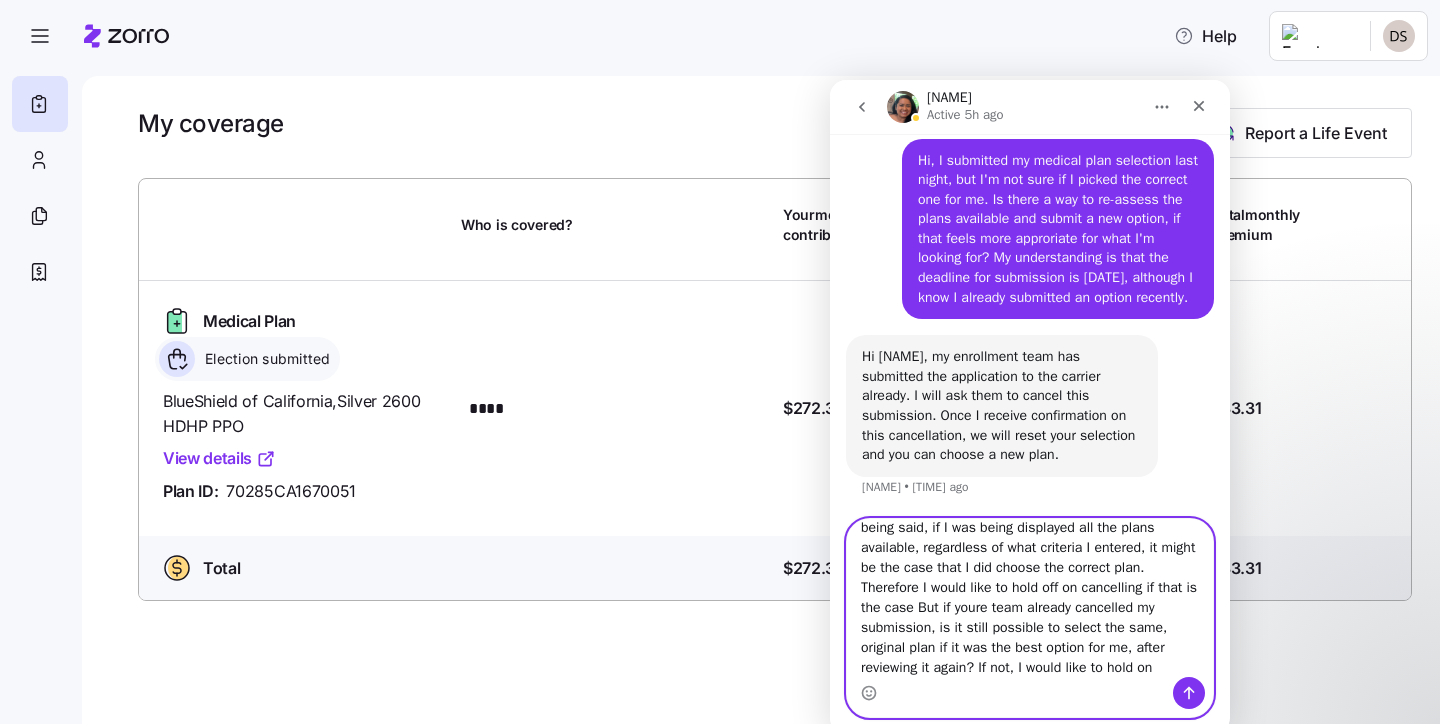 click on "Hi [NAME], before any cancellations are submitted, i would like to explain the situation futher. My main concern was opting for Kaiser PPO instead of BlueShheild (if that is an available plan which I'm not sure). I entered specific criteria before being shown plans, so I'm not sure if I was seeing all of the plans or just one's closes to matching my criteria. (I entered criteria that I no longer think I absolutely need, specifically entering specific doctors in the plan) That being said, if I was being displayed all the plans available, regardless of what criteria I entered, it might be the case that I did choose the correct plan. Therefore I would like to hold off on cancelling if that is the case But if youre team already cancelled my submission, is it still possible to select the same, original plan if it was the best option for me, after reviewing it again? If not, I would like to hold on cancelling the submission" at bounding box center (1030, 598) 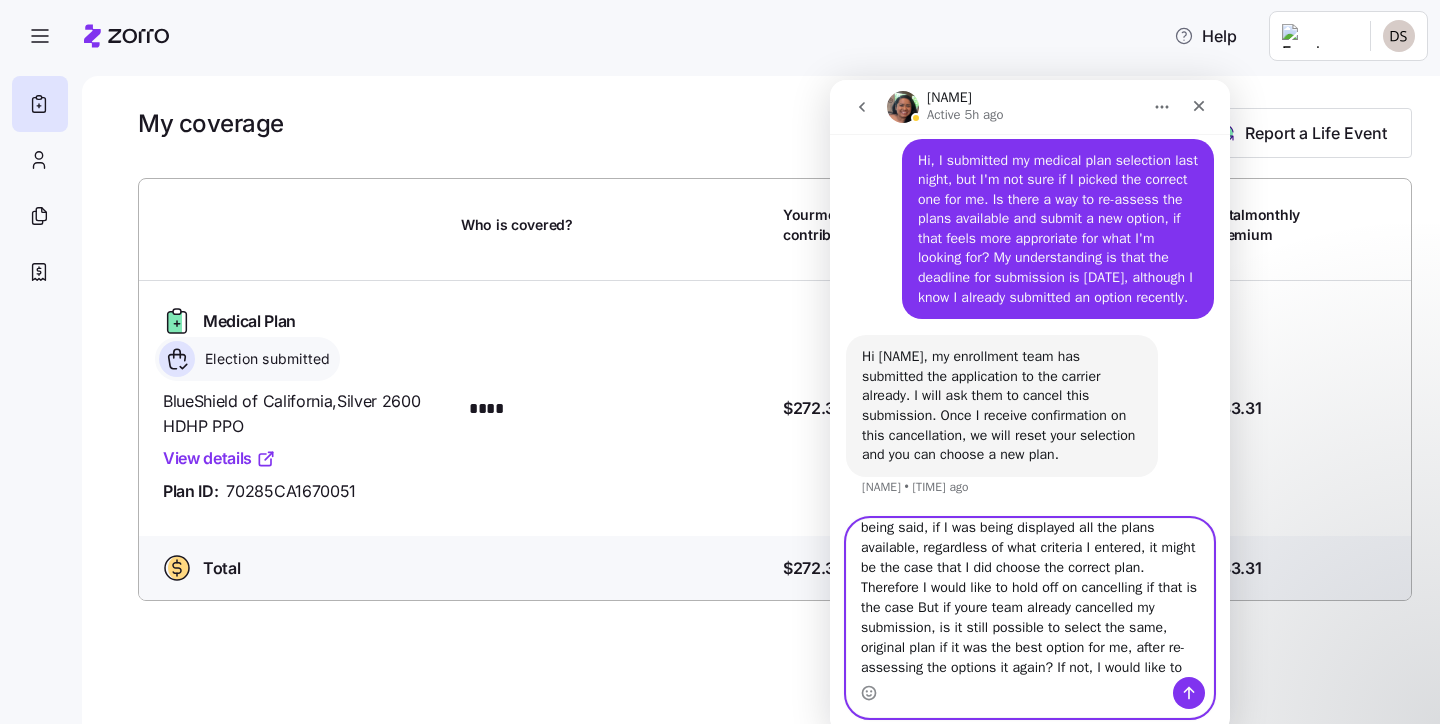 click on "Hi [NAME], before any cancellations are submitted, i would like to explain the situation futher. My main concern was opting for Kaiser PPO instead of BlueShheild (if that is an available plan which I'm not sure). I entered specific criteria before being shown plans, so I'm not sure if I was seeing all of the plans or just one's closes to matching my criteria. (I entered criteria that I no longer think I absolutely need, specifically entering specific doctors in the plan) That being said, if I was being displayed all the plans available, regardless of what criteria I entered, it might be the case that I did choose the correct plan. Therefore I would like to hold off on cancelling if that is the case But if youre team already cancelled my submission, is it still possible to select the same, original plan if it was the best option for me, after re-assessing the optiond it again? If not, I would like to hold on cancelling the submission" at bounding box center [1030, 598] 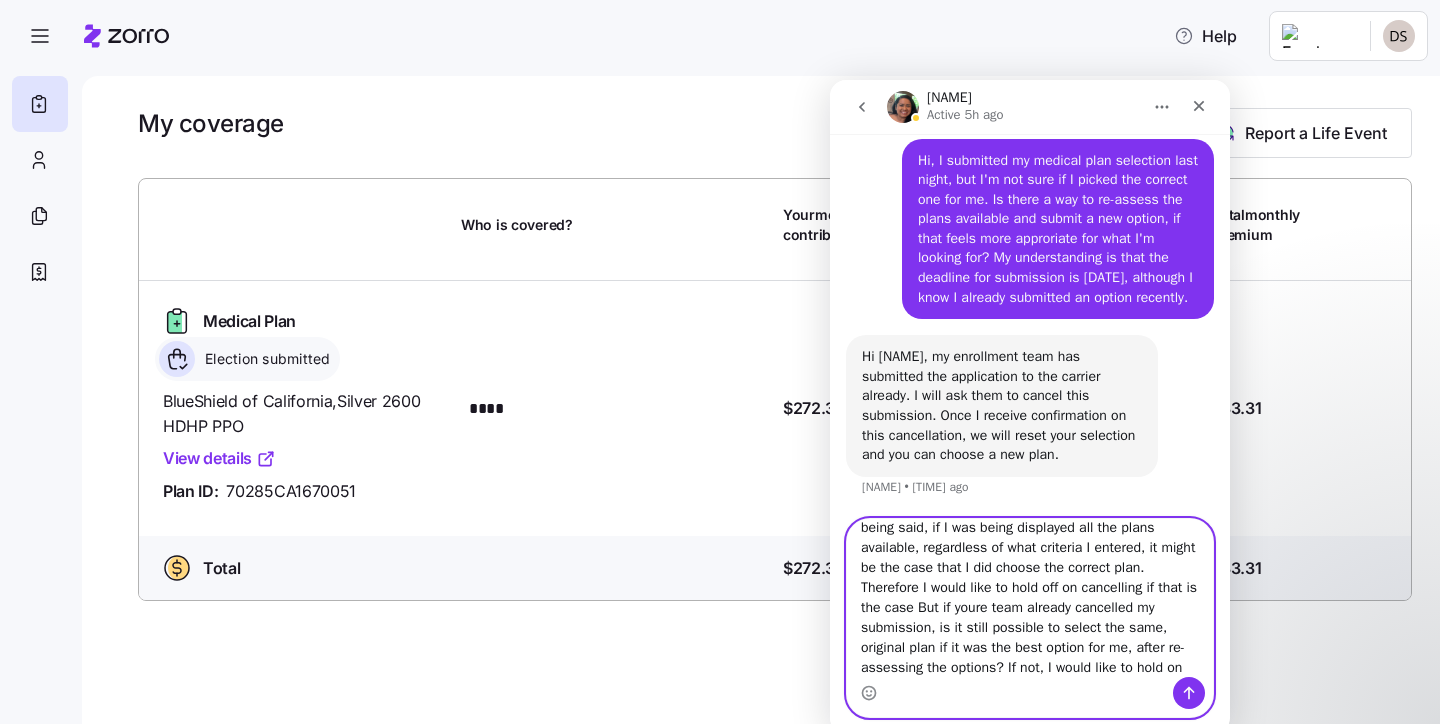 click on "Hi [NAME], before any cancellations are submitted, i would like to explain the situation futher. My main concern was opting for Kaiser PPO instead of BlueShheild (if that is an available plan which I'm not sure). I entered specific criteria before being shown plans, so I'm not sure if I was seeing all of the plans or just one's closes to matching my criteria. (I entered criteria that I no longer think I absolutely need, specifically entering specific doctors in the plan) That being said, if I was being displayed all the plans available, regardless of what criteria I entered, it might be the case that I did choose the correct plan. Therefore I would like to hold off on cancelling if that is the case But if youre team already cancelled my submission, is it still possible to select the same, original plan if it was the best option for me, after re-assessing the options? If not, I would like to hold on cancelling the submission" at bounding box center (1030, 598) 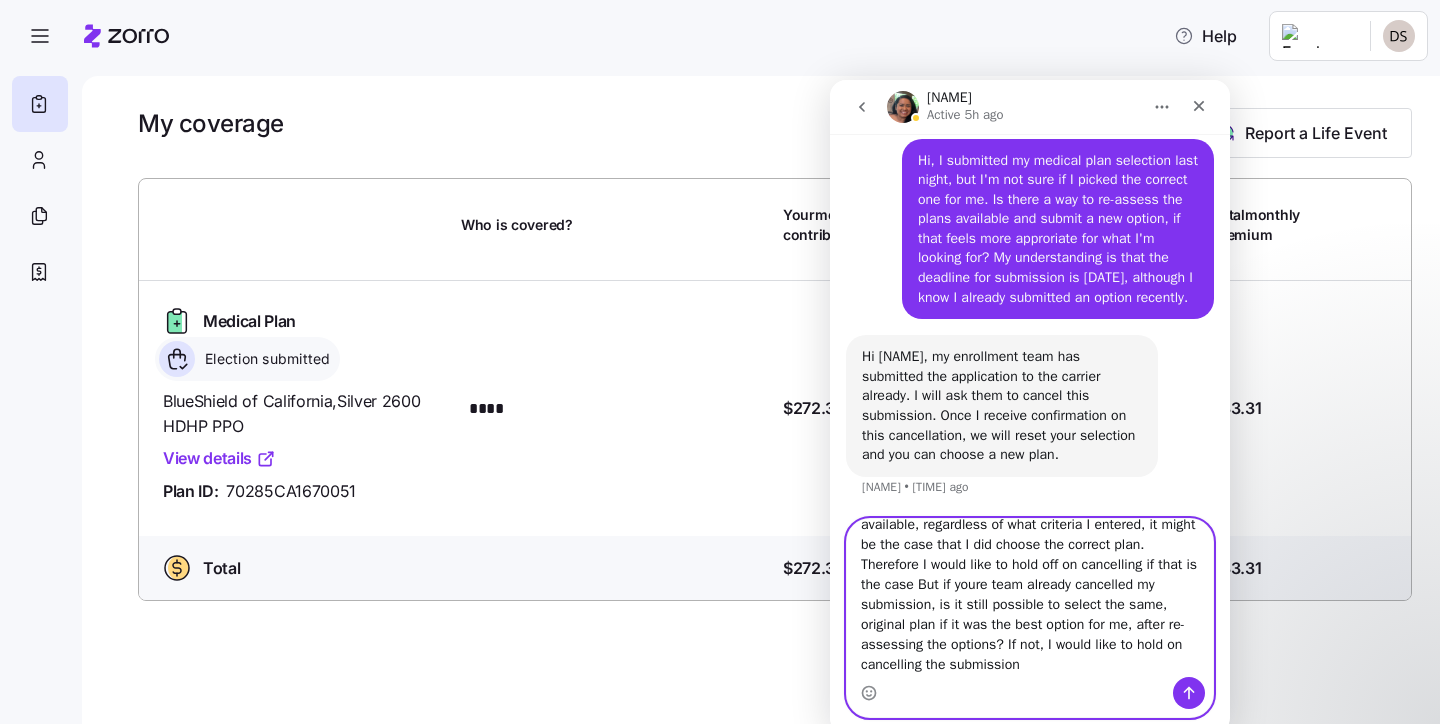 scroll, scrollTop: 216, scrollLeft: 0, axis: vertical 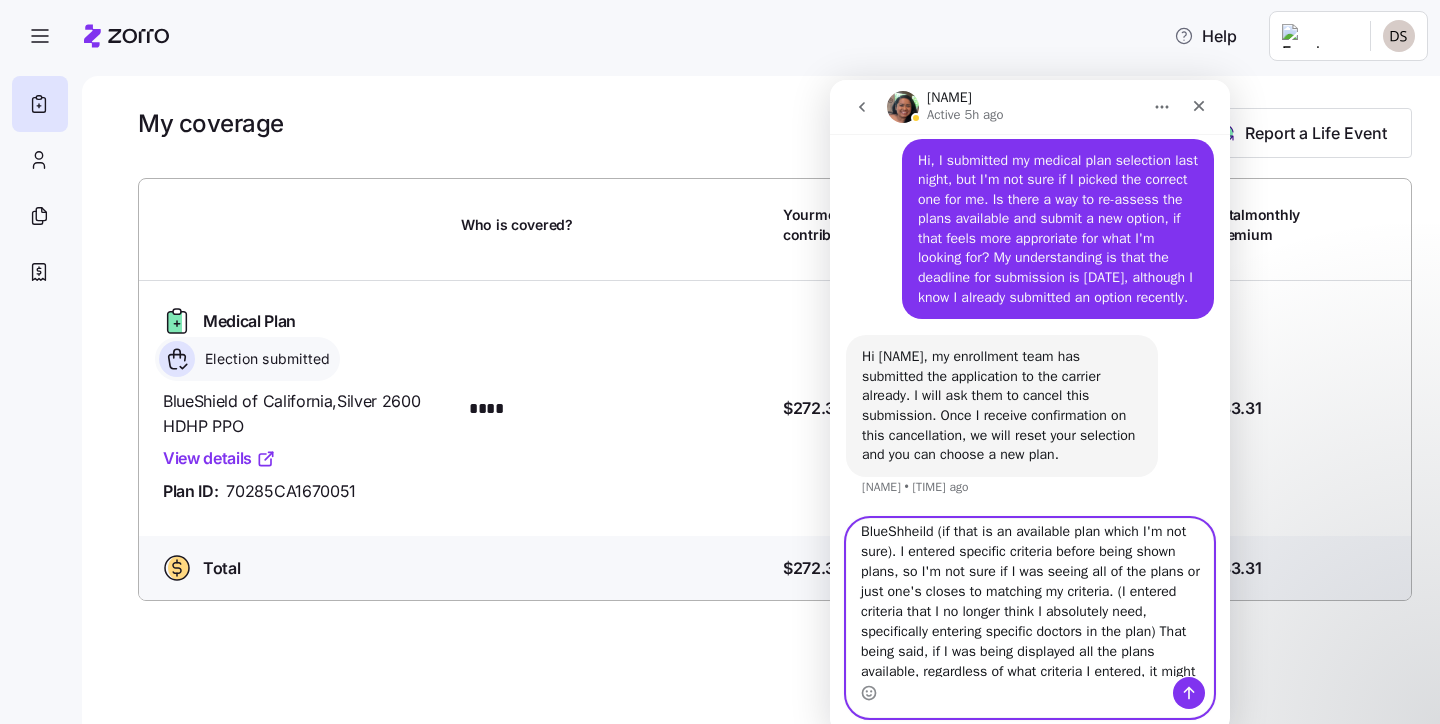 click on "Hi [NAME], before any cancellations are submitted, i would like to explain the situation futher. My main concern was opting for Kaiser PPO instead of BlueShheild (if that is an available plan which I'm not sure). I entered specific criteria before being shown plans, so I'm not sure if I was seeing all of the plans or just one's closes to matching my criteria. (I entered criteria that I no longer think I absolutely need, specifically entering specific doctors in the plan) That being said, if I was being displayed all the plans available, regardless of what criteria I entered, it might be the case that I did choose the correct plan. Therefore I would like to hold off on cancelling if that is the case But if youre team already cancelled my submission, is it still possible to select the same, original plan if it was the best option for me, after re-assessing the options?" at bounding box center (1030, 598) 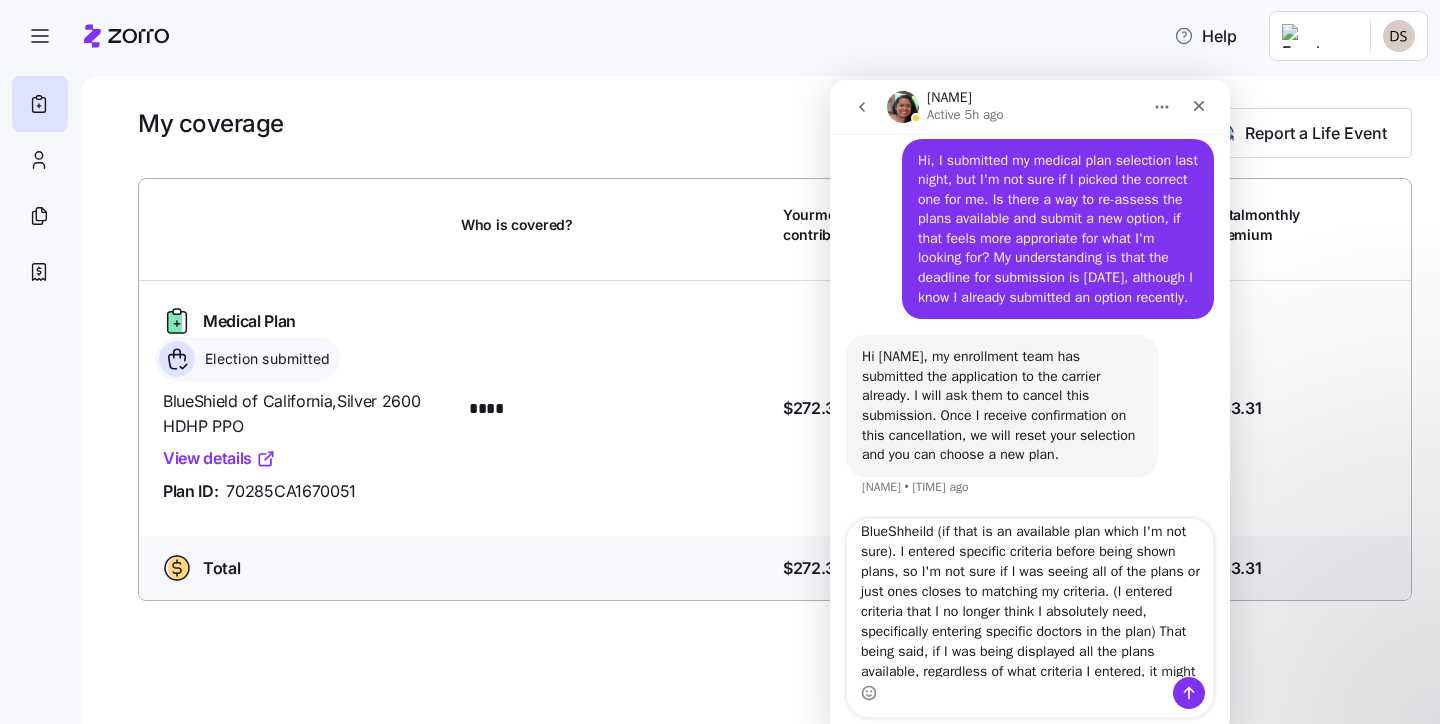 click at bounding box center [1030, 693] 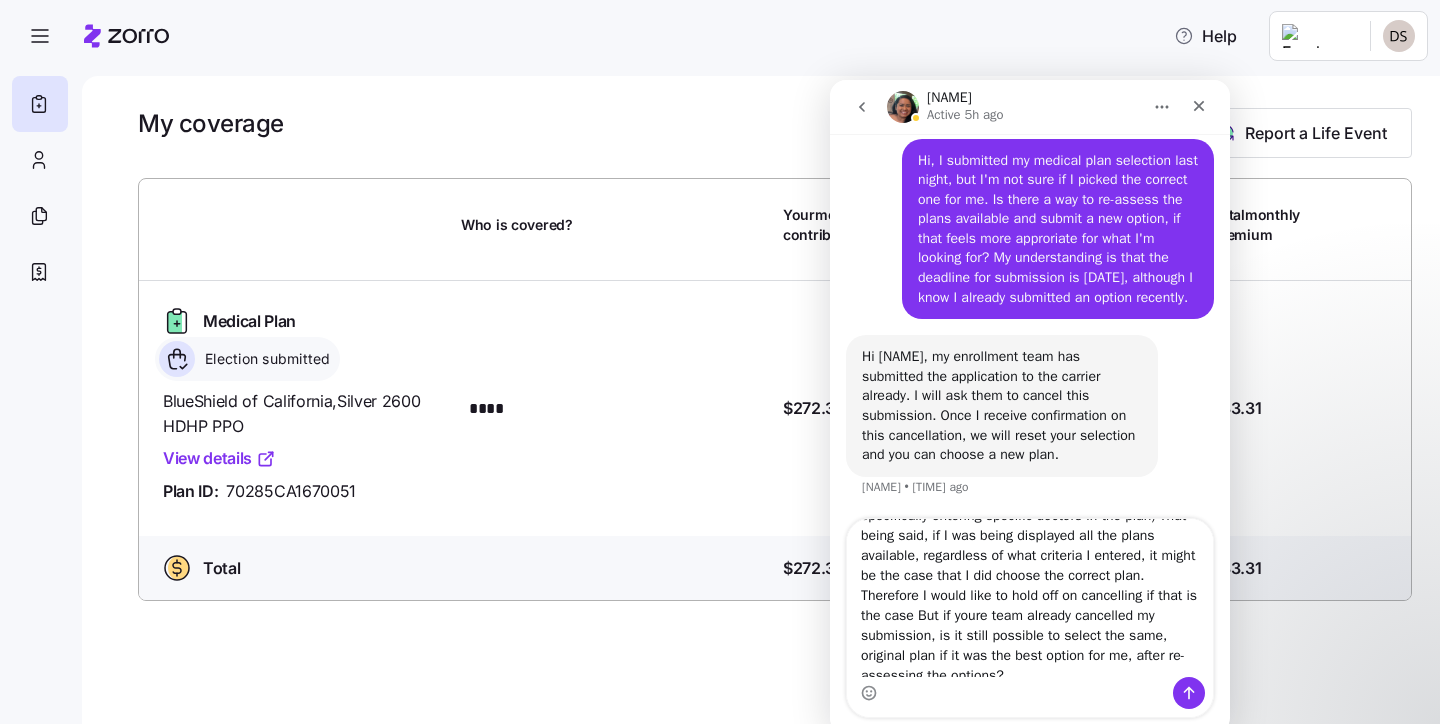 scroll, scrollTop: 195, scrollLeft: 0, axis: vertical 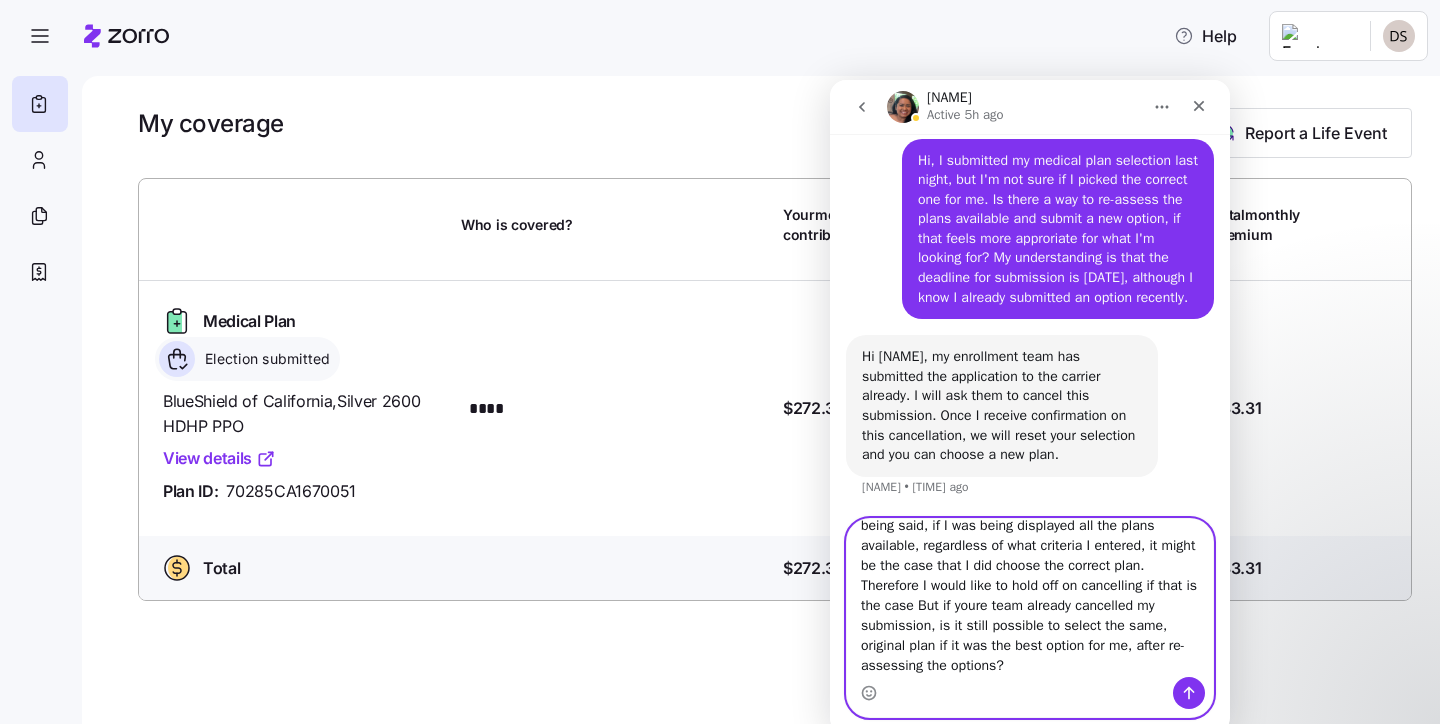 click on "Hi [NAME], before any cancellations are submitted, i would like to explain the situation futher. My main concern was opting for Kaiser PPO instead of BlueShheild (if that is an available plan which I'm not sure). I entered specific criteria before being shown plans, so I'm not sure if I was seeing all of the plans or just ones closes to matching my criteria. (I entered criteria that I no longer think I absolutely need, specifically entering specific doctors in the plan) That being said, if I was being displayed all the plans available, regardless of what criteria I entered, it might be the case that I did choose the correct plan. Therefore I would like to hold off on cancelling if that is the case But if youre team already cancelled my submission, is it still possible to select the same, original plan if it was the best option for me, after re-assessing the options?" at bounding box center (1030, 598) 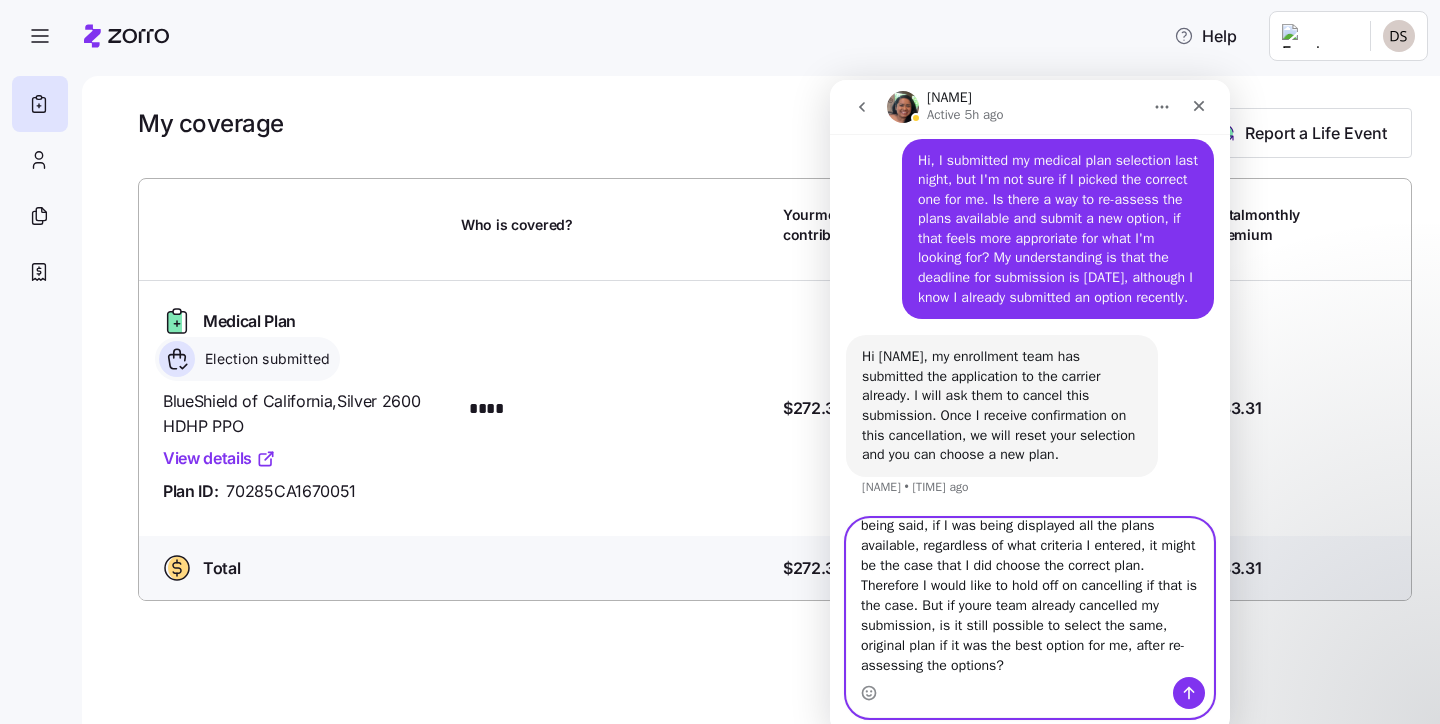 click on "Hi [NAME], before any cancellations are submitted, i would like to explain the situation futher. My main concern was opting for Kaiser PPO instead of BlueShield (if that is an available plan which I'm not sure). I entered specific criteria before being shown plans, so I'm not sure if I was seeing all of the plans or just ones closes to matching my criteria. (I entered criteria that I no longer think I absolutely need, specifically entering specific doctors in the plan) That being said, if I was being displayed all the plans available, regardless of what criteria I entered, it might be the case that I did choose the correct plan. Therefore I would like to hold off on cancelling if that is the case. But if youre team already cancelled my submission, is it still possible to select the same, original plan if it was the best option for me, after re-assessing the options?" at bounding box center (1030, 598) 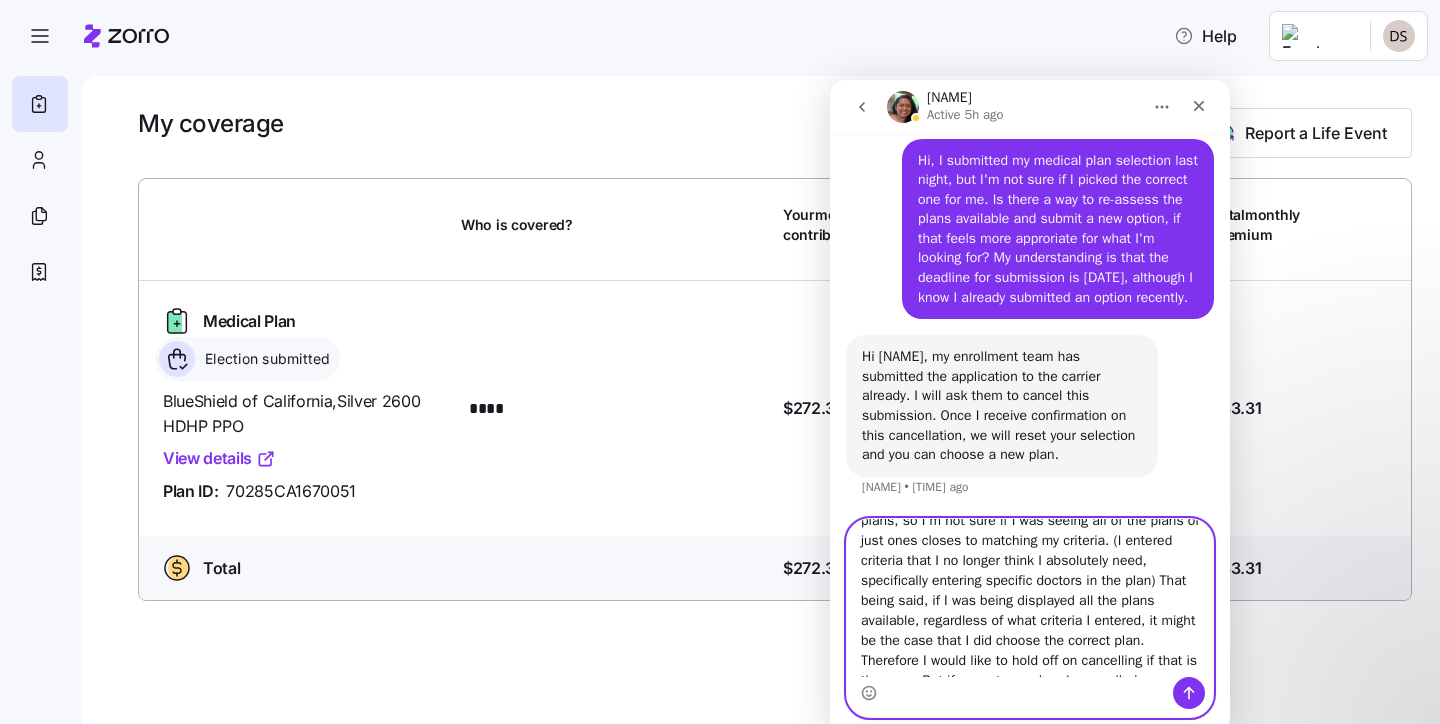 scroll, scrollTop: 139, scrollLeft: 0, axis: vertical 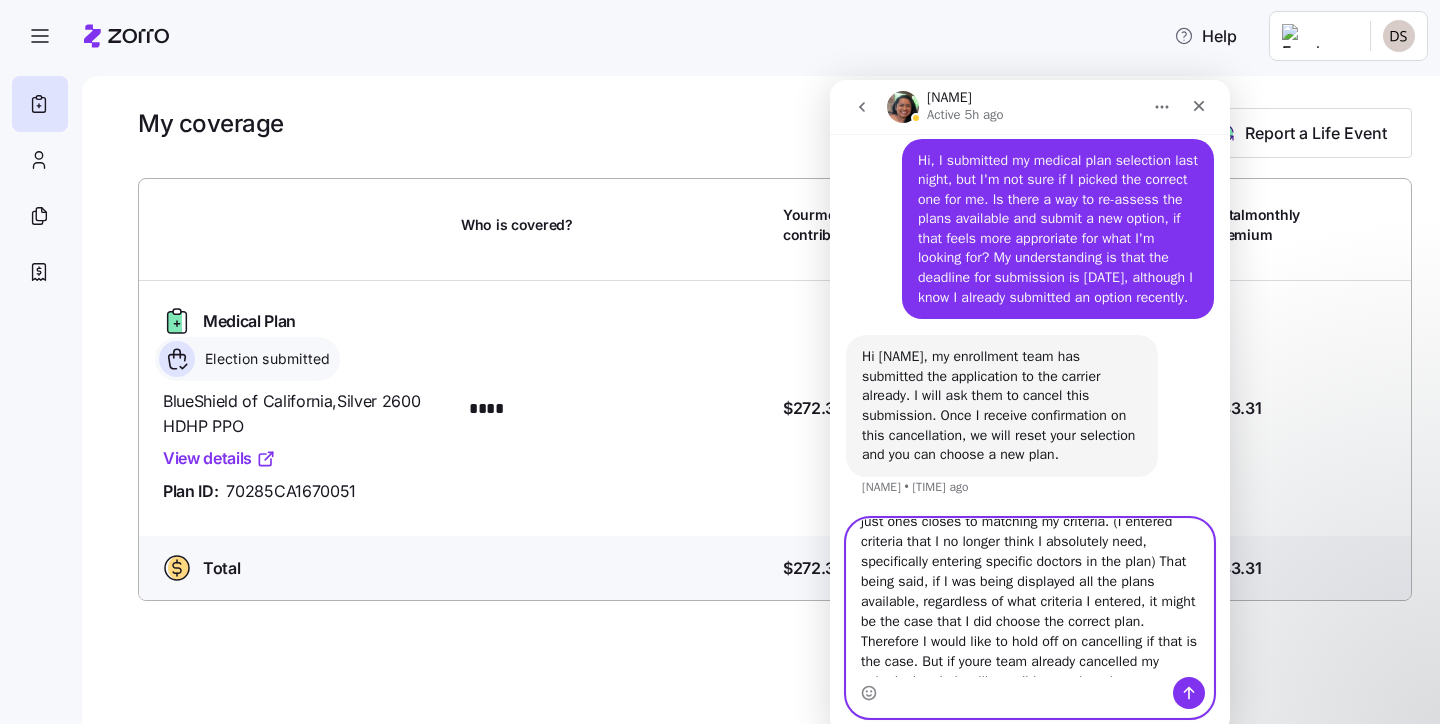 click on "Hi [NAME], before any cancellations are submitted, i would like to explain the situation futher. My main concern was opting for Kaiser PPO instead of BlueShield (if that is an available plan which I'm not sure). I entered specific criteria before being shown plans, so I'm not sure if I was seeing all of the plans or just ones closes to matching my criteria. (I entered criteria that I no longer think I absolutely need, specifically entering specific doctors in the plan) That being said, if I was being displayed all the plans available, regardless of what criteria I entered, it might be the case that I did choose the correct plan. Therefore I would like to hold off on cancelling if that is the case. But if youre team already cancelled my submission, is it still possible to select the same, original plan if it was the best option for me, after re-assessing the options? I just don't want to jump ahead and cancel it, if that is the case." at bounding box center [1030, 598] 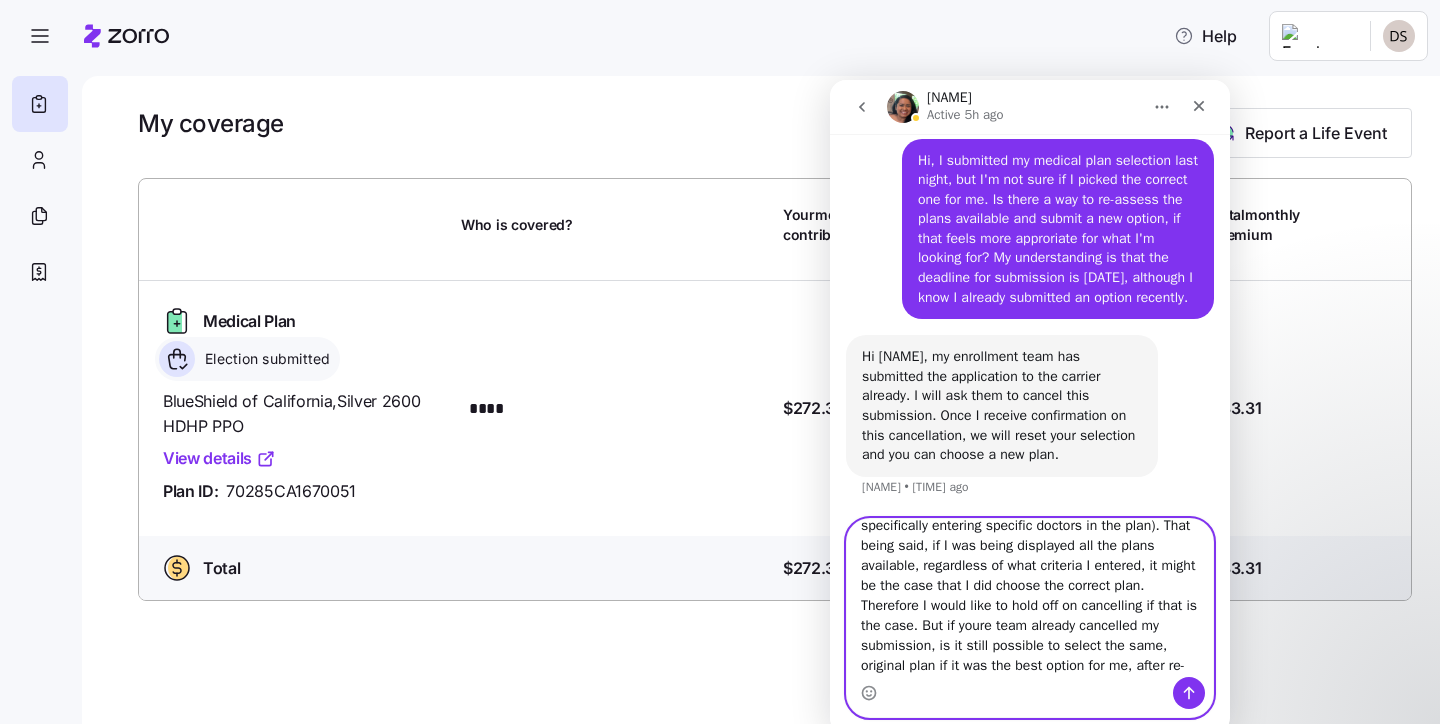 scroll, scrollTop: 196, scrollLeft: 0, axis: vertical 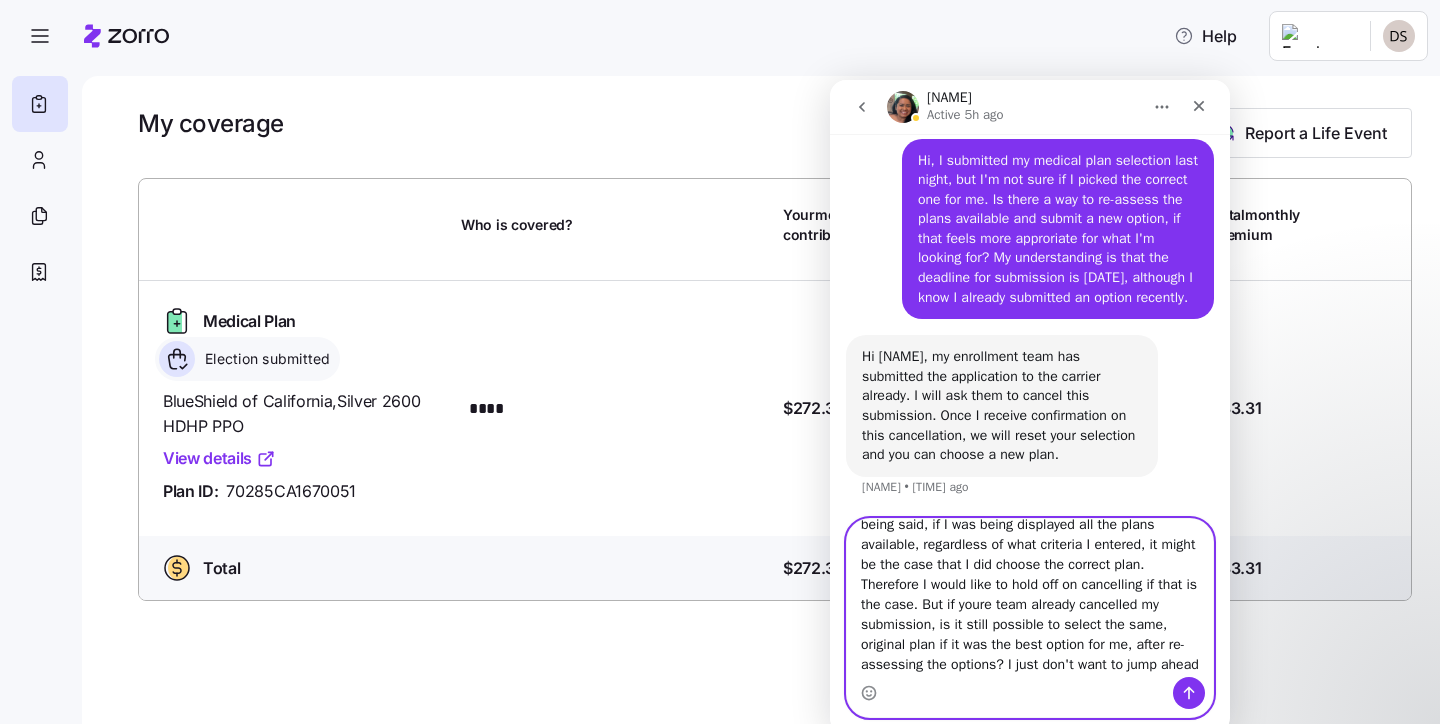 click on "Hi [NAME], before any cancellations are submitted, i would like to explain the situation futher. My main concern was opting for Kaiser PPO instead of BlueShheild (if that is an available plan which I'm not sure). I entered specific criteria before being shown plans, so I'm not sure if I was seeing all of the plans or just ones closes to matching my criteria. (I entered criteria that I no longer think I absolutely need, specifically entering specific doctors in the plan). That being said, if I was being displayed all the plans available, regardless of what criteria I entered, it might be the case that I did choose the correct plan. Therefore I would like to hold off on cancelling if that is the case. But if youre team already cancelled my submission, is it still possible to select the same, original plan if it was the best option for me, after re-assessing the options? I just don't want to jump ahead and cancel it, if that is the case." at bounding box center [1030, 598] 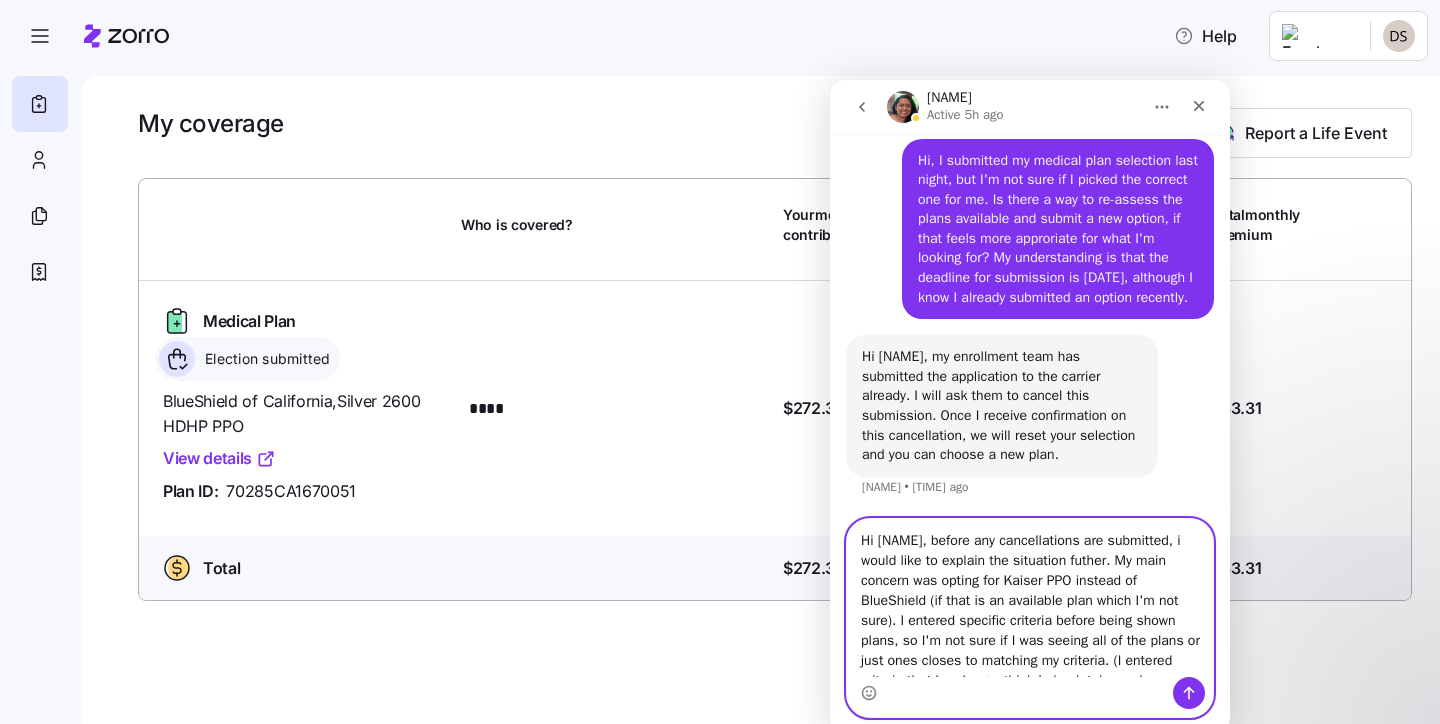 scroll, scrollTop: 0, scrollLeft: 0, axis: both 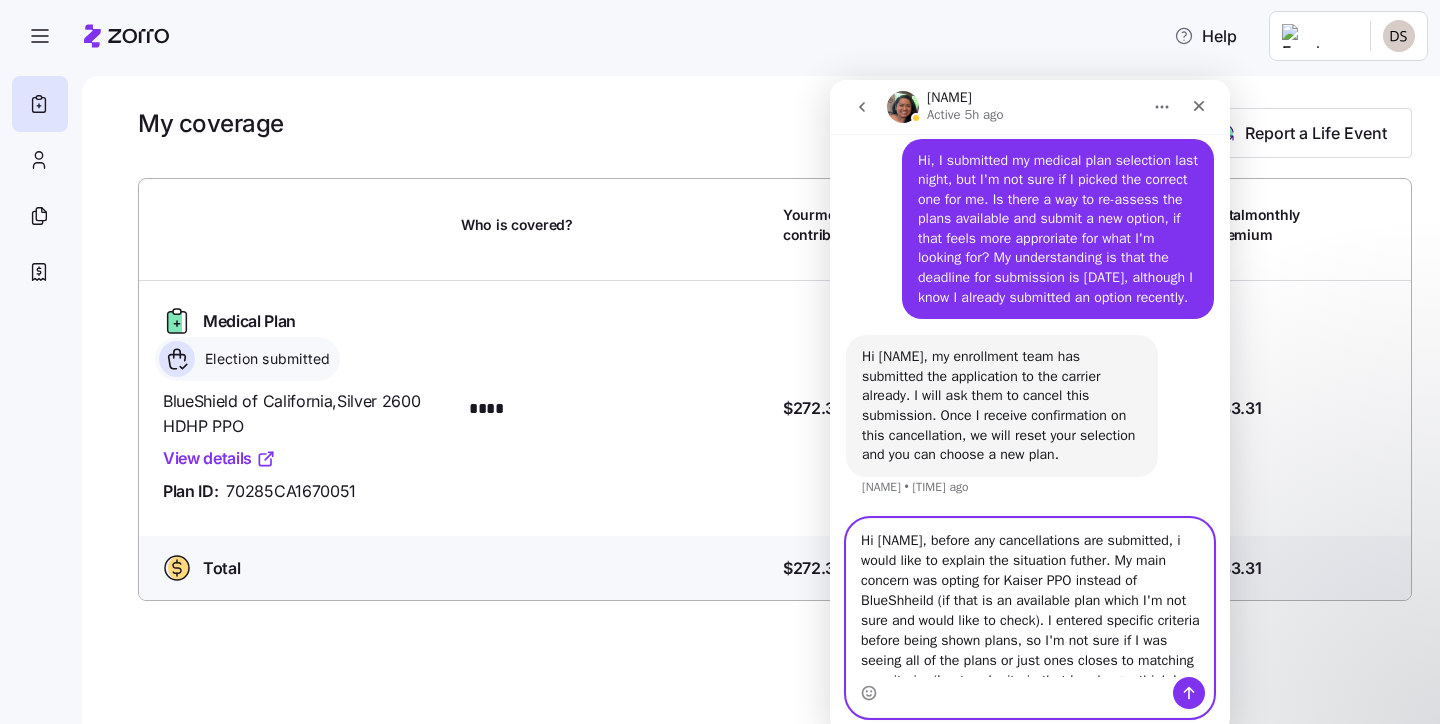click on "Hi [NAME], before any cancellations are submitted, i would like to explain the situation futher. My main concern was opting for Kaiser PPO instead of BlueShheild (if that is an available plan which I'm not sure and would like to check). I entered specific criteria before being shown plans, so I'm not sure if I was seeing all of the plans or just ones closes to matching my criteria. (I entered criteria that I no longer think I absolutely need, specifically entering specific doctors in the plan). That being said, if I was being displayed all the plans available, regardless of what criteria I entered, it might be the case that I did choose the correct plan. Therefore I would like to hold off on cancelling. But if youre team already cancelled my submission, is it still possible to select the same, original plan if it was the best option for me, after re-assessing the options? I just don't want to jump ahead and cancel it, if that is the case." at bounding box center (1030, 598) 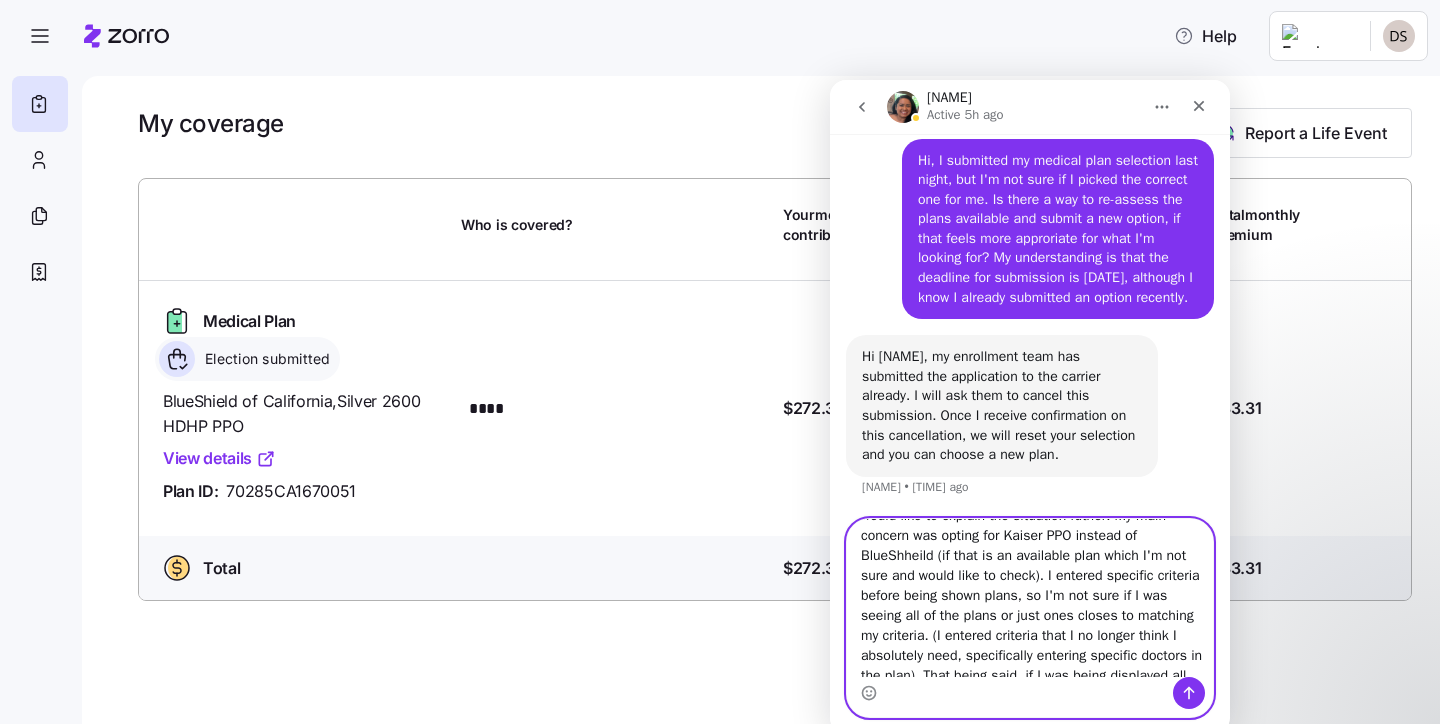 scroll, scrollTop: 46, scrollLeft: 0, axis: vertical 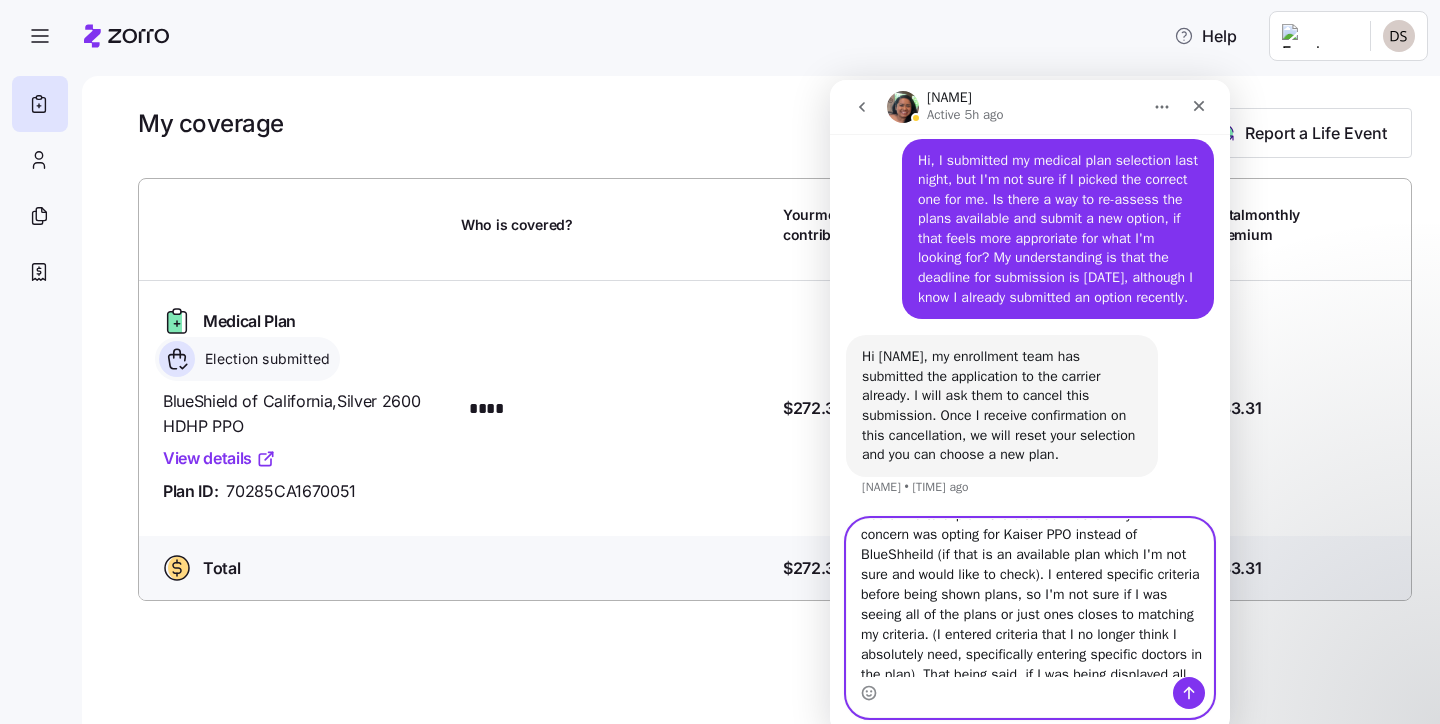 click on "Hi [NAME], before any cancellations are submitted, i would like to explain the situation futher. My main concern was opting for Kaiser PPO instead of BlueShheild (if that is an available plan which I'm not sure and would like to check). I entered specific criteria before being shown plans, so I'm not sure if I was seeing all of the plans or just ones closes to matching my criteria. (I entered criteria that I no longer think I absolutely need, specifically entering specific doctors in the plan). That being said, if I was being displayed all the plans available, regardless of what criteria I entered, it might be the case that I did choose the correct plan. Therefore I would like to hold off on cancelling. But if youre team already cancelled my submission, is it still possible to select the same, original plan if it was the best option for me, after re-assessing the options? I just don't want to jump ahead and cancel it, if that is the case." at bounding box center [1030, 598] 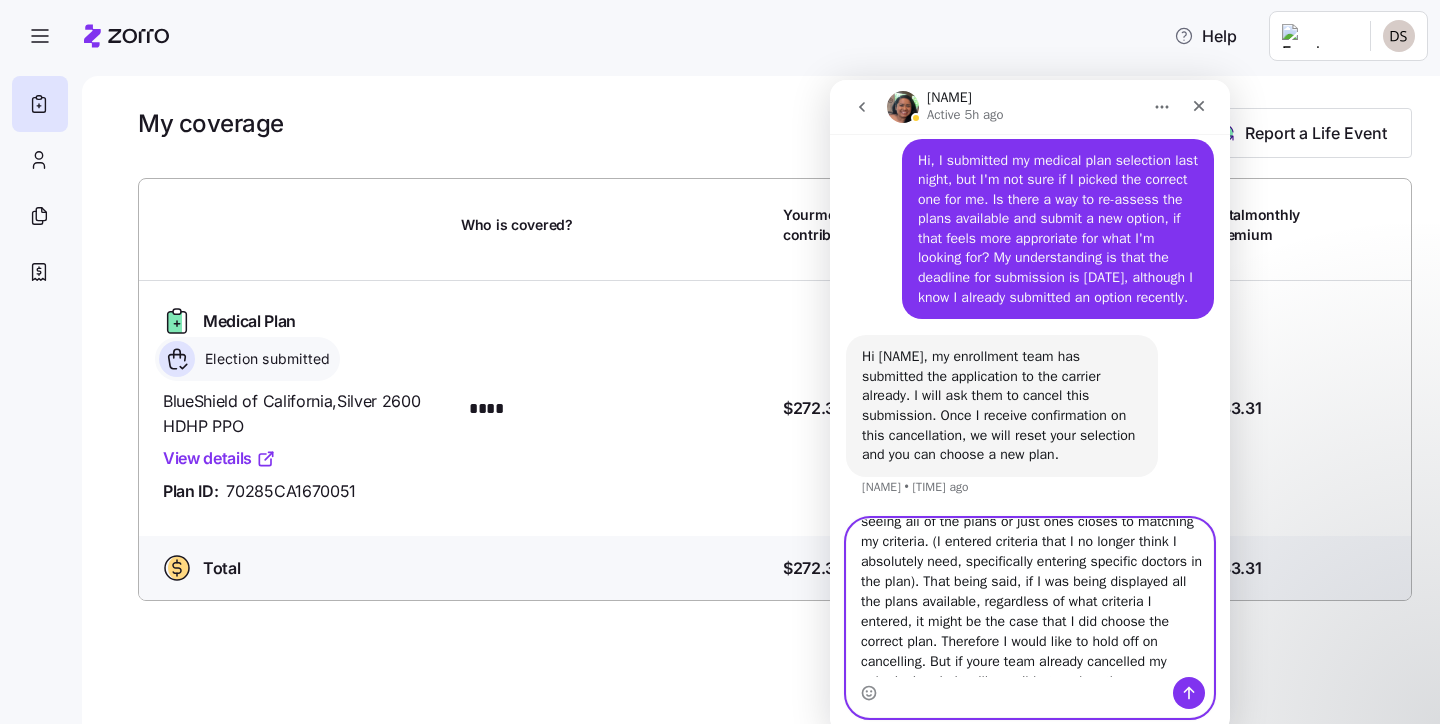 scroll, scrollTop: 140, scrollLeft: 0, axis: vertical 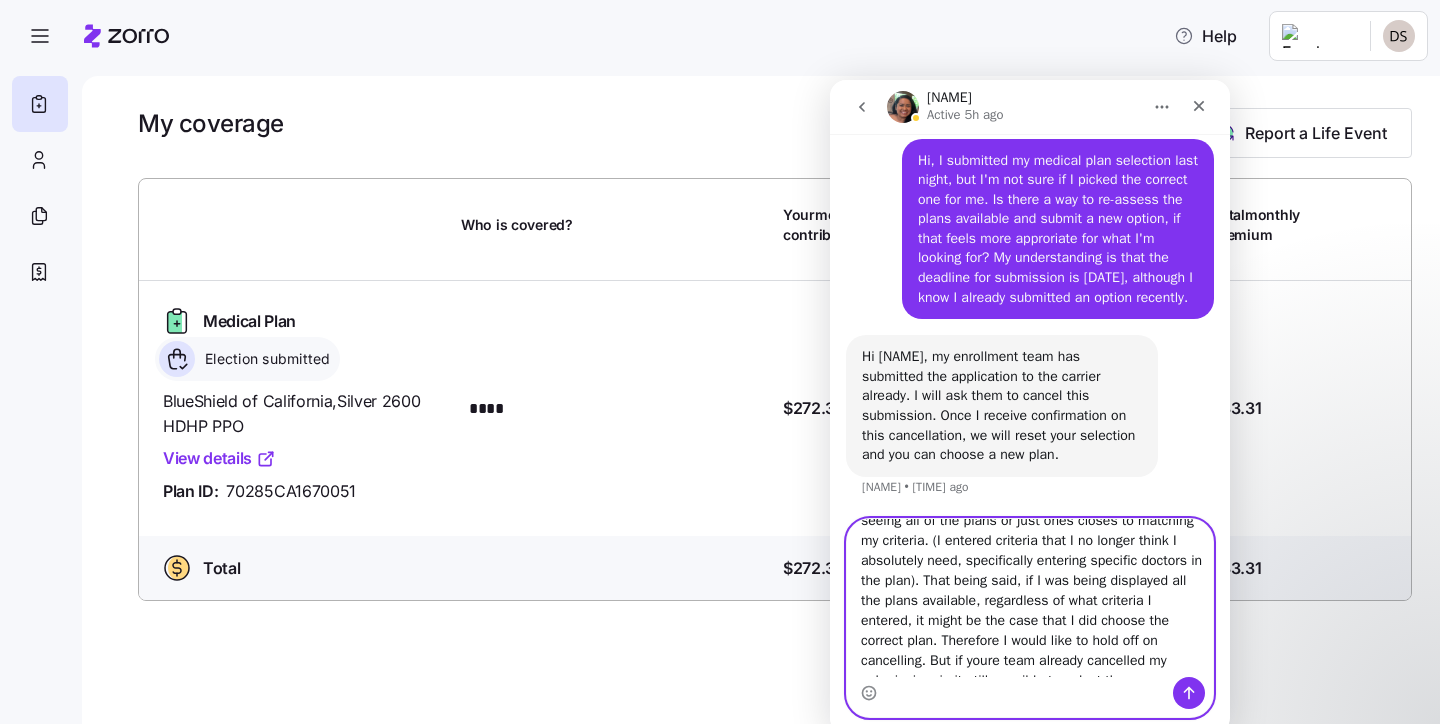 drag, startPoint x: 1202, startPoint y: 584, endPoint x: 1189, endPoint y: 584, distance: 13 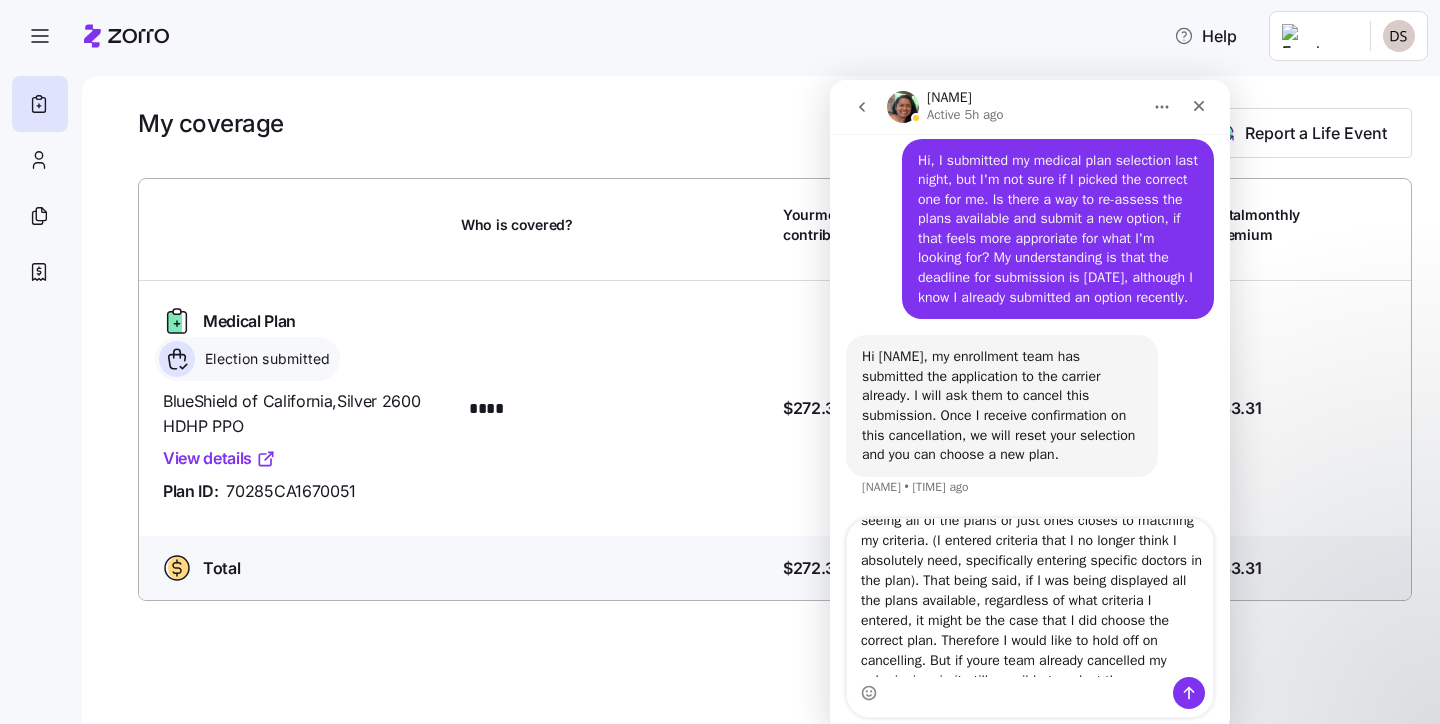 click on "Hi [NAME], before any cancellations are submitted, i would like to explain the situation futher. My main concern was opting for Kaiser PPO instead of BlueShheild (if that is an available plan which I'm not sure and would like to check). I entered specific criteria before being shown plans, so I'm not sure if I was seeing all of the plans or just ones closes to matching my criteria. (I entered criteria that I no longer think I absolutely need, specifically entering specific doctors in the plan). That being said, if I was being displayed all the plans available, regardless of what criteria I entered, it might be the case that I did choose the correct plan. Therefore I would like to hold off on cancelling. But if youre team already cancelled my submission, is it still possible to select the same, original plan if it was the best option for me, after re-assessing the options? I just don't want to jump ahead and cancel it, if that is the case." at bounding box center (1030, 598) 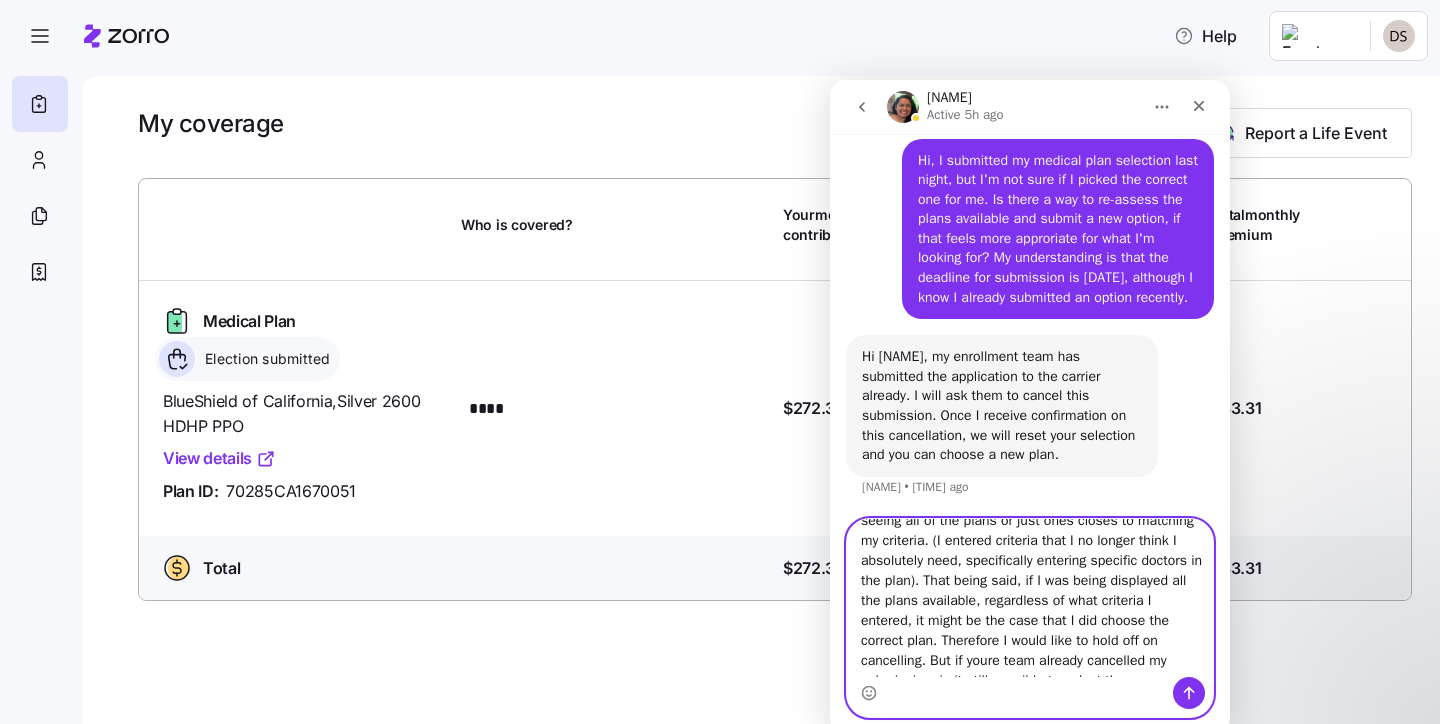 click on "Hi [NAME], before any cancellations are submitted, i would like to explain the situation futher. My main concern was opting for Kaiser PPO instead of BlueShheild (if that is an available plan which I'm not sure and would like to check). I entered specific criteria before being shown plans, so I'm not sure if I was seeing all of the plans or just ones closes to matching my criteria. (I entered criteria that I no longer think I absolutely need, specifically entering specific doctors in the plan). That being said, if I was being displayed all the plans available, regardless of what criteria I entered, it might be the case that I did choose the correct plan. Therefore I would like to hold off on cancelling. But if youre team already cancelled my submission, is it still possible to select the same, original plan if it was the best option for me, after re-assessing the options? I just don't want to jump ahead and cancel it, if that is the case." at bounding box center [1030, 598] 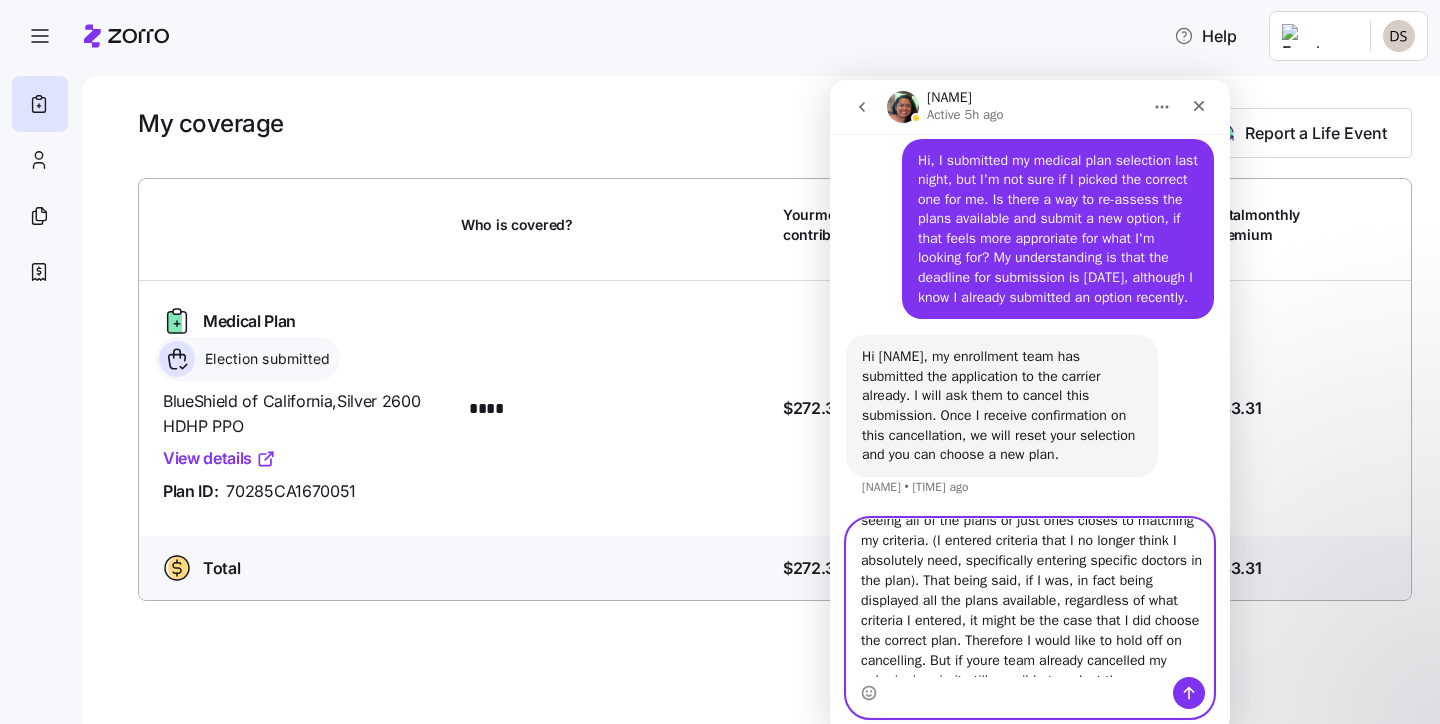 click on "Hi [FIRST] [LAST], before any cancellations are submitted, i would like to explain the situation futher. My main concern was opting for Kaiser PPO instead of BlueShheild (if that is an available plan which I'm not sure and would like to check). I entered specific criteria before being shown plans, so I'm not sure if I was seeing all of the plans or just ones closes to matching my criteria. (I entered criteria that I no longer think I absolutely need, specifically entering specific doctors in the plan). That being said, if I was, in fact being displayed all the plans available, regardless of what criteria I entered, it might be the case that I did choose the correct plan. Therefore I would like to hold off on cancelling. But if youre team already cancelled my submission, is it still possible to select the same, original plan if it was the best option for me, after re-assessing the options? I just don't want to jump ahead and cancel it, if that is the case." at bounding box center [1030, 598] 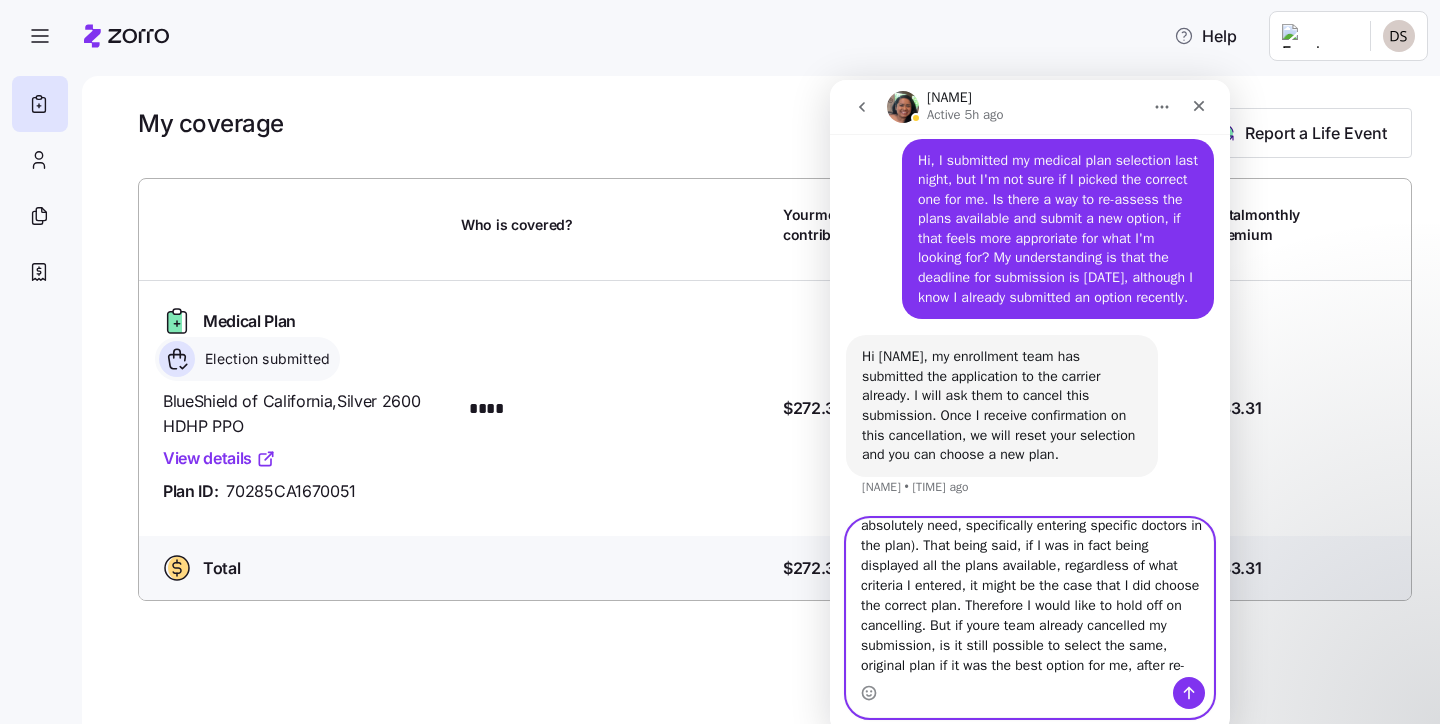 scroll, scrollTop: 177, scrollLeft: 0, axis: vertical 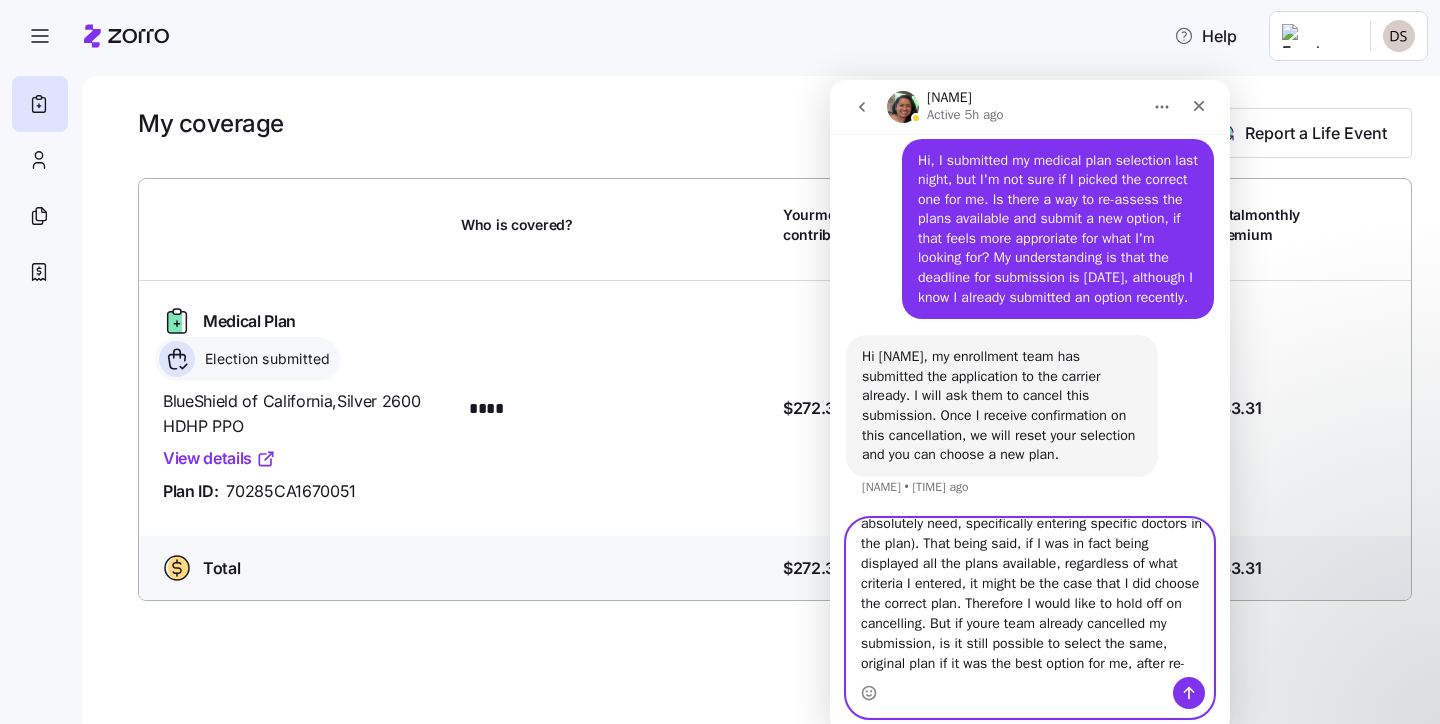 click on "Hi [NAME], before any cancellations are submitted, i would like to explain the situation futher. My main concern was opting for Kaiser PPO instead of BlueShheild (if that is an available plan which I'm not sure and would like to check). I entered specific criteria before being shown plans, so I'm not sure if I was seeing all of the plans or just ones closes to matching my criteria. (I entered criteria that I no longer think I absolutely need, specifically entering specific doctors in the plan). That being said, if I was in fact being displayed all the plans available, regardless of what criteria I entered, it might be the case that I did choose the correct plan. Therefore I would like to hold off on cancelling. But if youre team already cancelled my submission, is it still possible to select the same, original plan if it was the best option for me, after re-assessing the options? I just don't want to jump ahead and cancel it, if that is the case." at bounding box center [1030, 598] 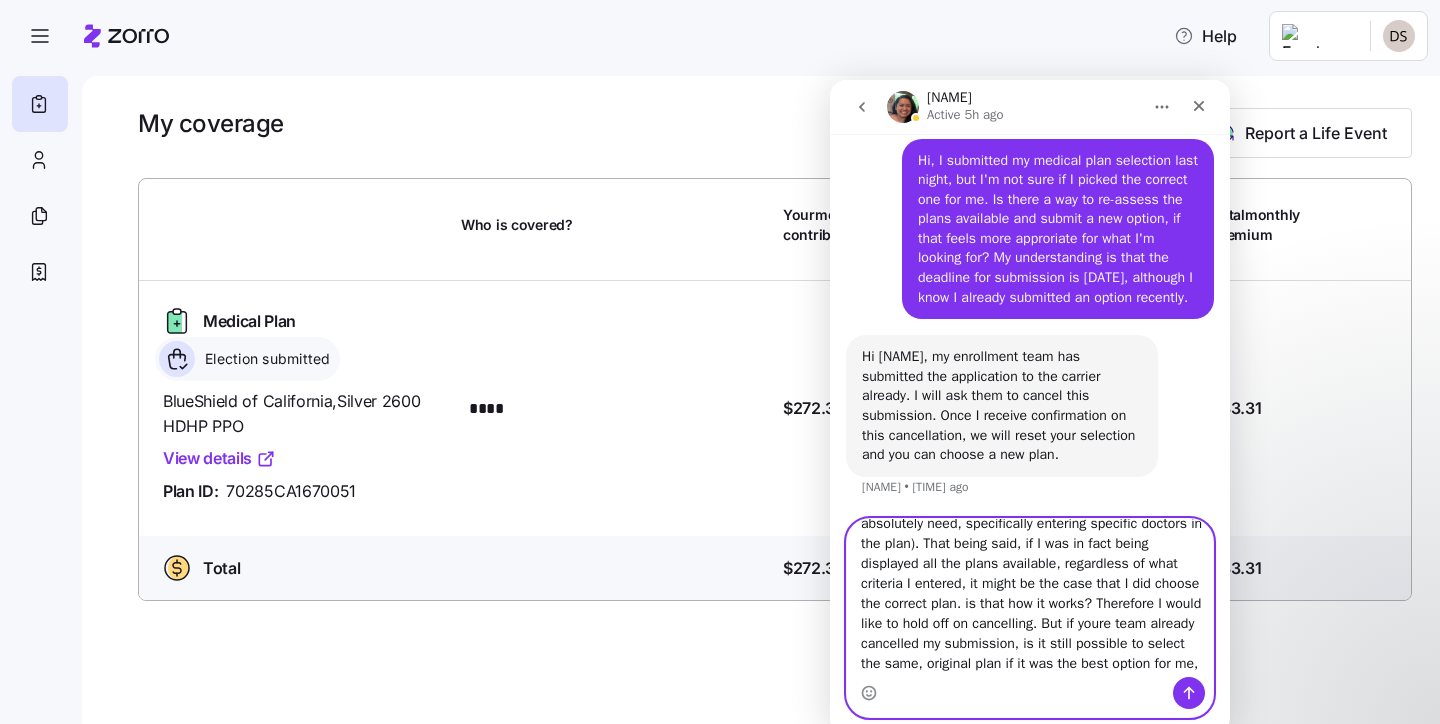 drag, startPoint x: 976, startPoint y: 629, endPoint x: 920, endPoint y: 623, distance: 56.32051 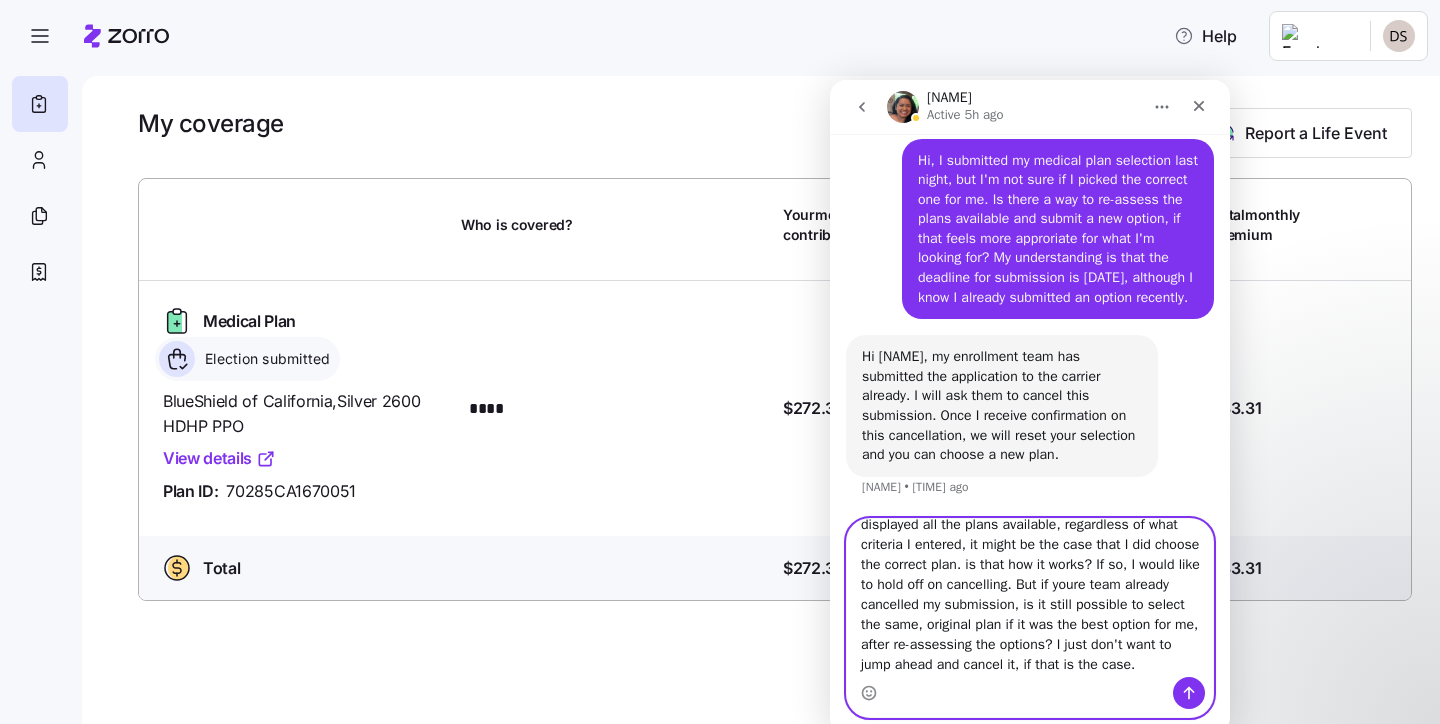 scroll, scrollTop: 226, scrollLeft: 0, axis: vertical 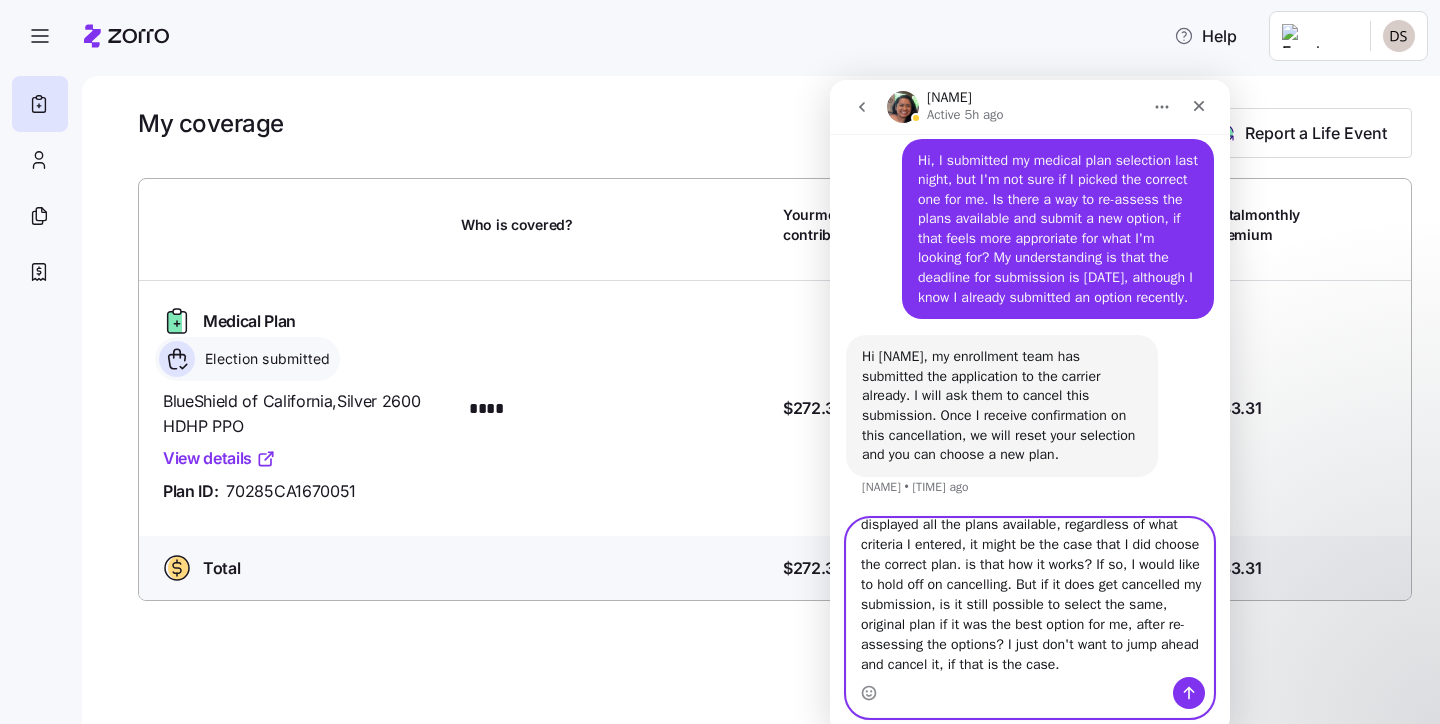 click on "Hi [NAME], before any cancellations are submitted, i would like to explain the situation futher. My main concern was opting for Kaiser PPO instead of BlueShheild (if that is an available plan which I'm not sure and would like to check). I entered specific criteria before being shown plans, so I'm not sure if I was seeing all of the plans or just ones closes to matching my criteria. (I entered criteria that I no longer think I absolutely need, specifically entering specific doctors in the plan). That being said, if I was in fact being displayed all the plans available, regardless of what criteria I entered, it might be the case that I did choose the correct plan. is that how it works? If so, I would like to hold off on cancelling. But if it does get cancelled my submission, is it still possible to select the same, original plan if it was the best option for me, after re-assessing the options? I just don't want to jump ahead and cancel it, if that is the case." at bounding box center [1030, 598] 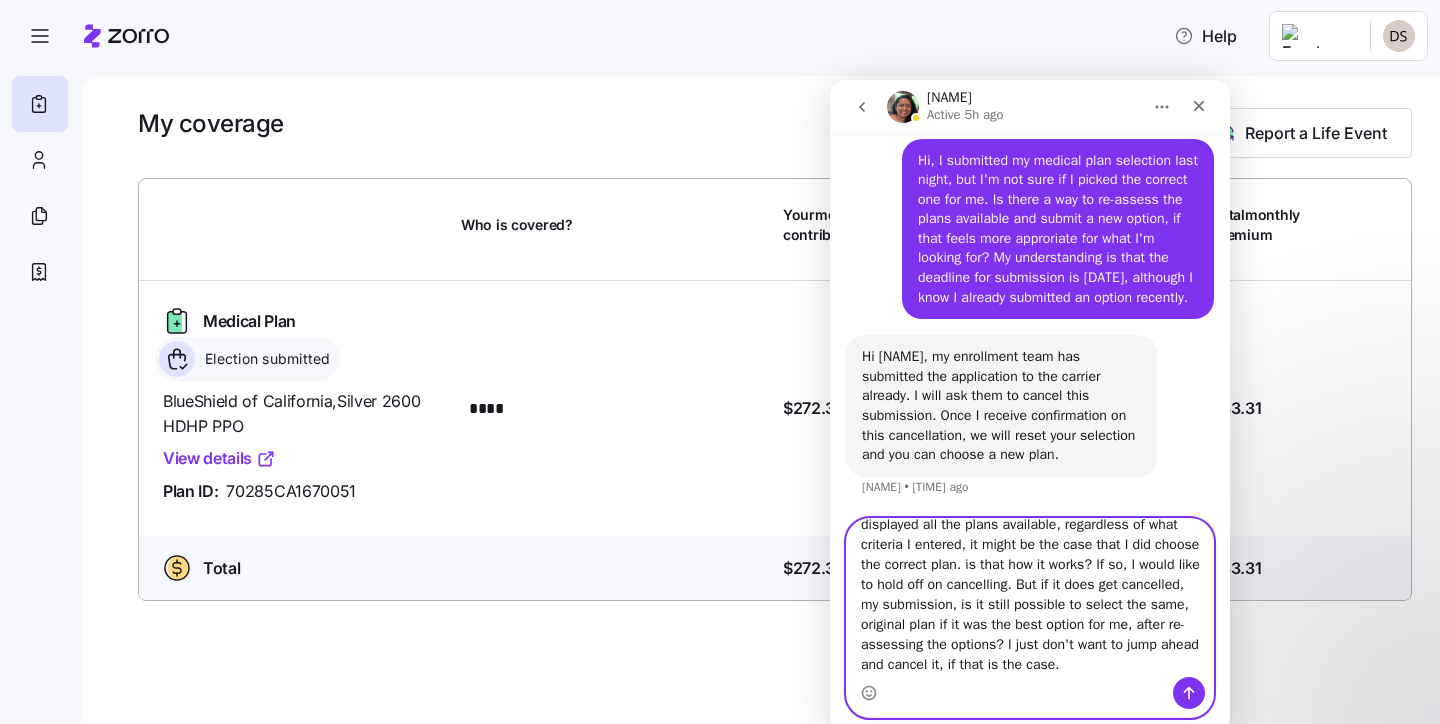 click on "Hi [PERSON], before any cancellations are submitted, i would like to explain the situation futher. My main concern was opting for Kaiser PPO instead of BlueShheild (if that is an available plan which I'm not sure and would like to check). I entered specific criteria before being shown plans, so I'm not sure if I was seeing all of the plans or just ones closes to matching my criteria. (I entered criteria that I no longer think I absolutely need, specifically entering specific doctors in the plan). That being said, if I was in fact being displayed all the plans available, regardless of what criteria I entered, it might be the case that I did choose the correct plan. is that how it works? If so, I would like to hold off on cancelling. But if it does get cancelled, my submission, is it still possible to select the same, original plan if it was the best option for me, after re-assessing the options? I just don't want to jump ahead and cancel it, if that is the case." at bounding box center (1030, 598) 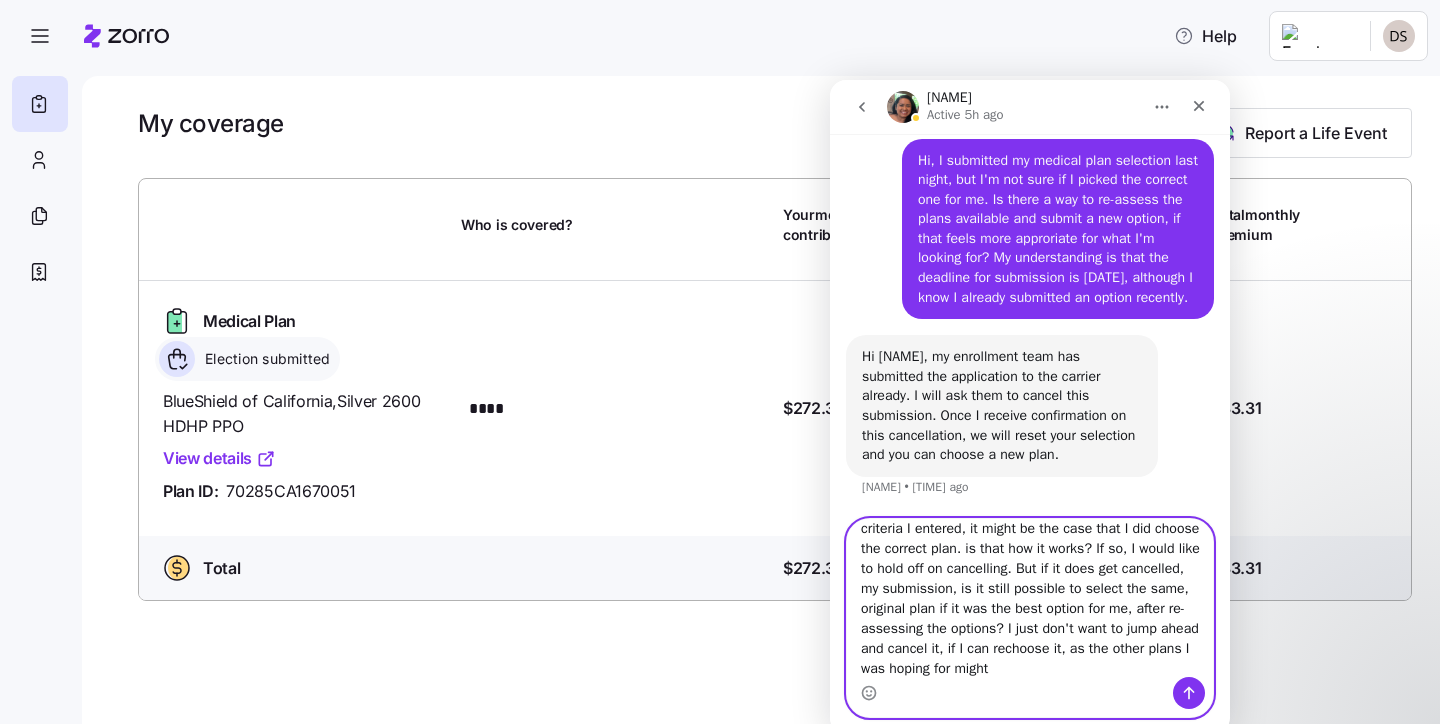 scroll, scrollTop: 256, scrollLeft: 0, axis: vertical 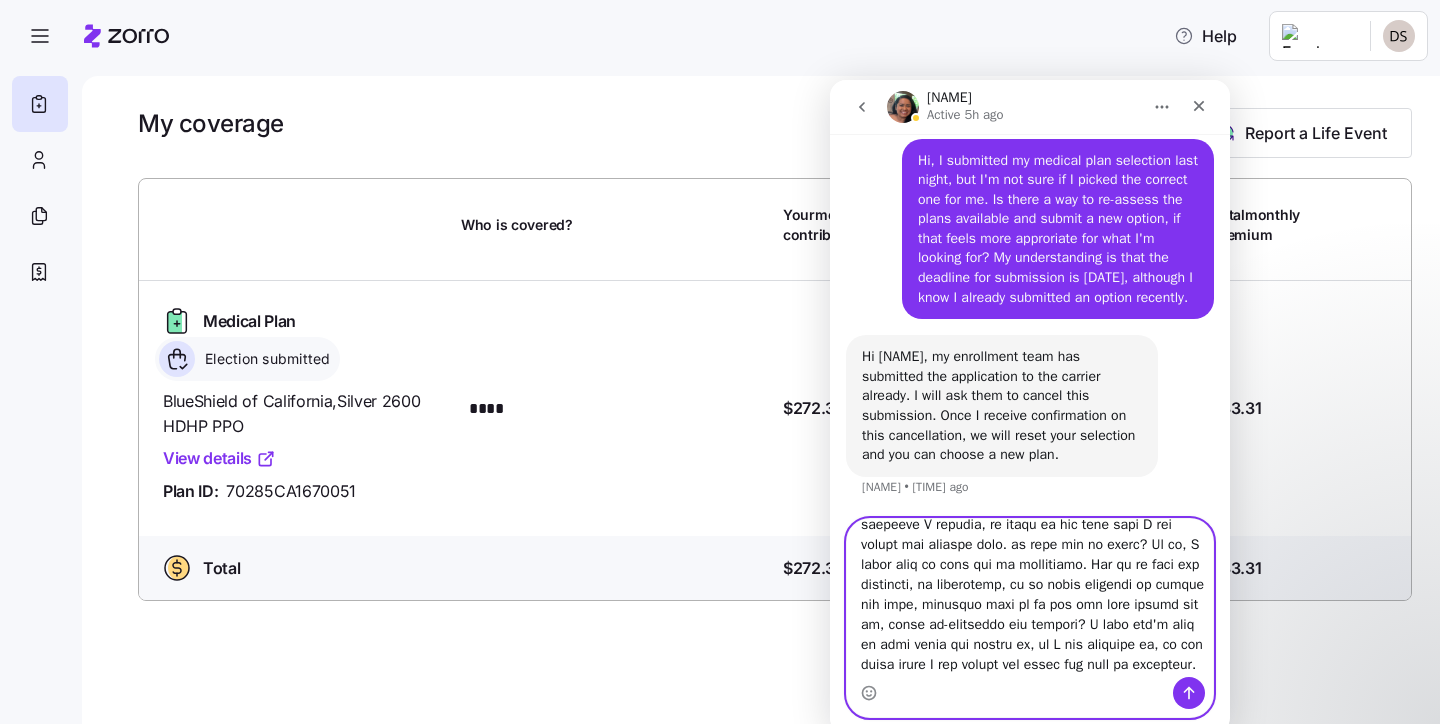 click at bounding box center (1030, 598) 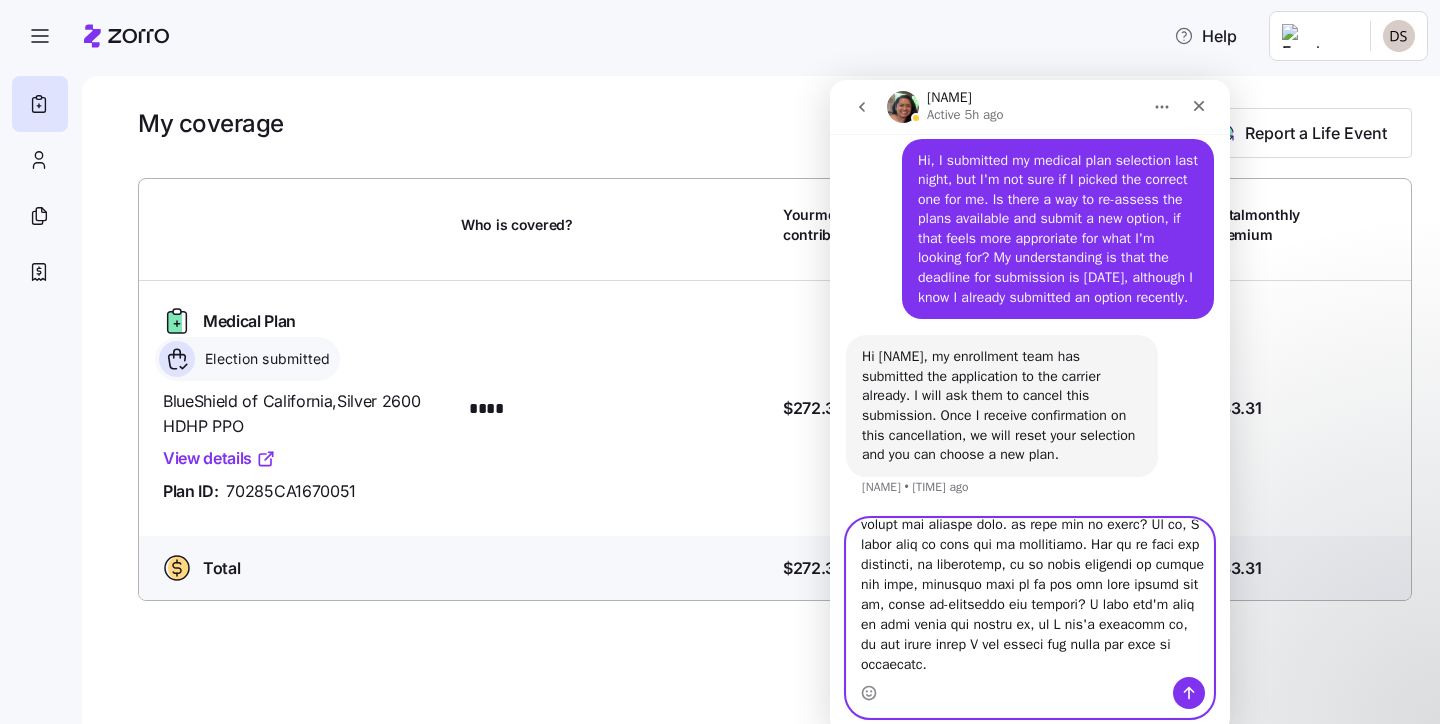 click at bounding box center [1030, 598] 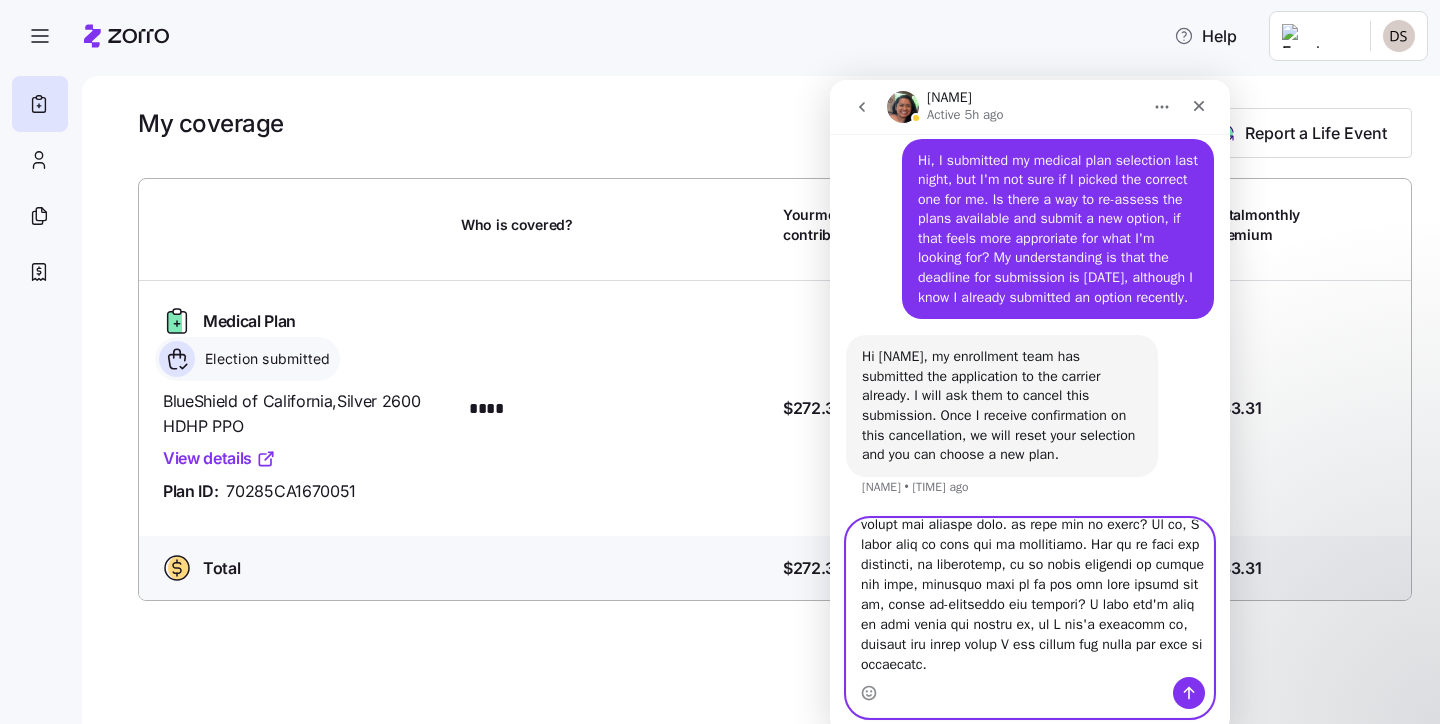 click at bounding box center (1030, 598) 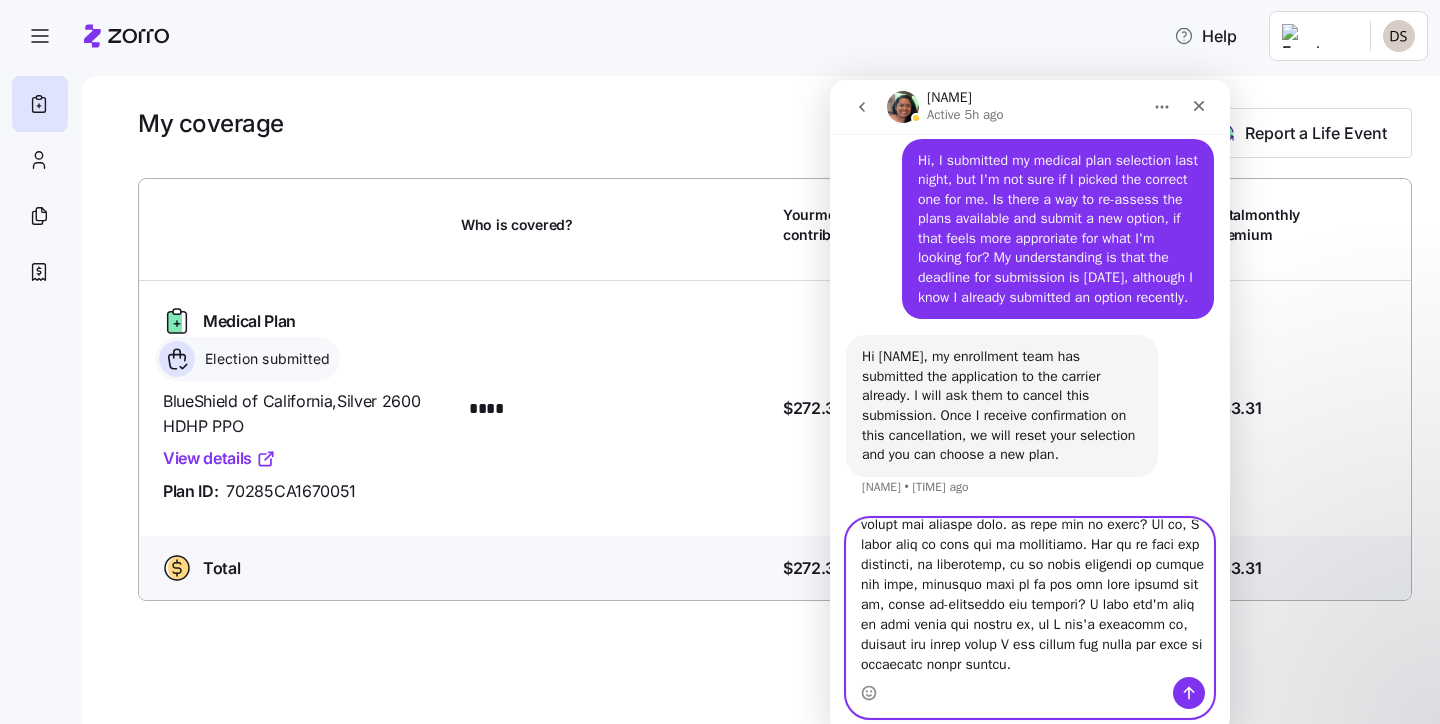 scroll, scrollTop: 256, scrollLeft: 0, axis: vertical 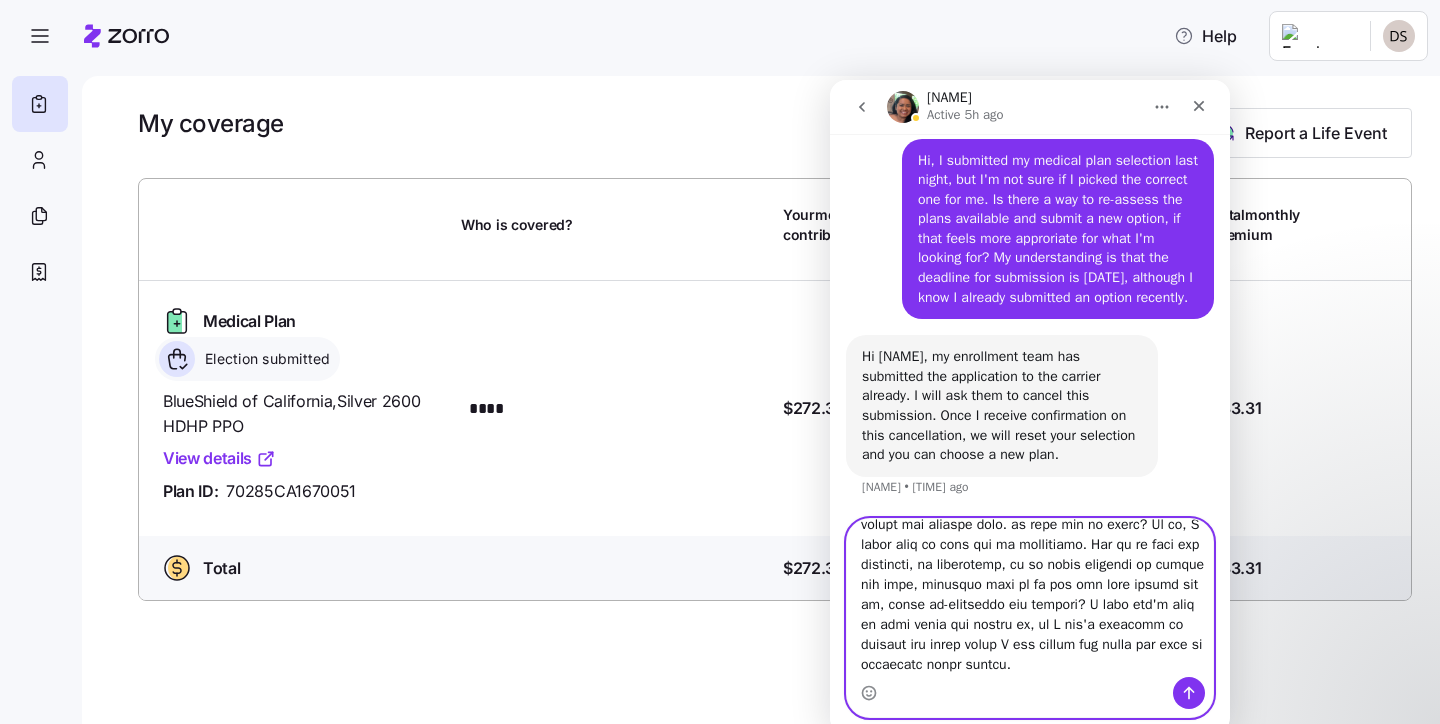 click at bounding box center [1030, 598] 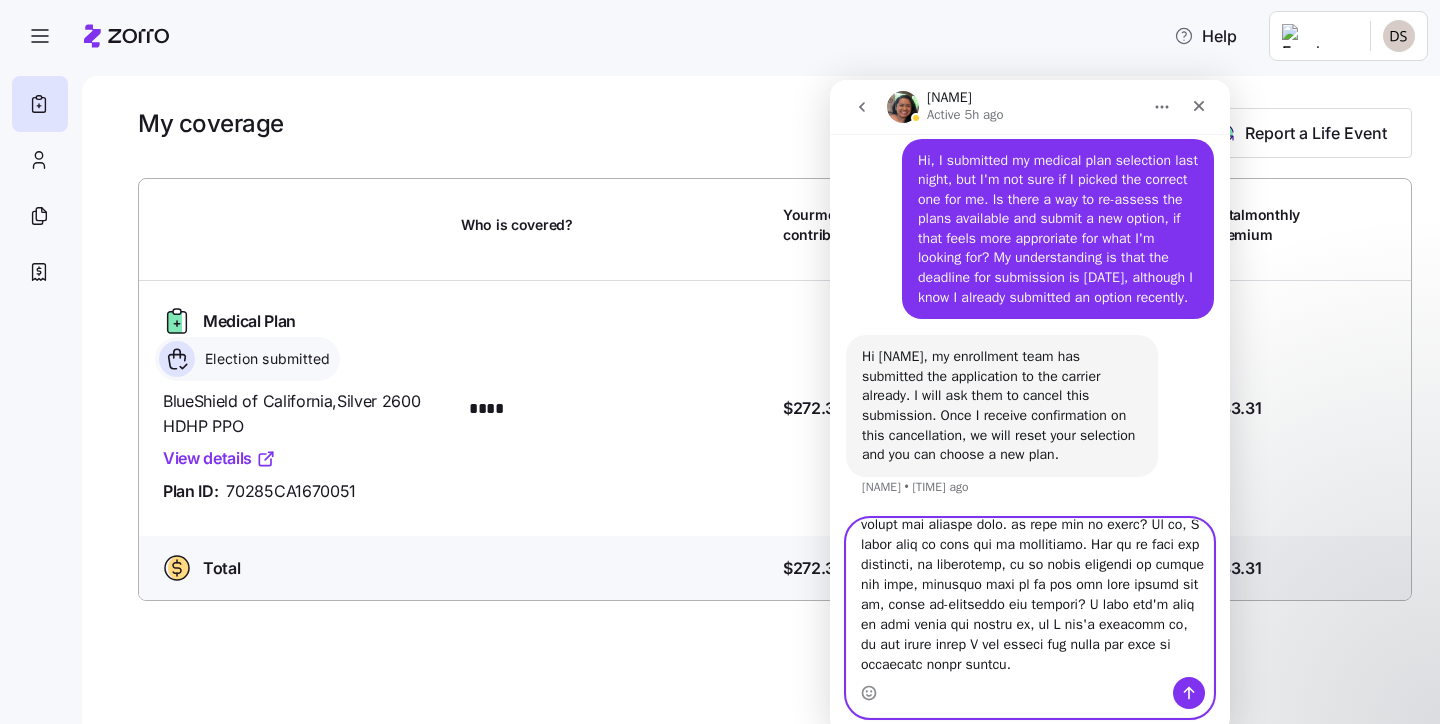drag, startPoint x: 1197, startPoint y: 645, endPoint x: 1140, endPoint y: 645, distance: 57 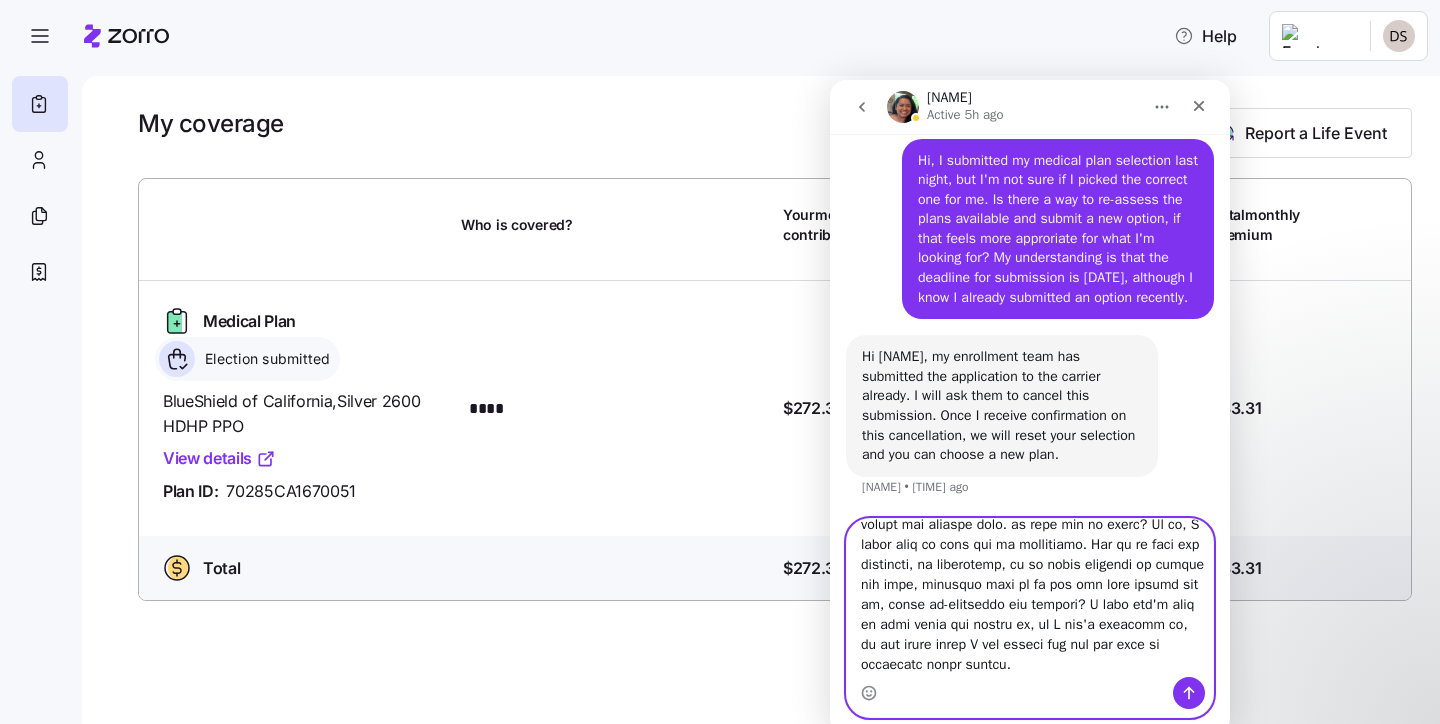 drag, startPoint x: 931, startPoint y: 666, endPoint x: 867, endPoint y: 665, distance: 64.00781 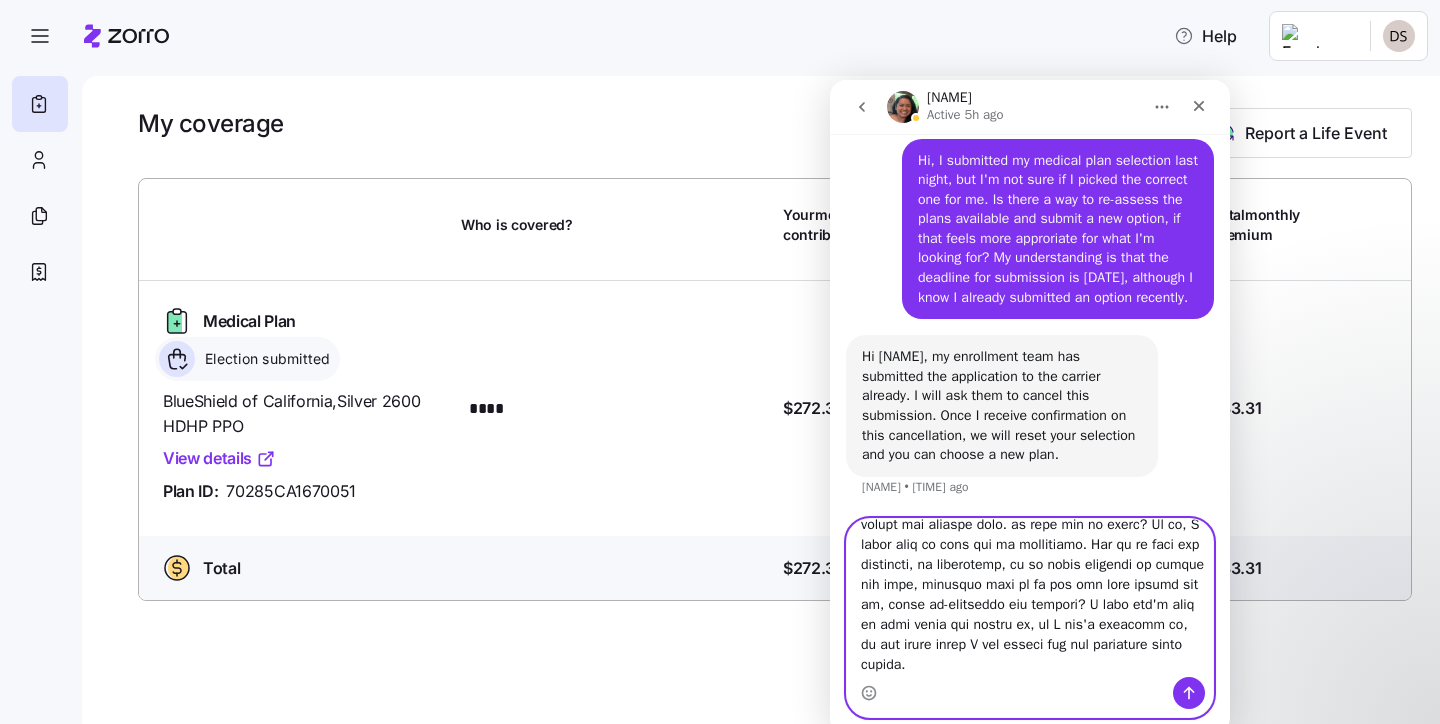 click at bounding box center (1030, 598) 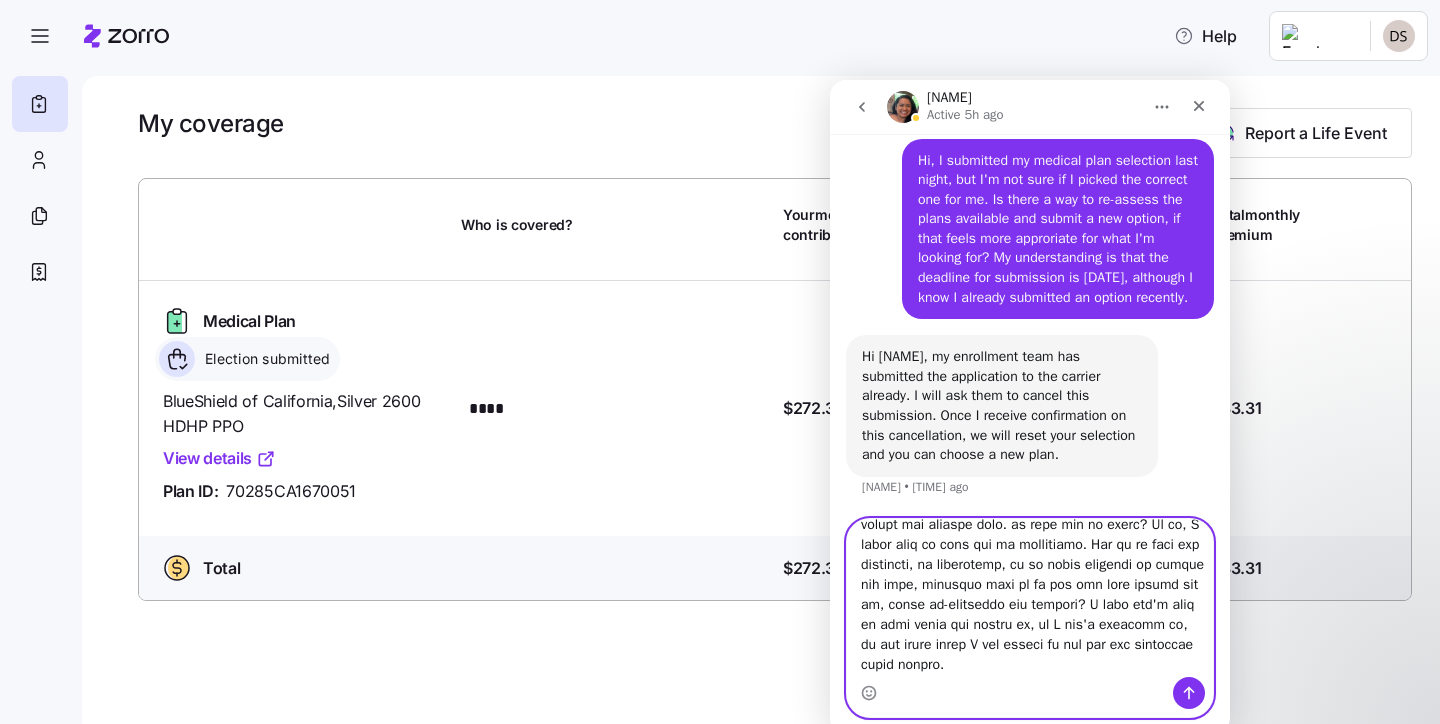 drag, startPoint x: 1021, startPoint y: 668, endPoint x: 954, endPoint y: 667, distance: 67.00746 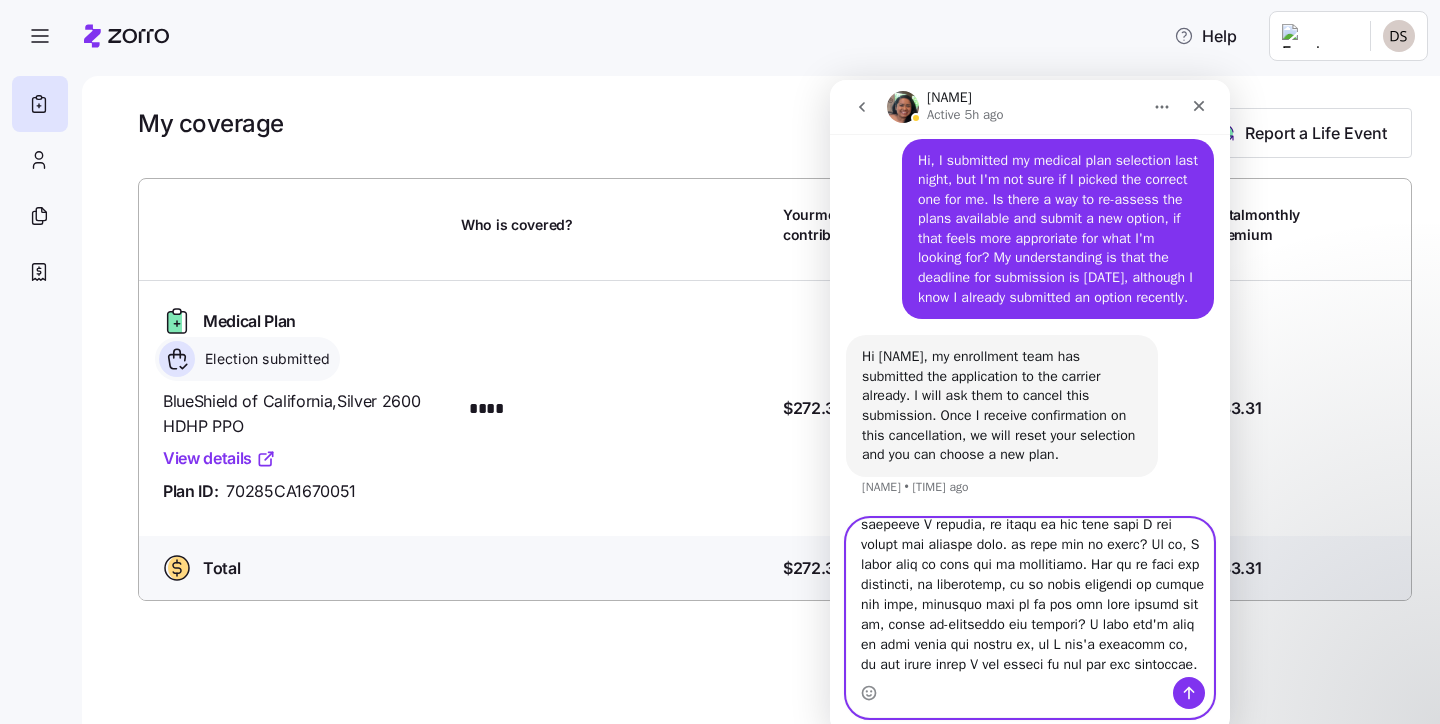 click at bounding box center (1030, 598) 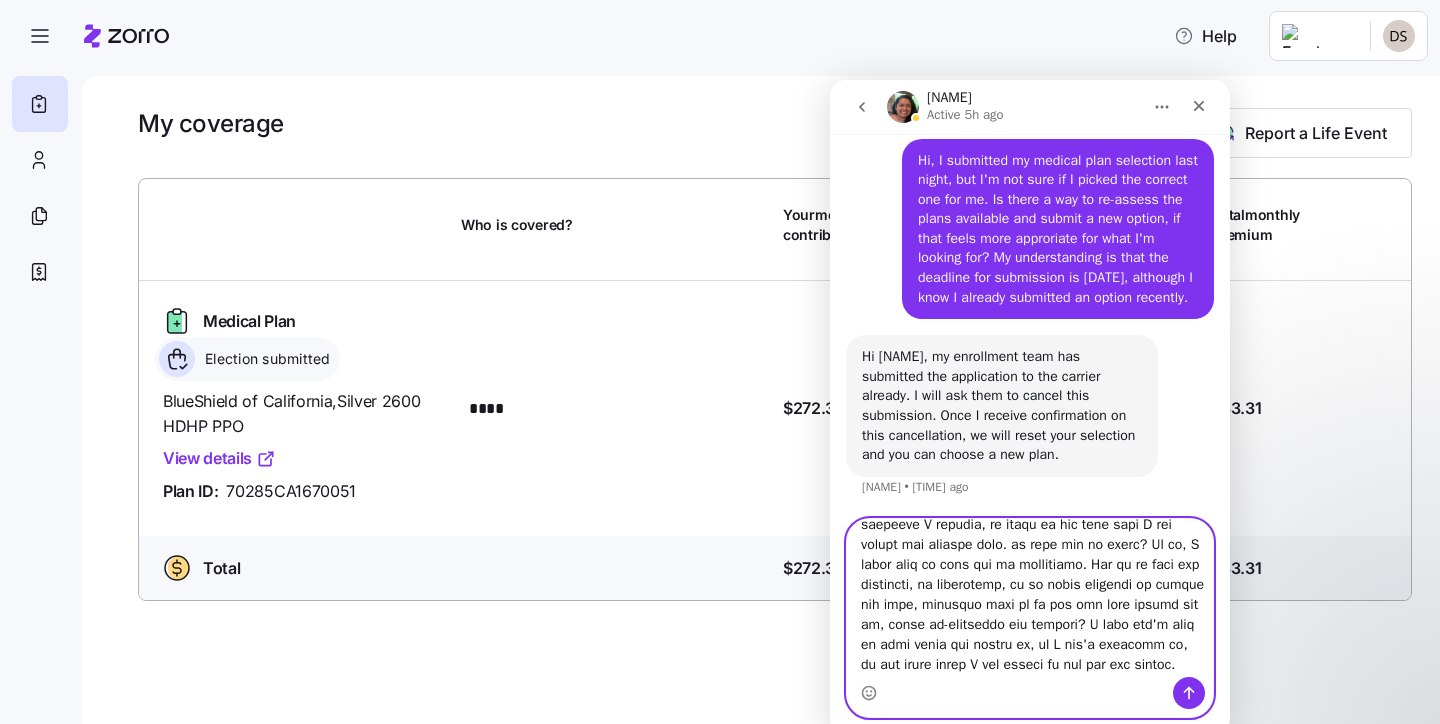 click at bounding box center [1030, 598] 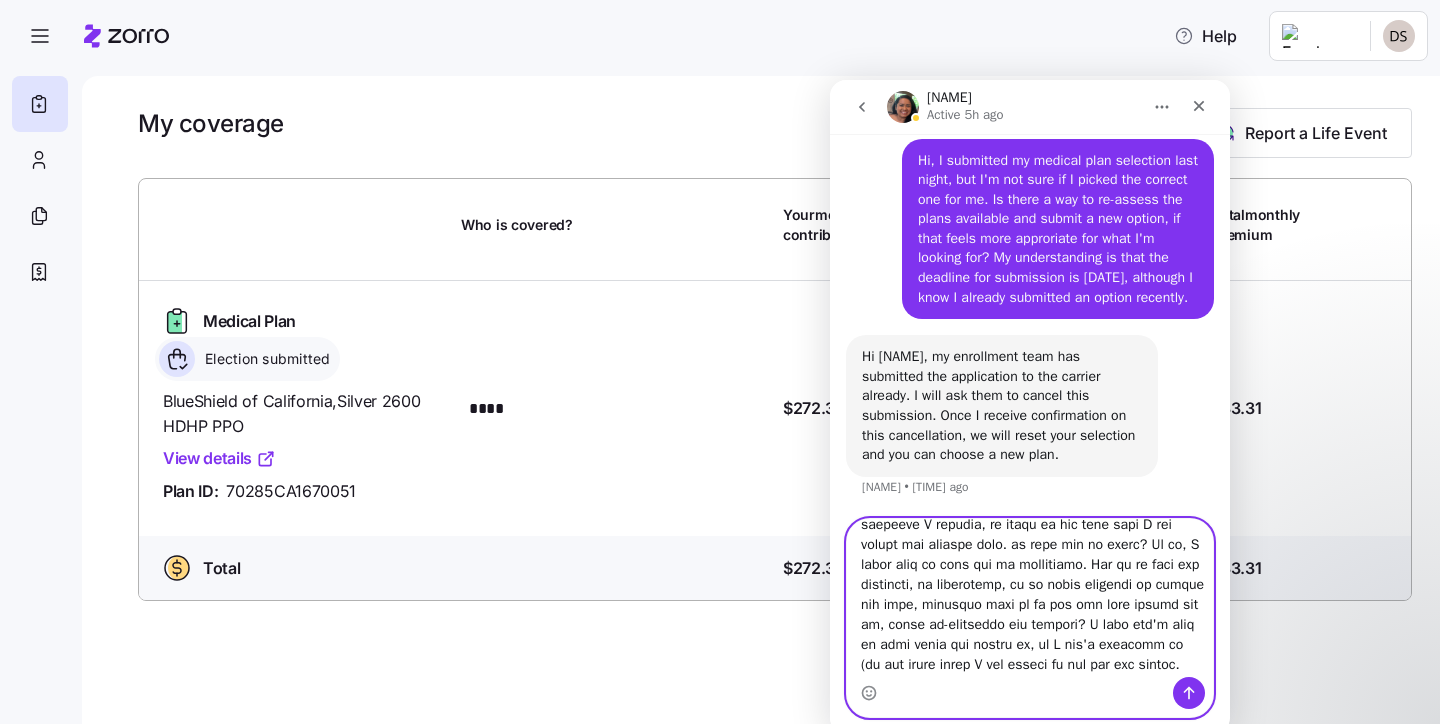 click at bounding box center (1030, 598) 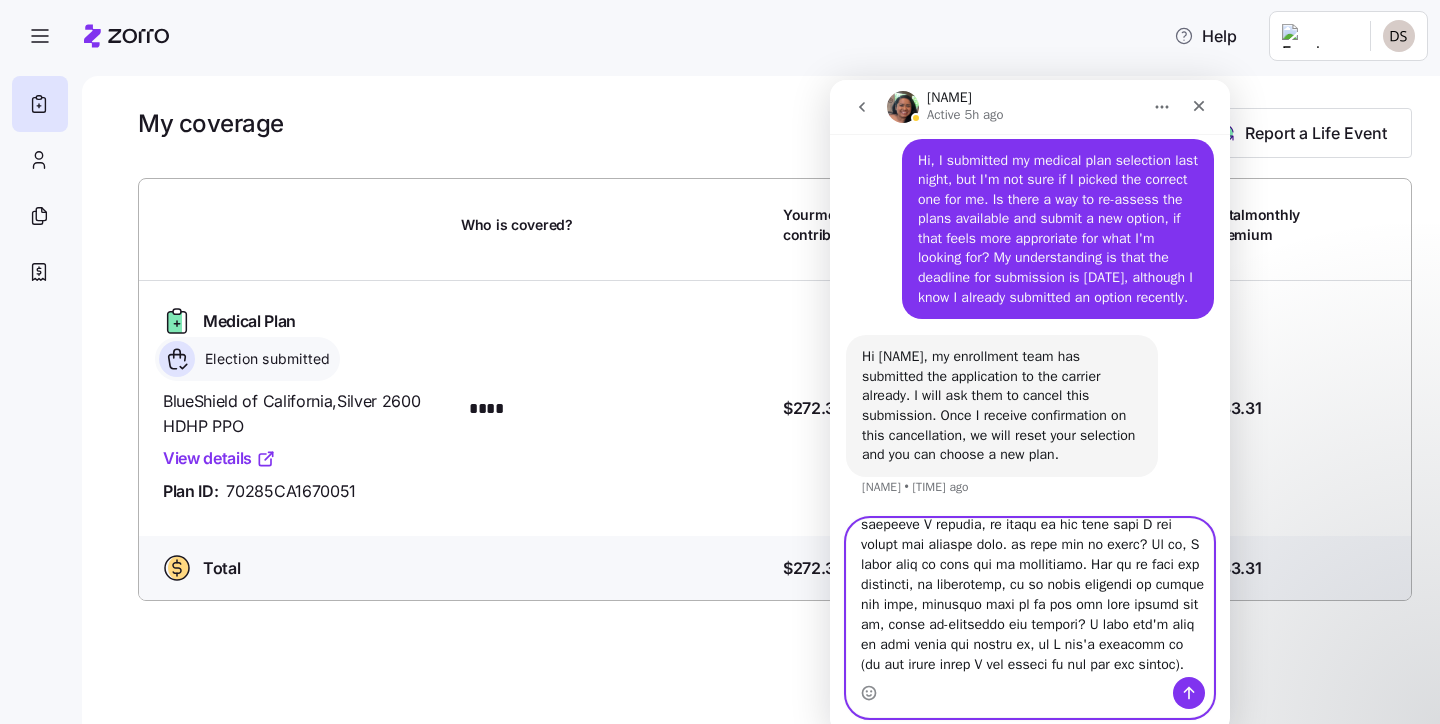 click at bounding box center [1030, 598] 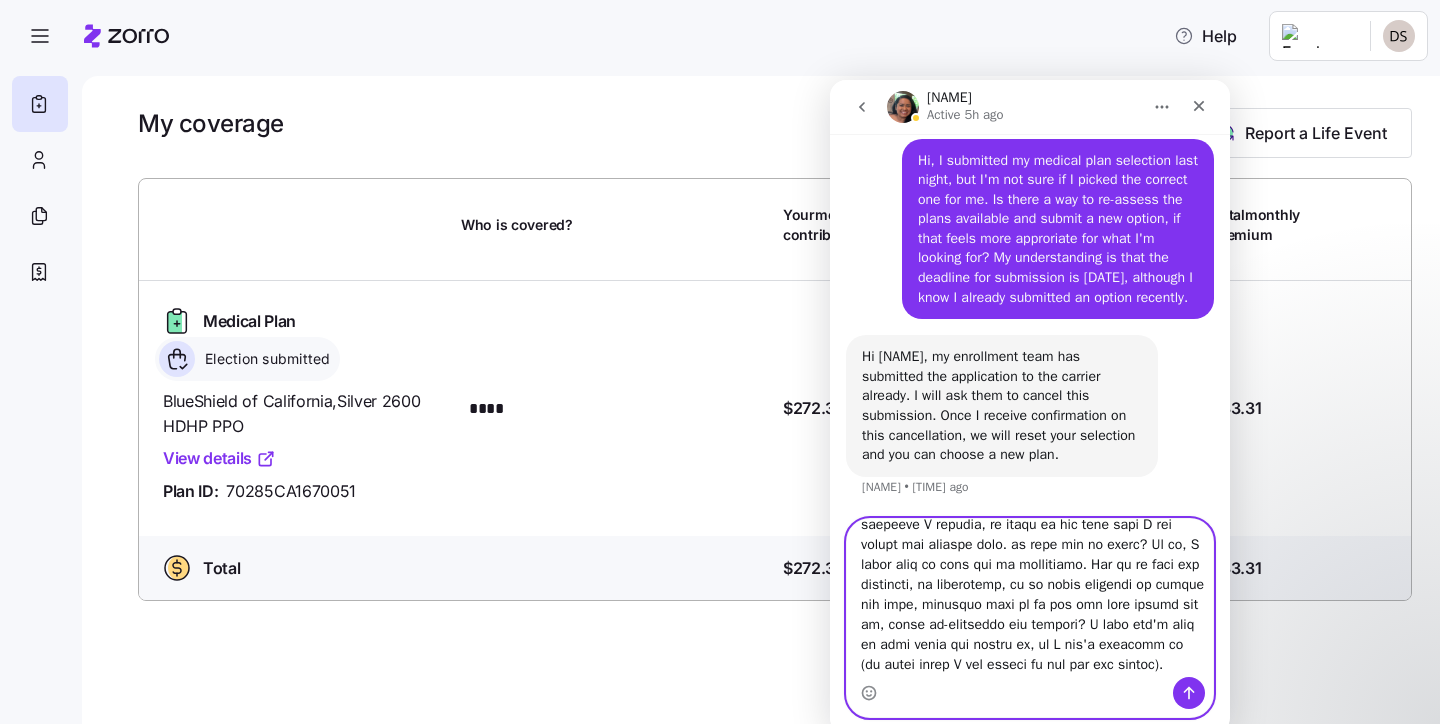 click at bounding box center [1030, 598] 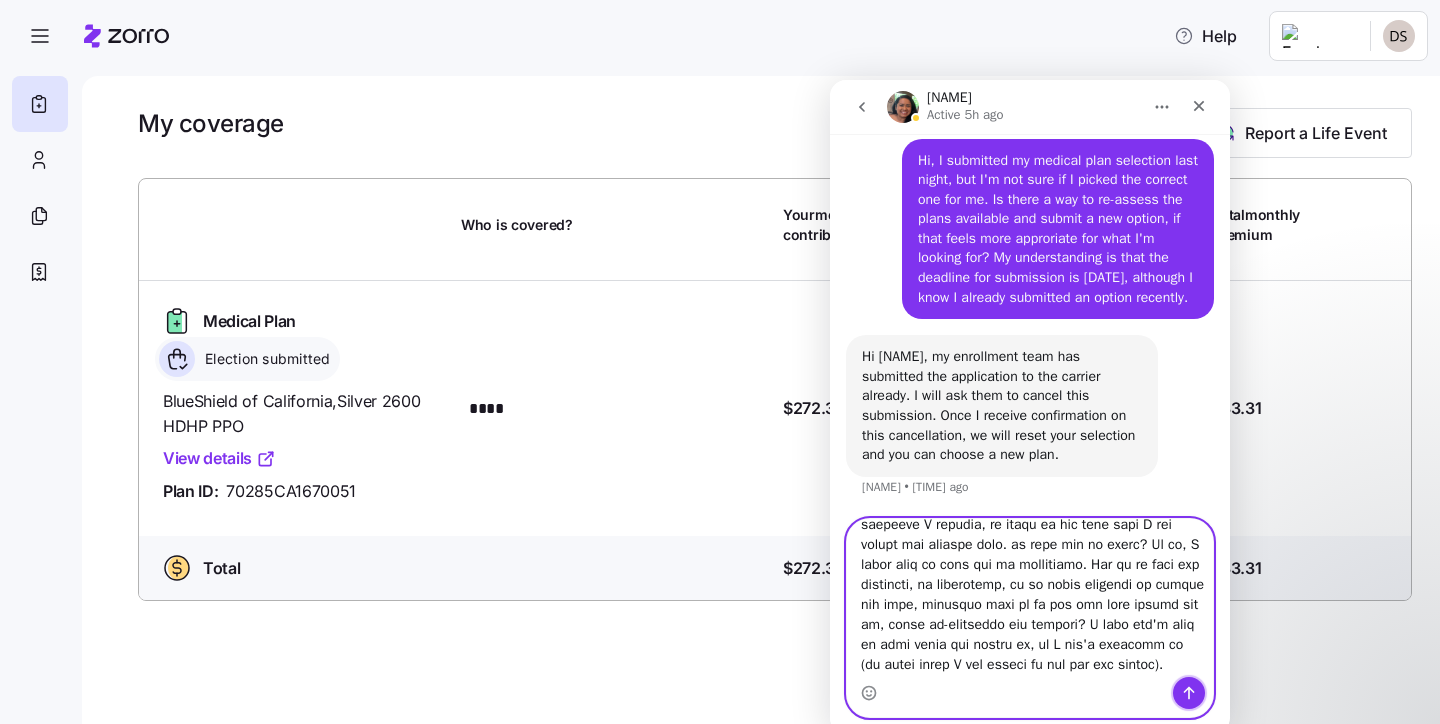 click 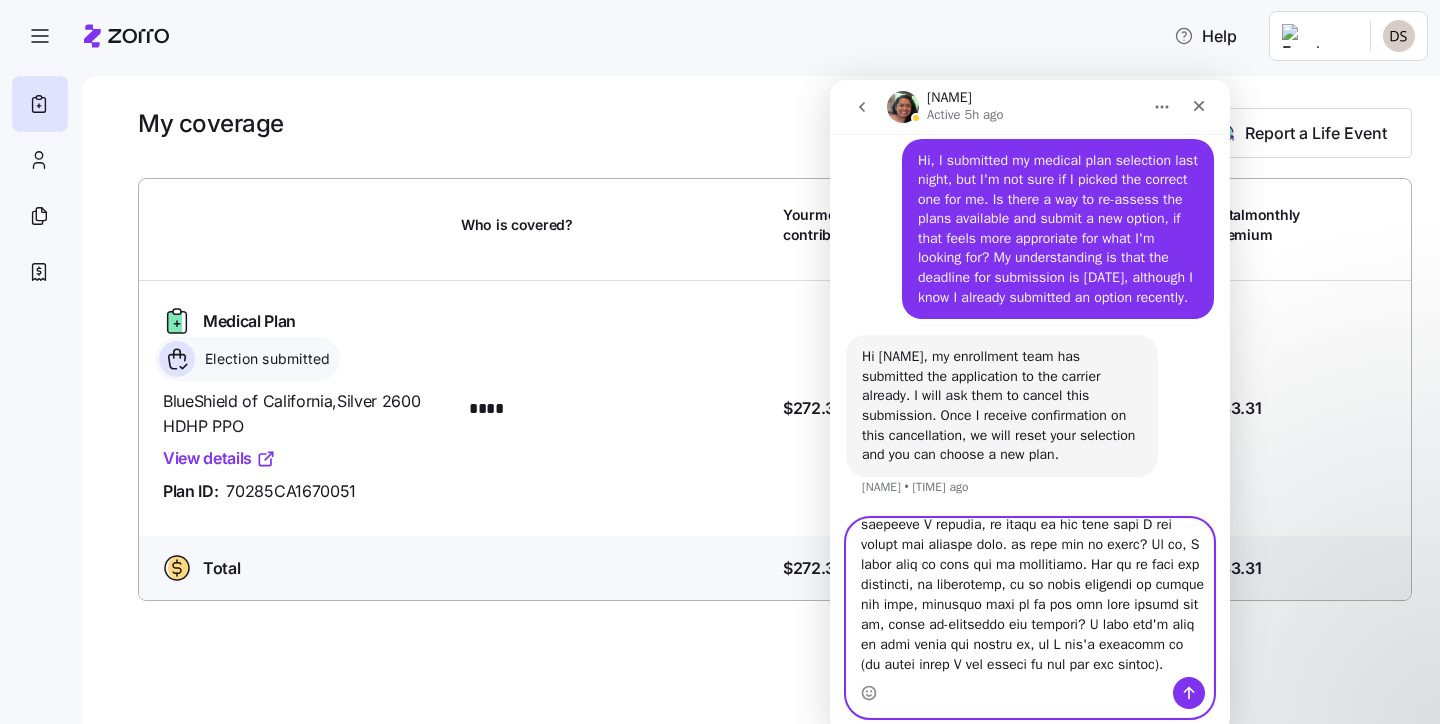 type 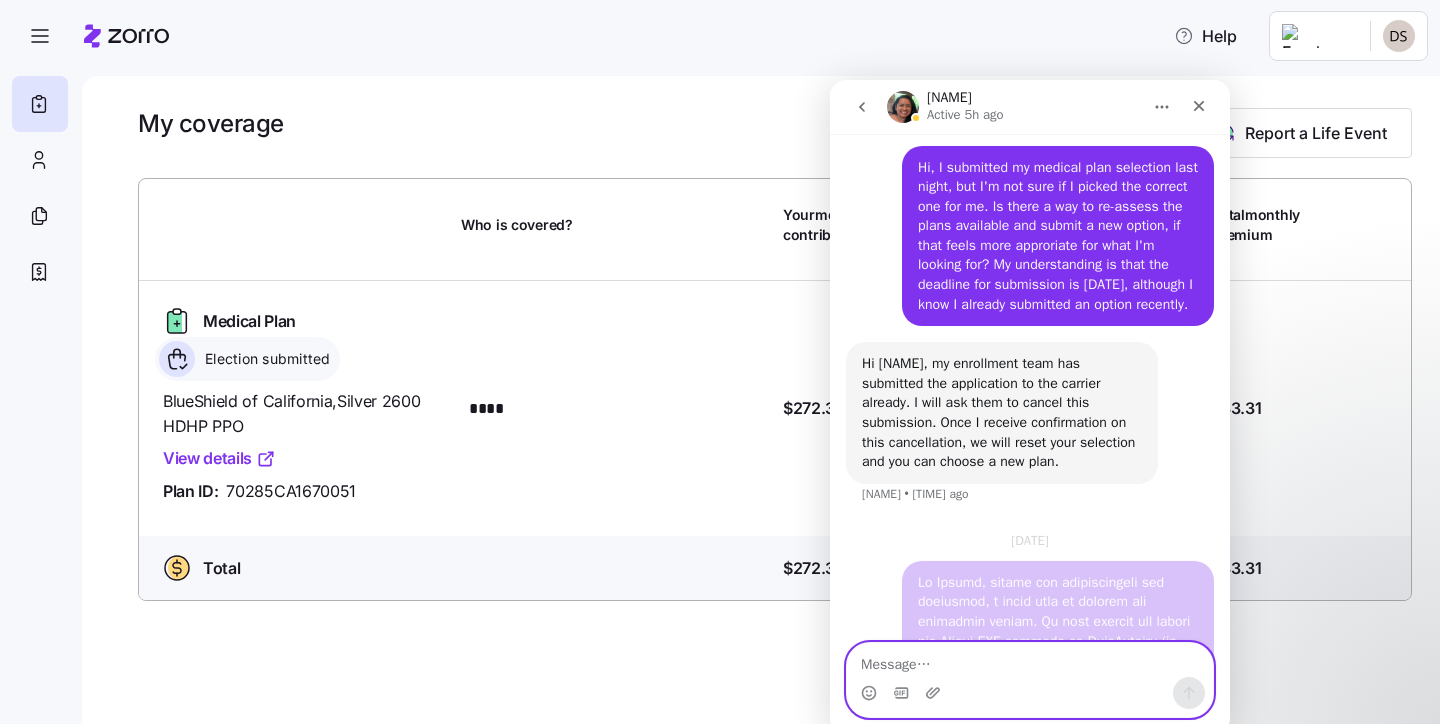 scroll, scrollTop: 840, scrollLeft: 0, axis: vertical 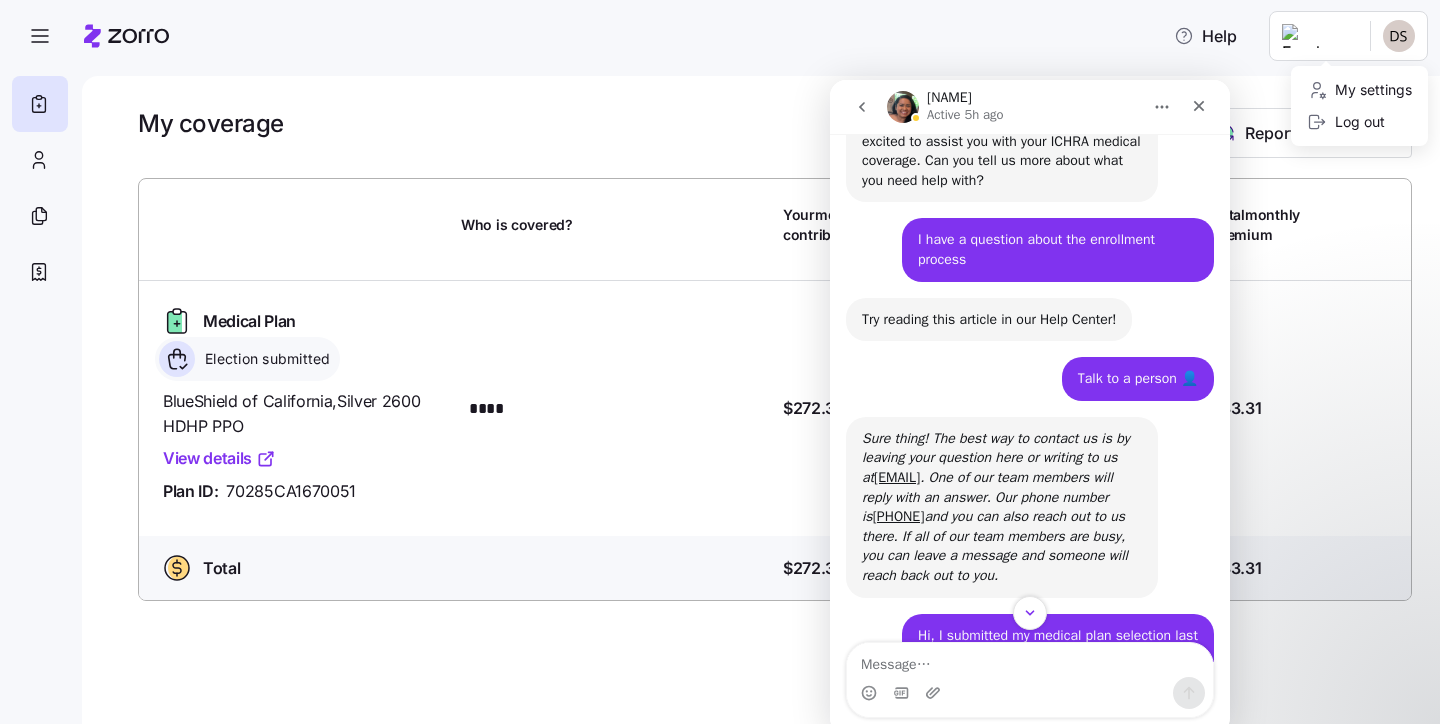 click on "Help My coverage Report a Life Event Who is covered? Your [DATE] monthly contribution [AMOUNT] Employer's monthly contribution [AMOUNT] Total monthly Premium Medical Plan Election submitted BlueShield of California , Silver 2600 HDHP PPO View details Plan ID: [PLAN_ID] Who is covered? **** Your contribution: $[AMOUNT] + Employer's contribution: $[AMOUNT] = Total Premium: $[AMOUNT] Total Who is covered? Your contribution: $[AMOUNT] + Employer's contribution: $[AMOUNT] = Total Premium: $[AMOUNT] My Coverage | Zorro My settings Log out" at bounding box center [720, 356] 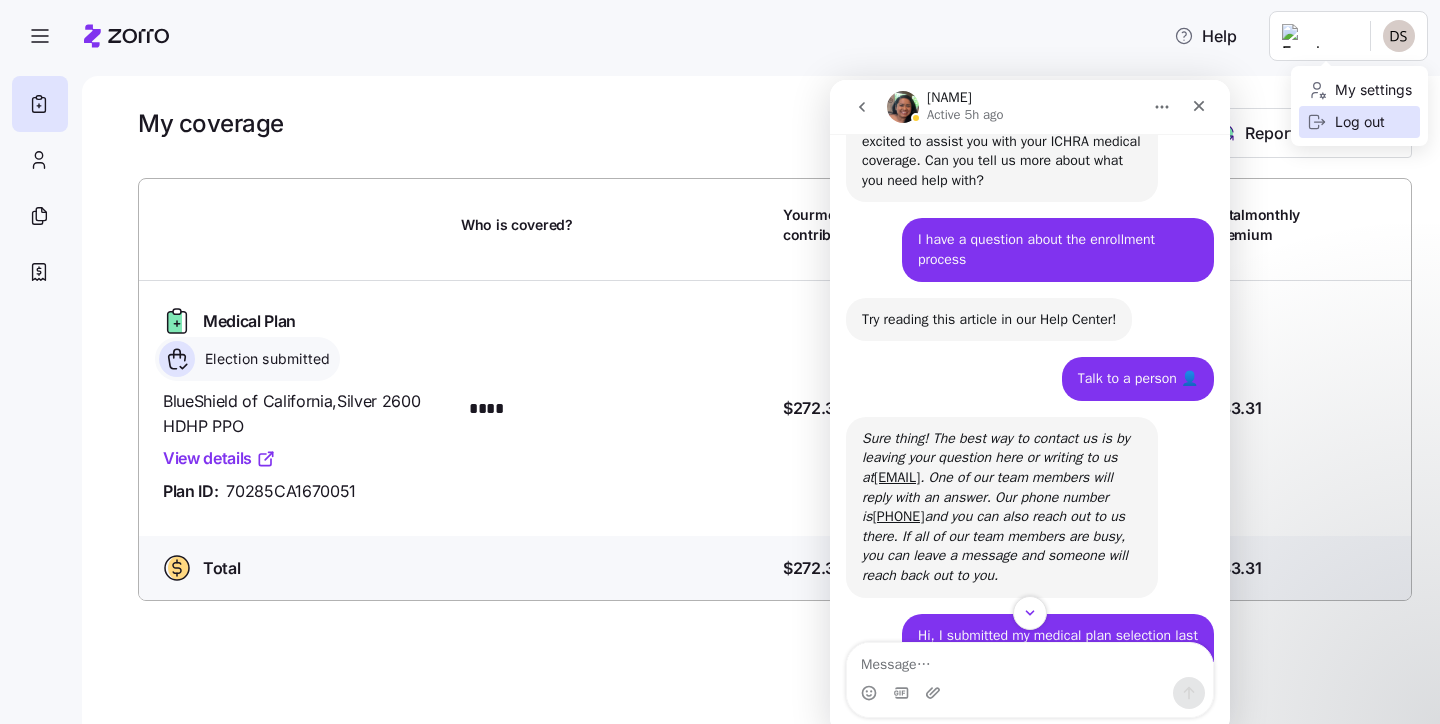 click on "Log out" at bounding box center (1359, 122) 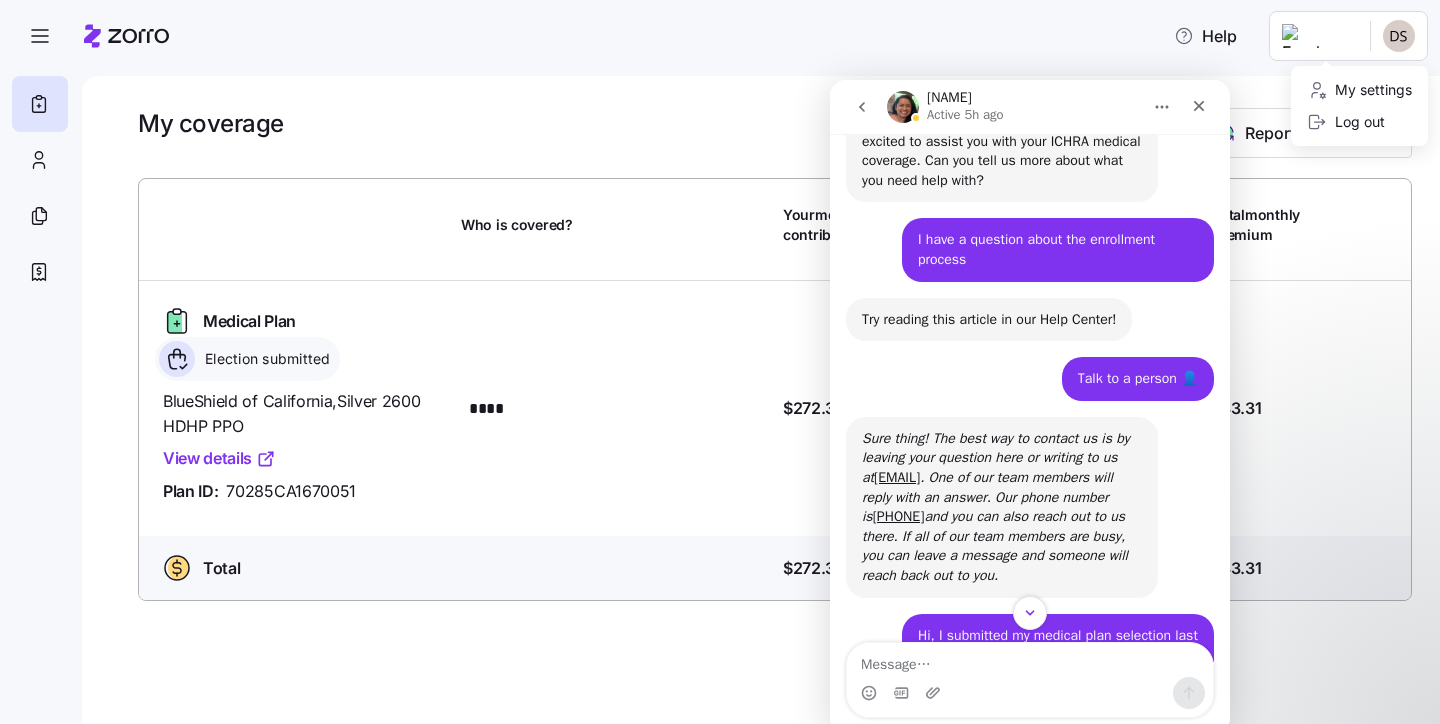 click on "Help My coverage Report a Life Event Who is covered? Your [DATE] monthly contribution [AMOUNT] Employer's monthly contribution [AMOUNT] Total monthly Premium Medical Plan Election submitted BlueShield of California , Silver 2600 HDHP PPO View details Plan ID: [PLAN_ID] Who is covered? **** Your contribution: $[AMOUNT] + Employer's contribution: $[AMOUNT] = Total Premium: $[AMOUNT] Total Who is covered? Your contribution: $[AMOUNT] + Employer's contribution: $[AMOUNT] = Total Premium: $[AMOUNT] My Coverage | Zorro My settings Log out" at bounding box center (720, 356) 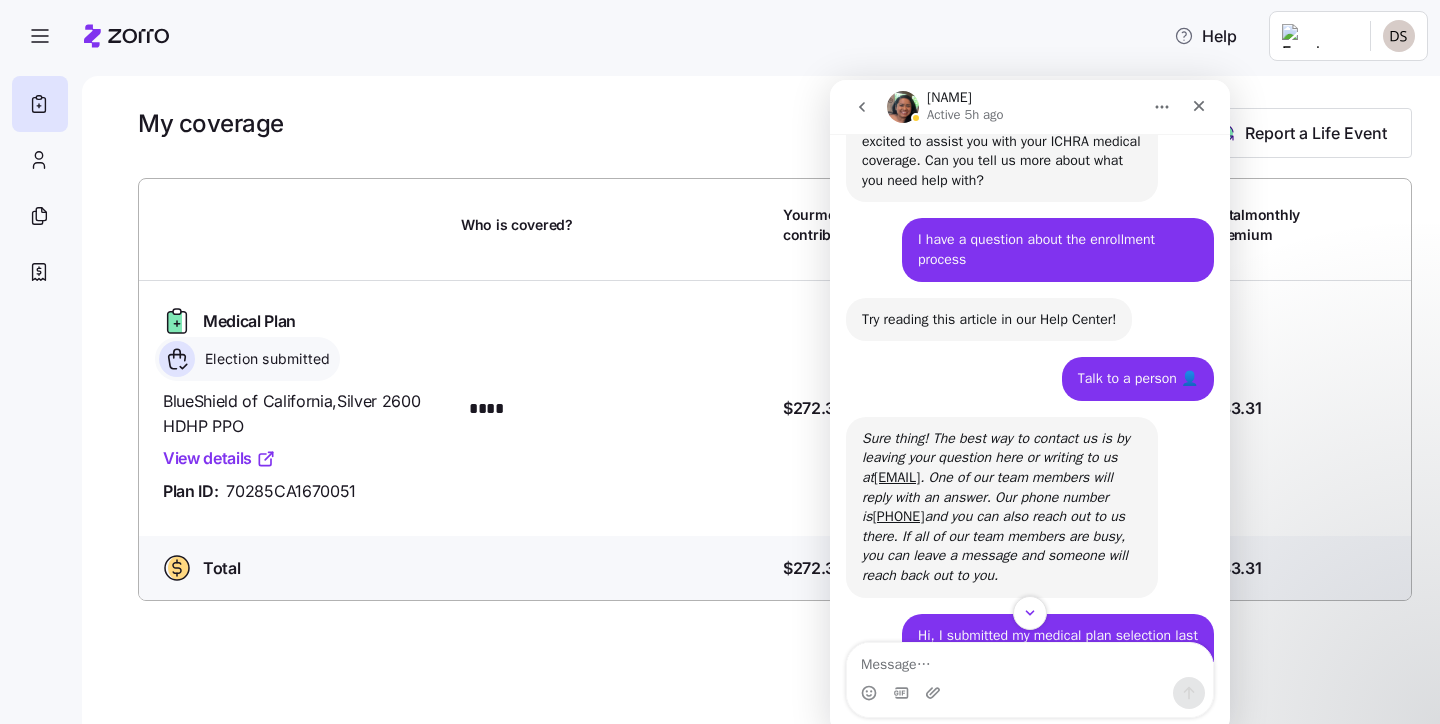 click on "Help My coverage Report a Life Event Who is covered? Your  monthly contribution Employer's monthly contribution Total  monthly Premium Medical Plan Election submitted BlueShield of California ,  Silver 2600 HDHP PPO View details Plan ID: 70285CA1670051 Who is covered? **** Your contribution: $[PRICE] + Employer's contribution: $[PRICE] = Total Premium: $[PRICE] Total Who is covered? Your contribution: $[PRICE] + Employer's contribution: $[PRICE] = Total Premium: $[PRICE] My Coverage | Zorro" at bounding box center [720, 356] 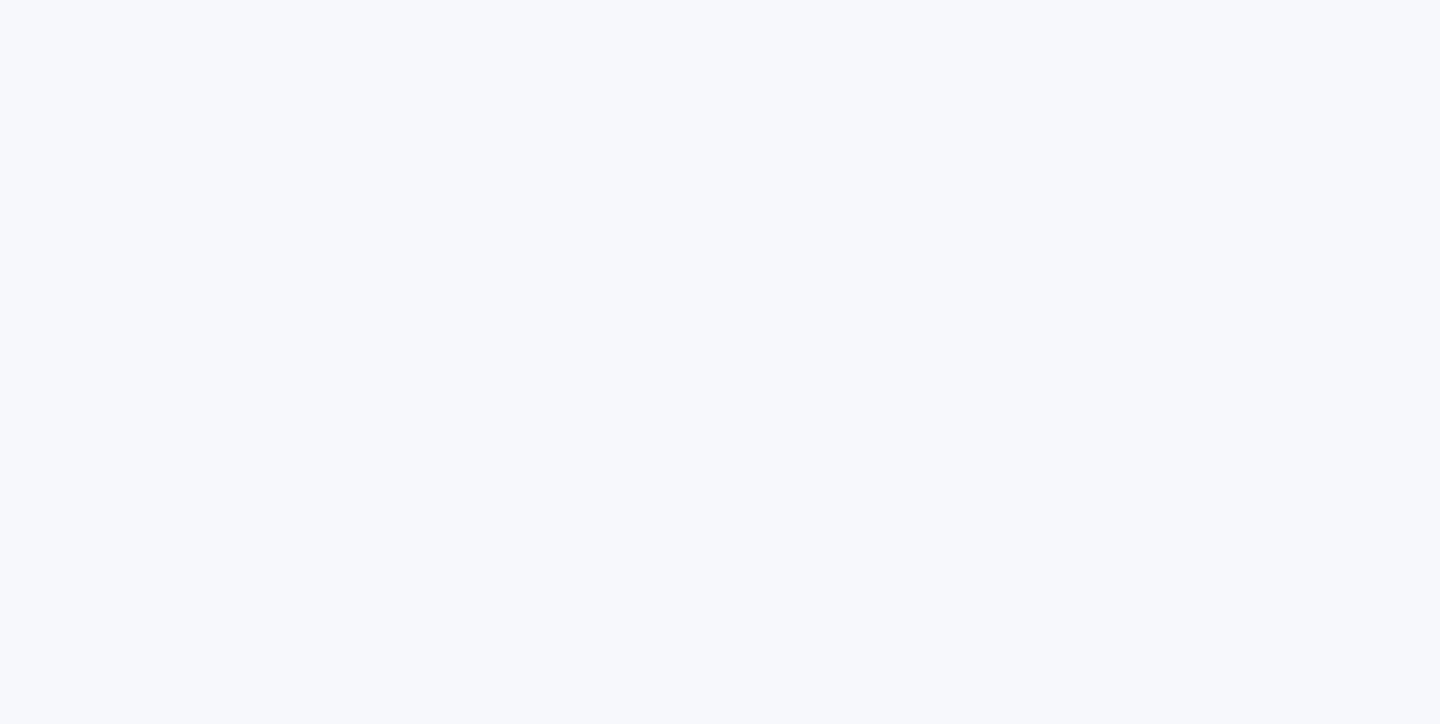 scroll, scrollTop: 0, scrollLeft: 0, axis: both 